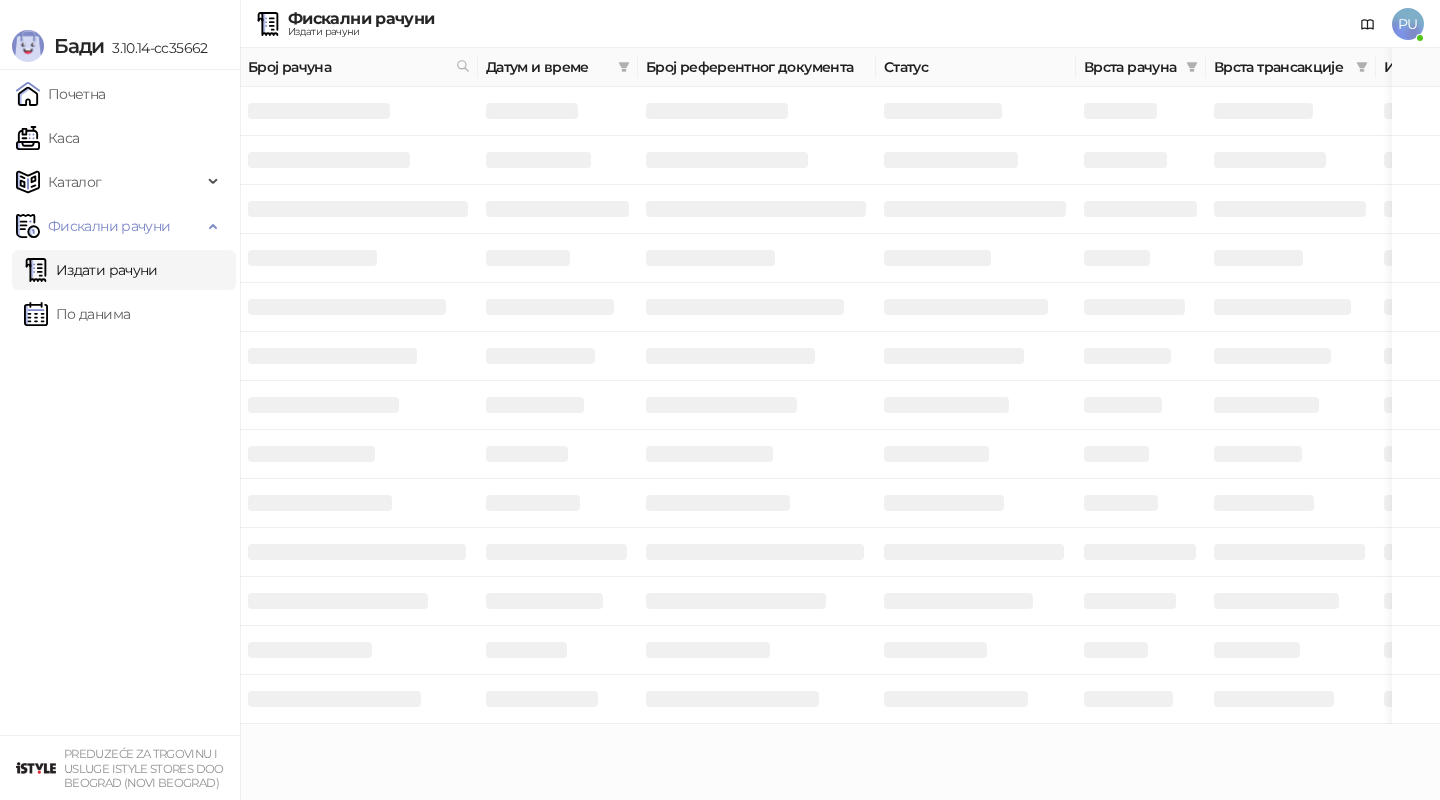 scroll, scrollTop: 0, scrollLeft: 0, axis: both 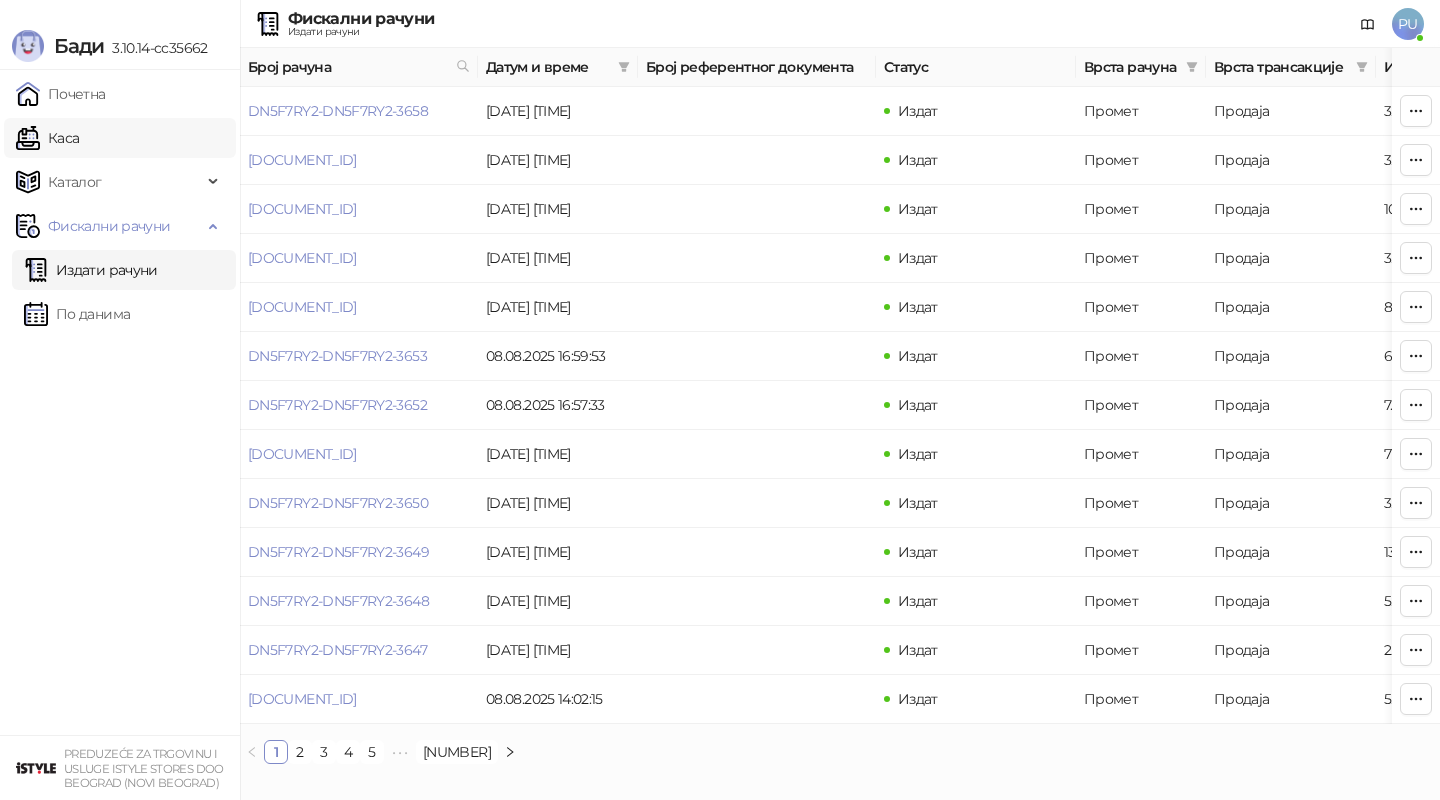 click on "Каса" at bounding box center (47, 138) 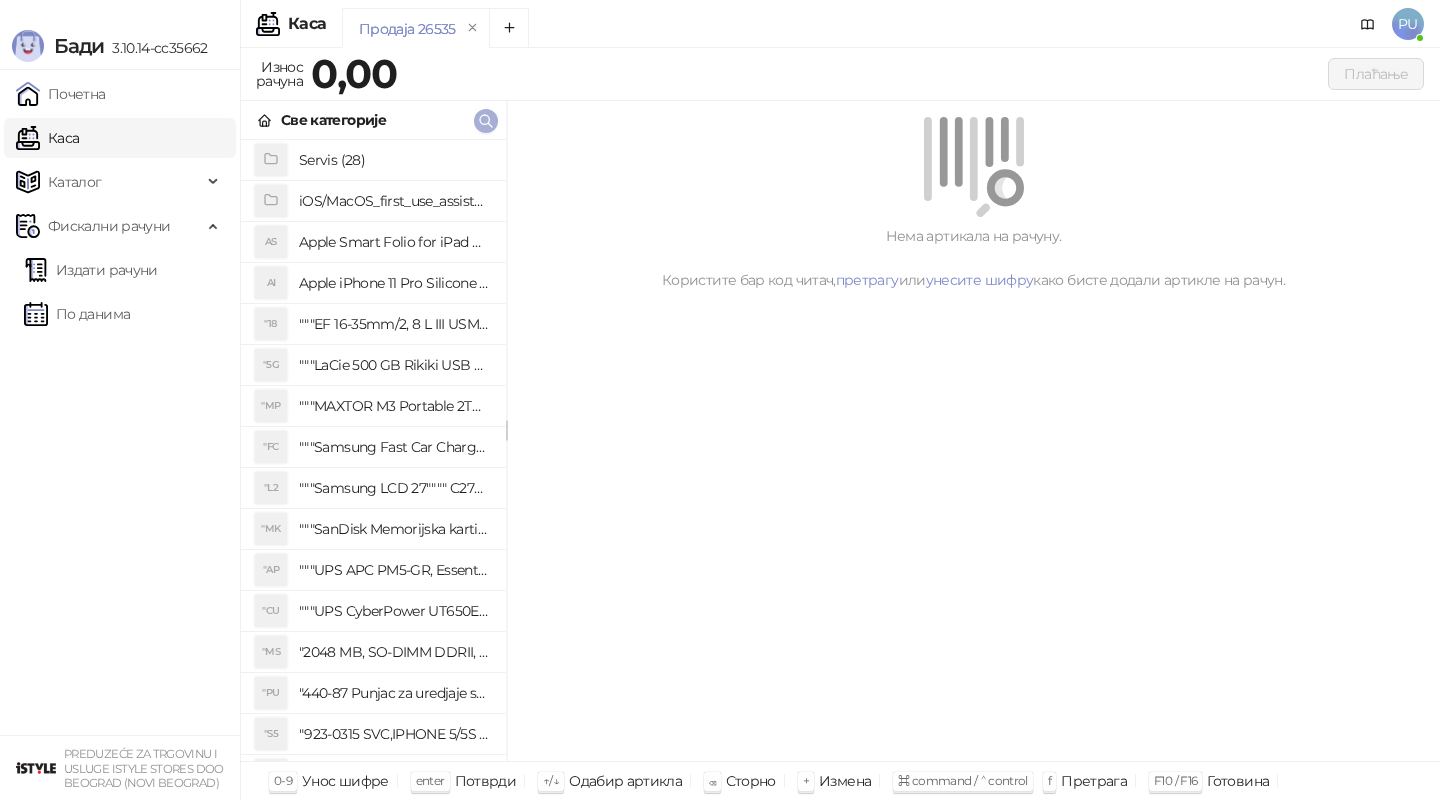 click 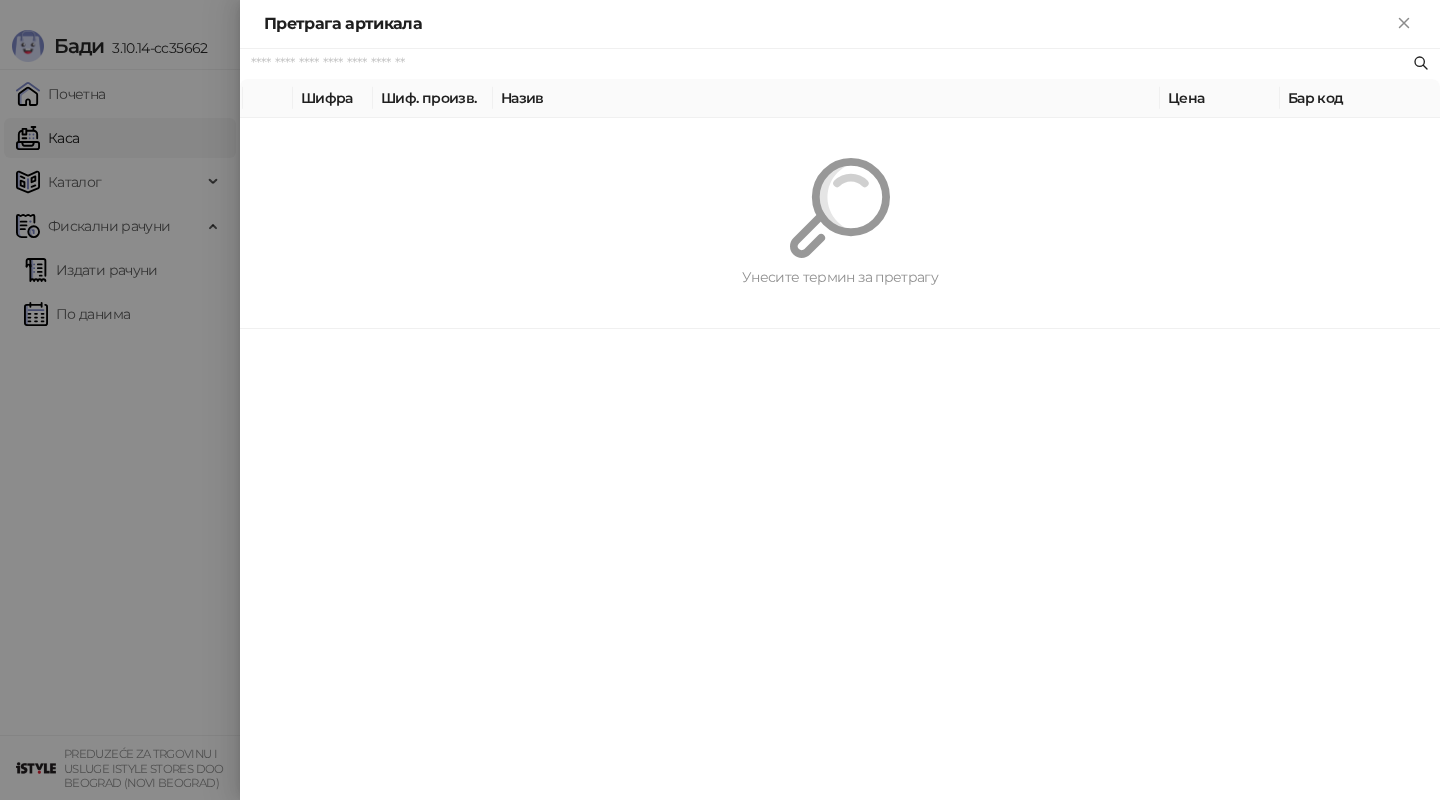 paste on "*********" 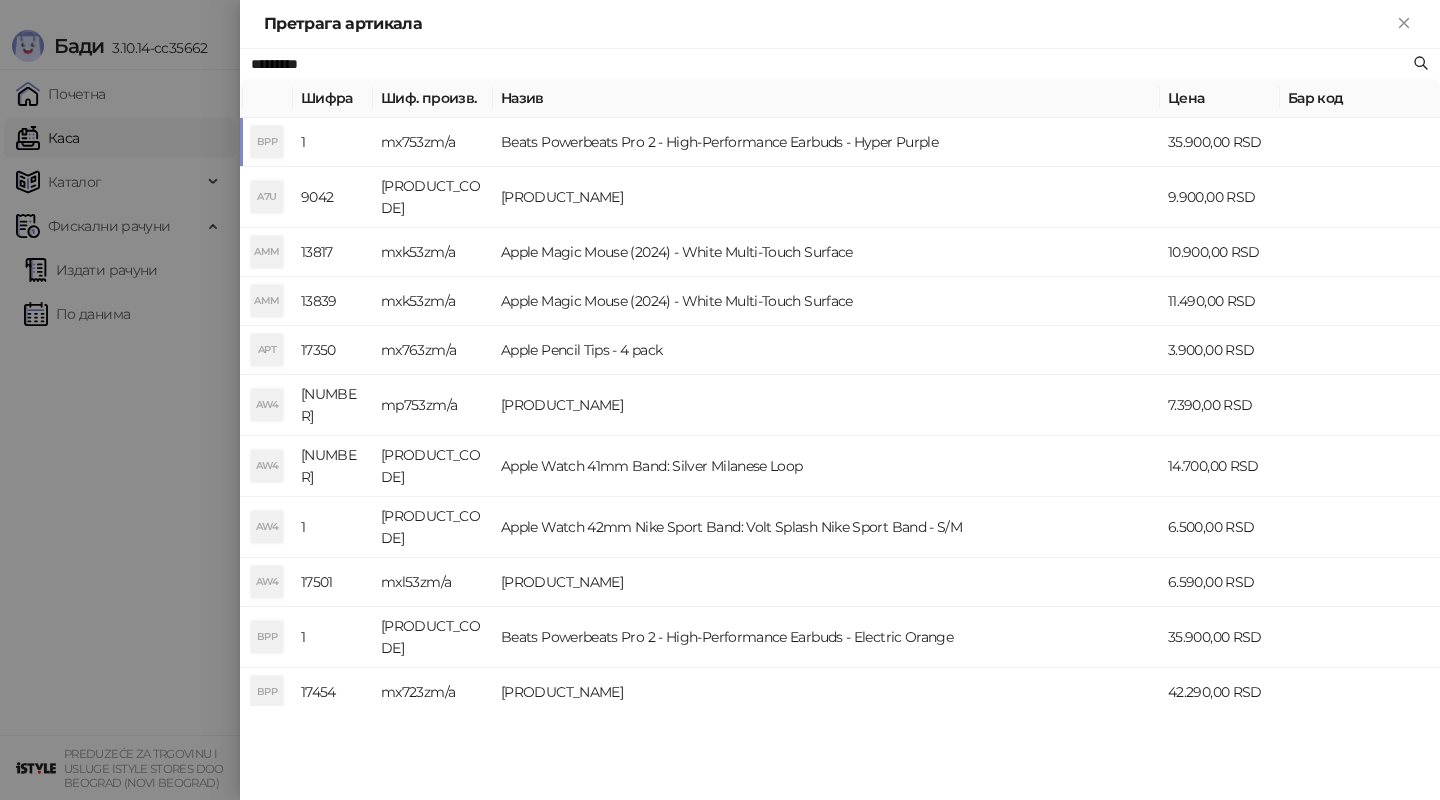 click on "Beats Powerbeats Pro 2 - High-Performance Earbuds - Hyper Purple" at bounding box center [826, 142] 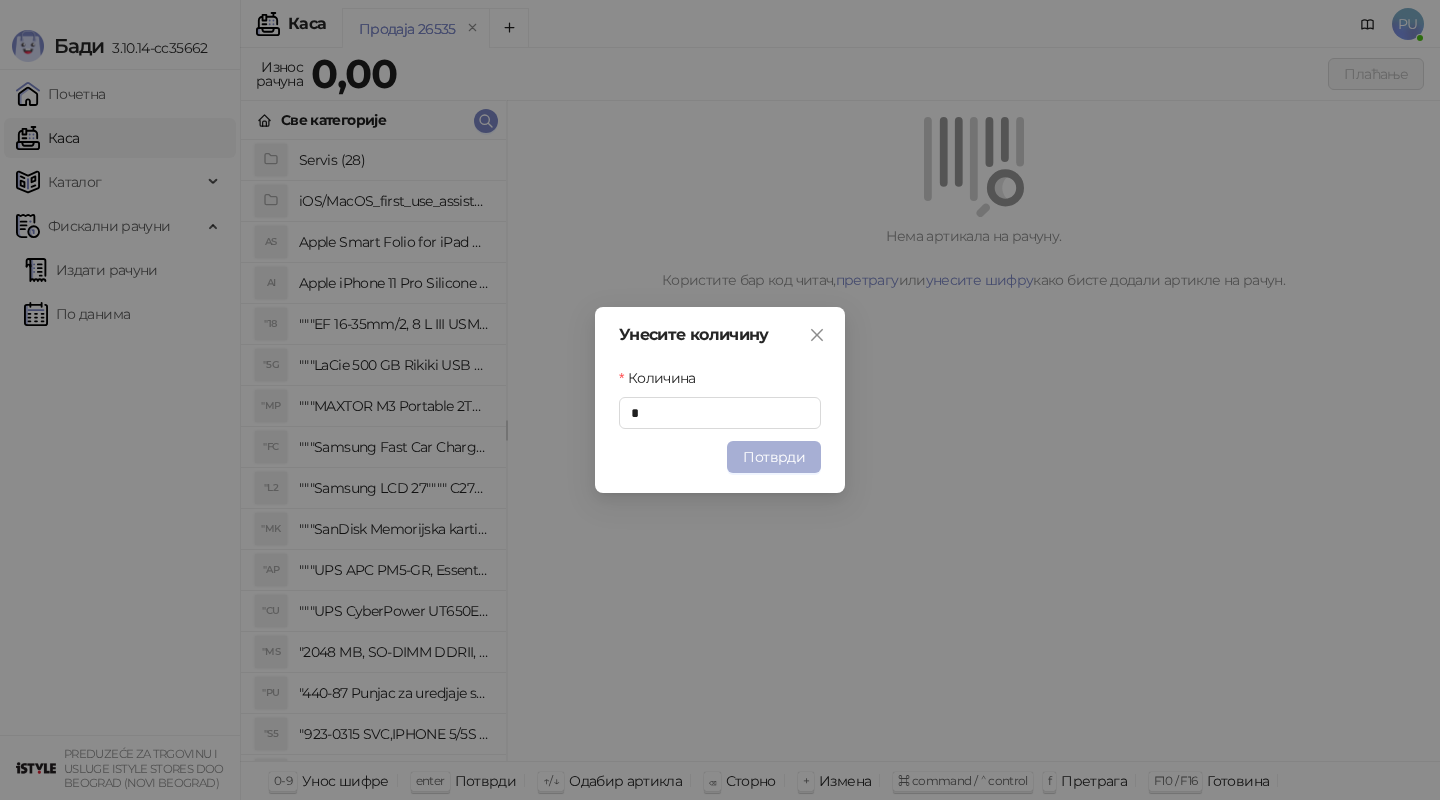 click on "Потврди" at bounding box center [774, 457] 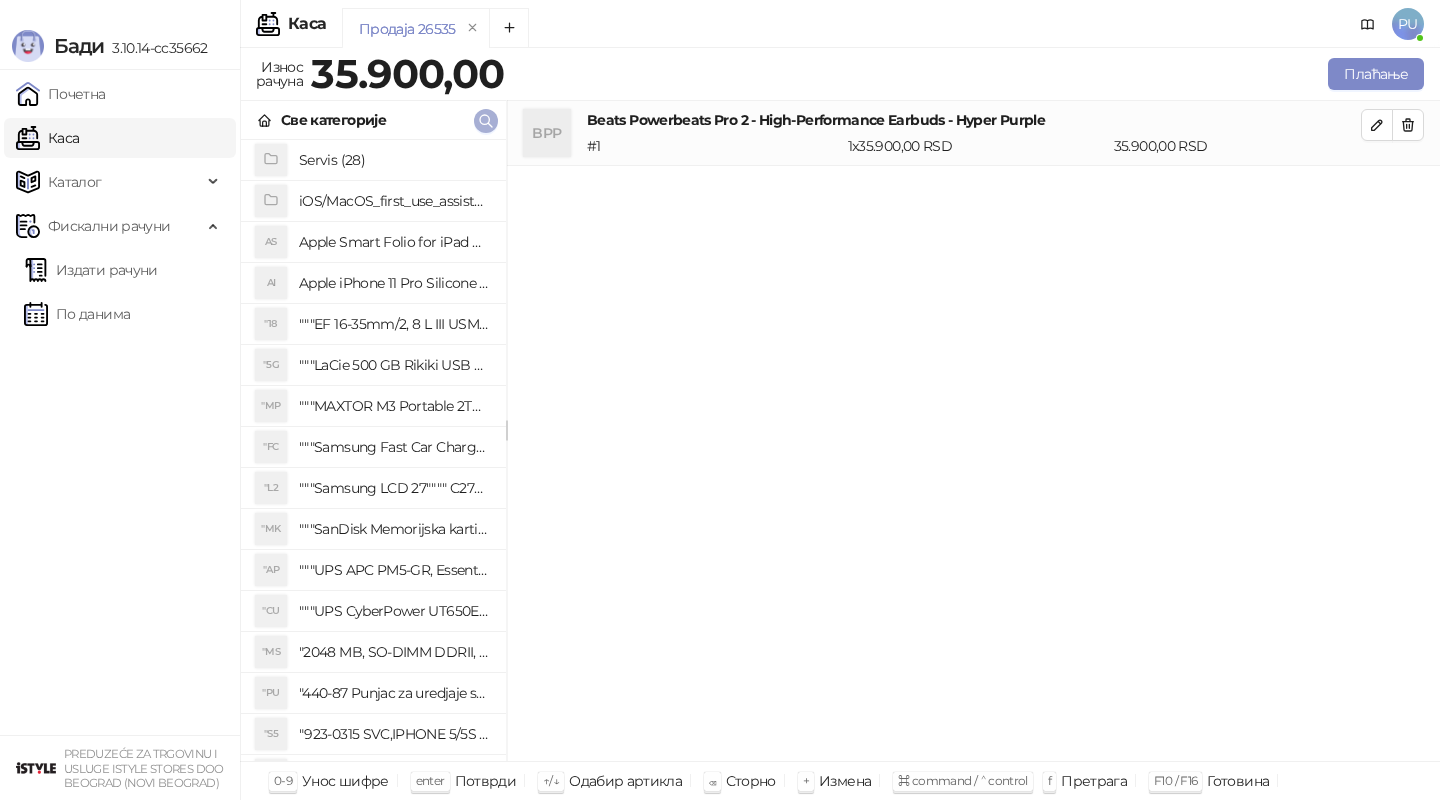 click 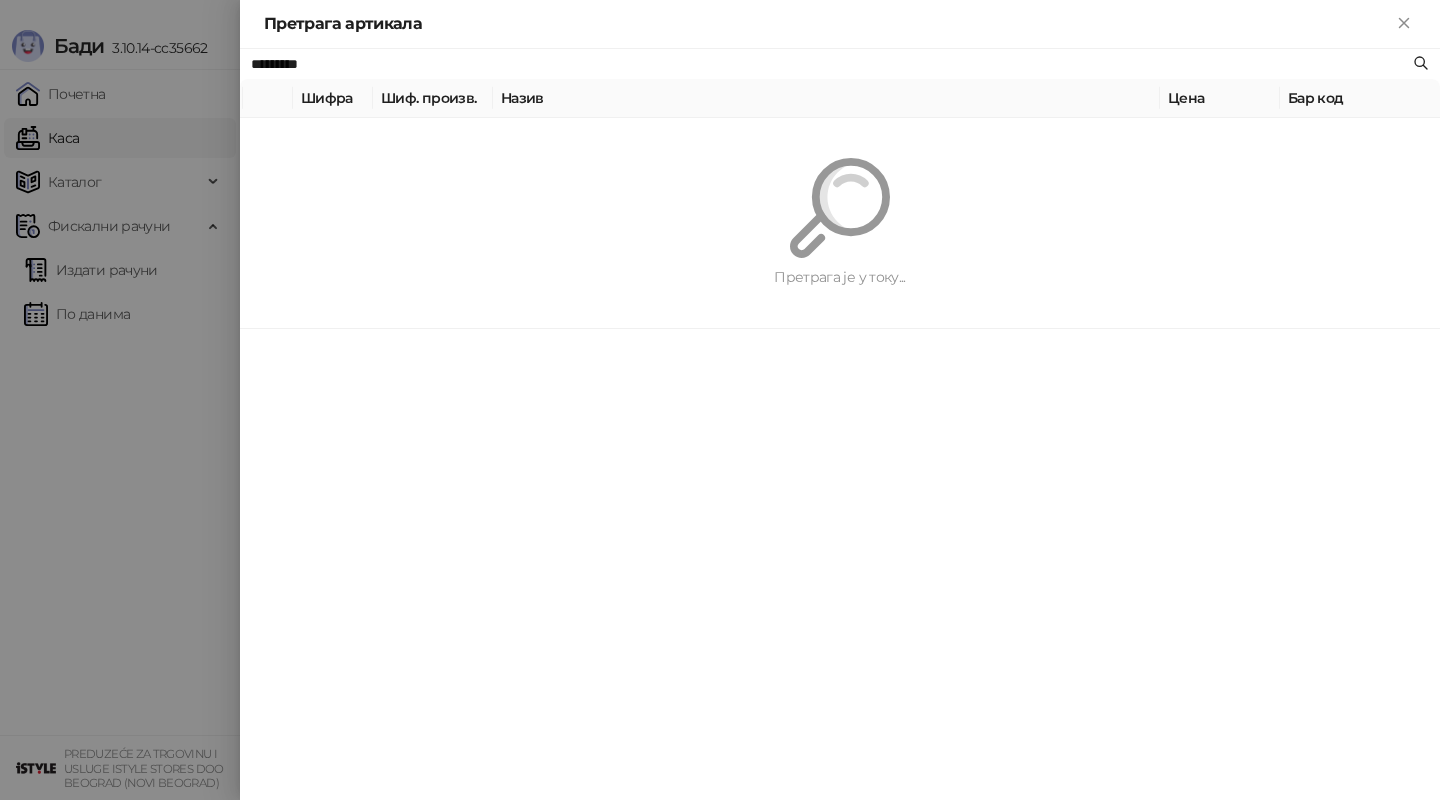 paste on "**********" 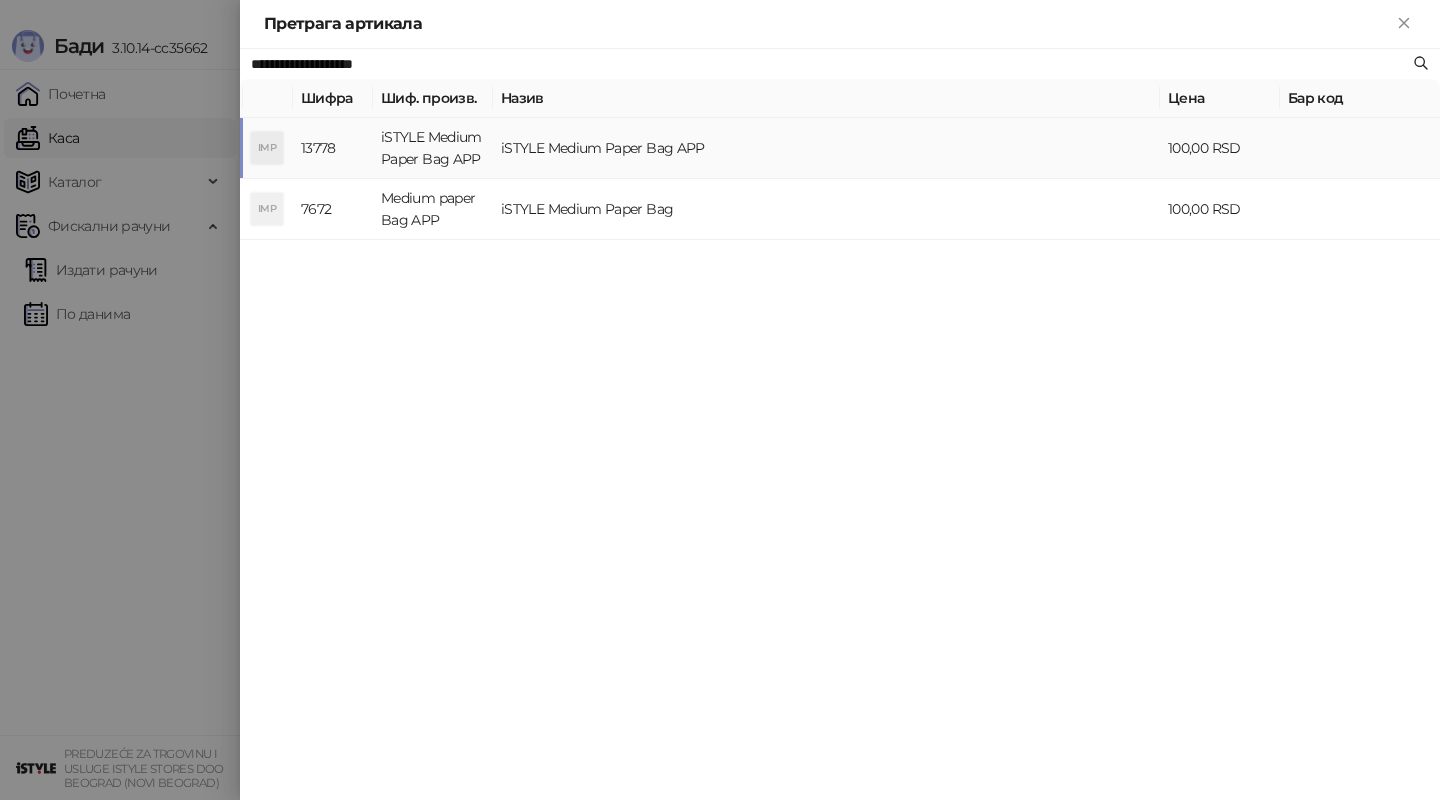 type on "**********" 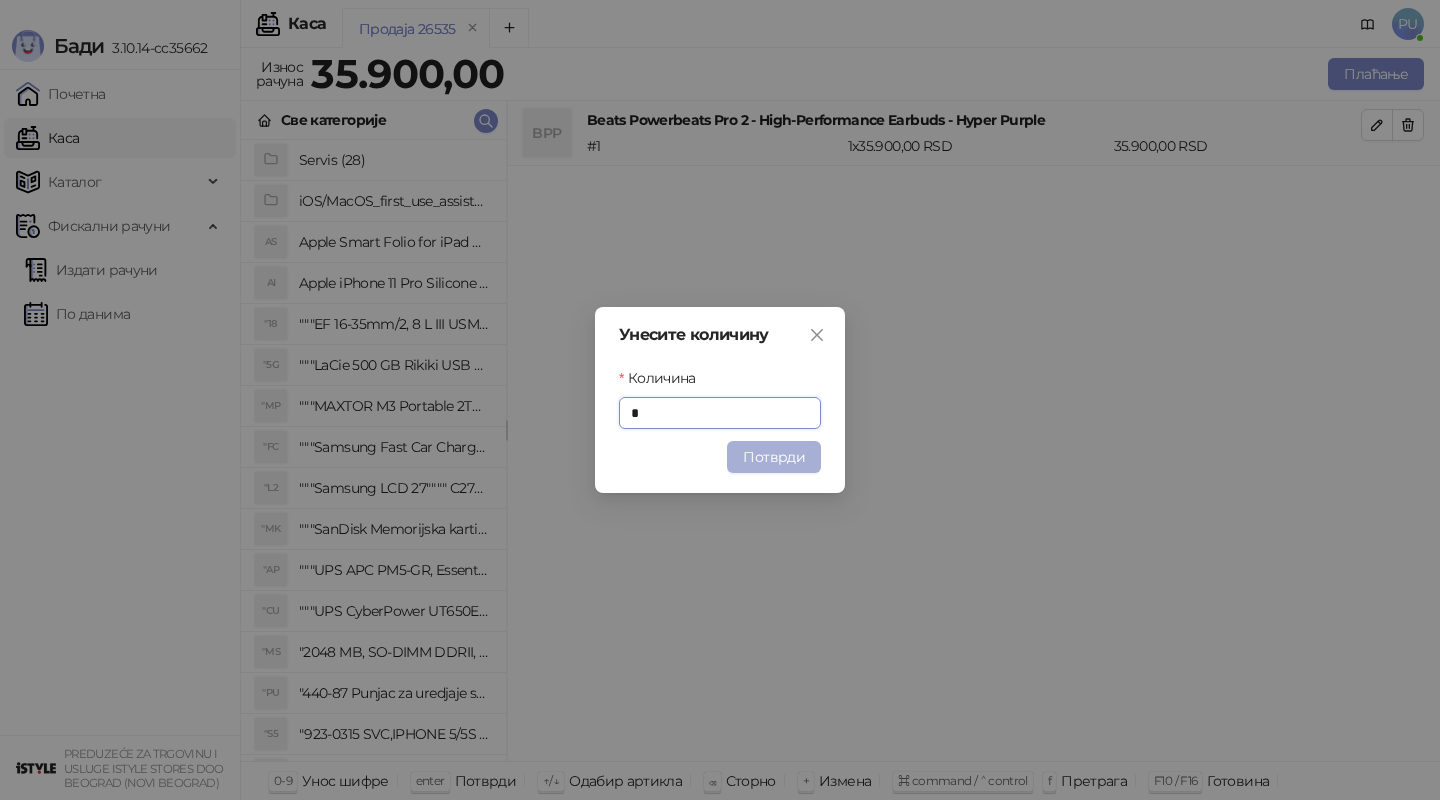click on "Потврди" at bounding box center [774, 457] 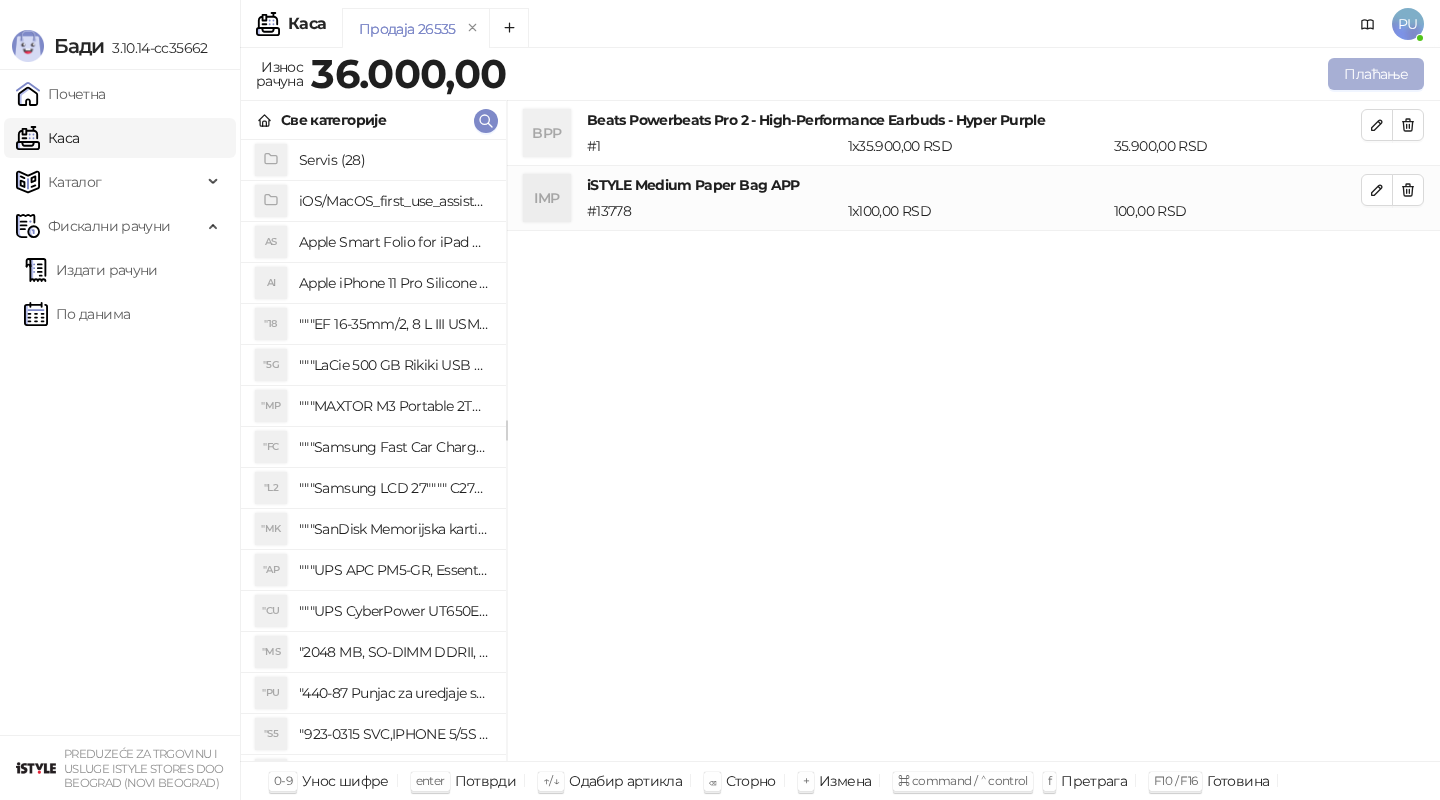 click on "Плаћање" at bounding box center (1376, 74) 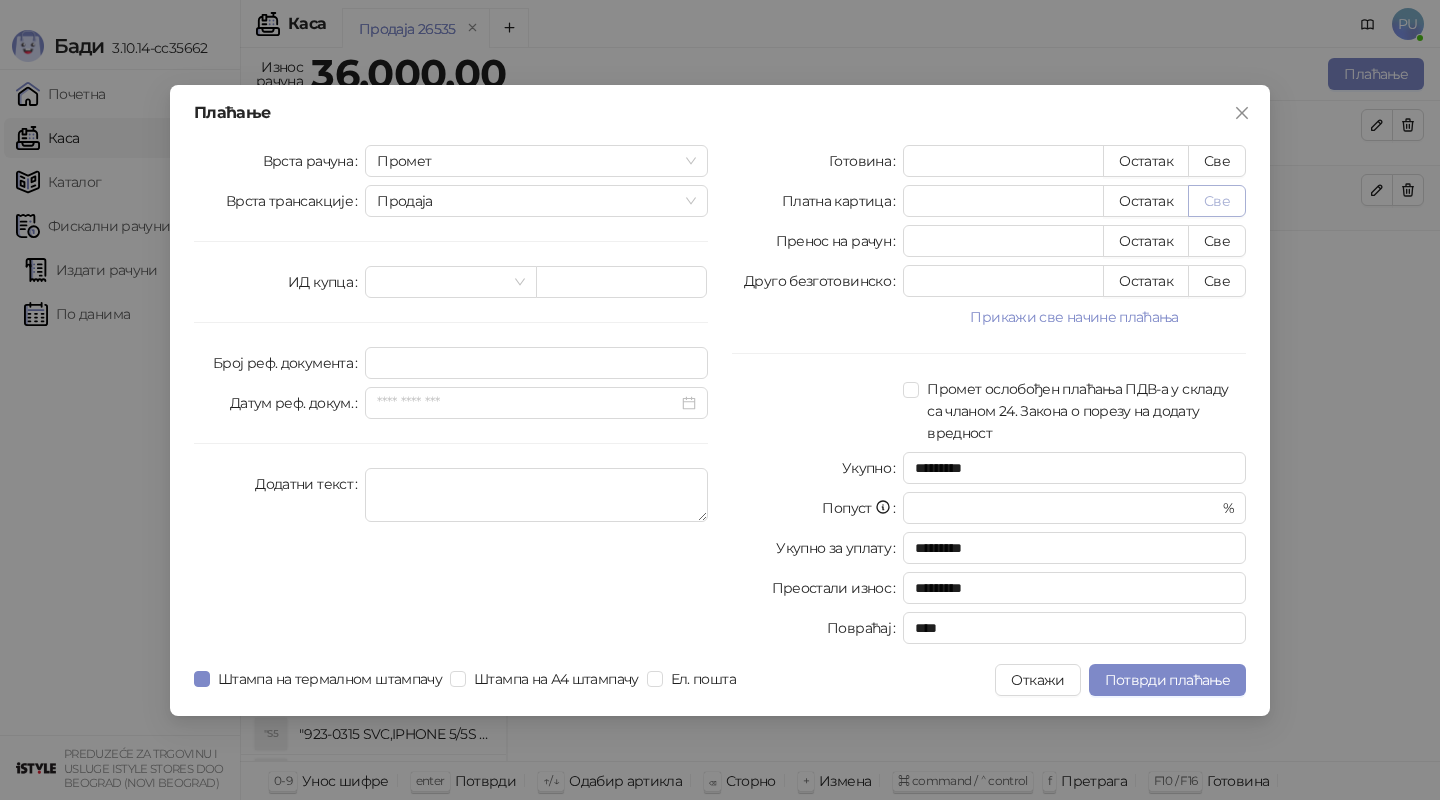 click on "Све" at bounding box center [1217, 201] 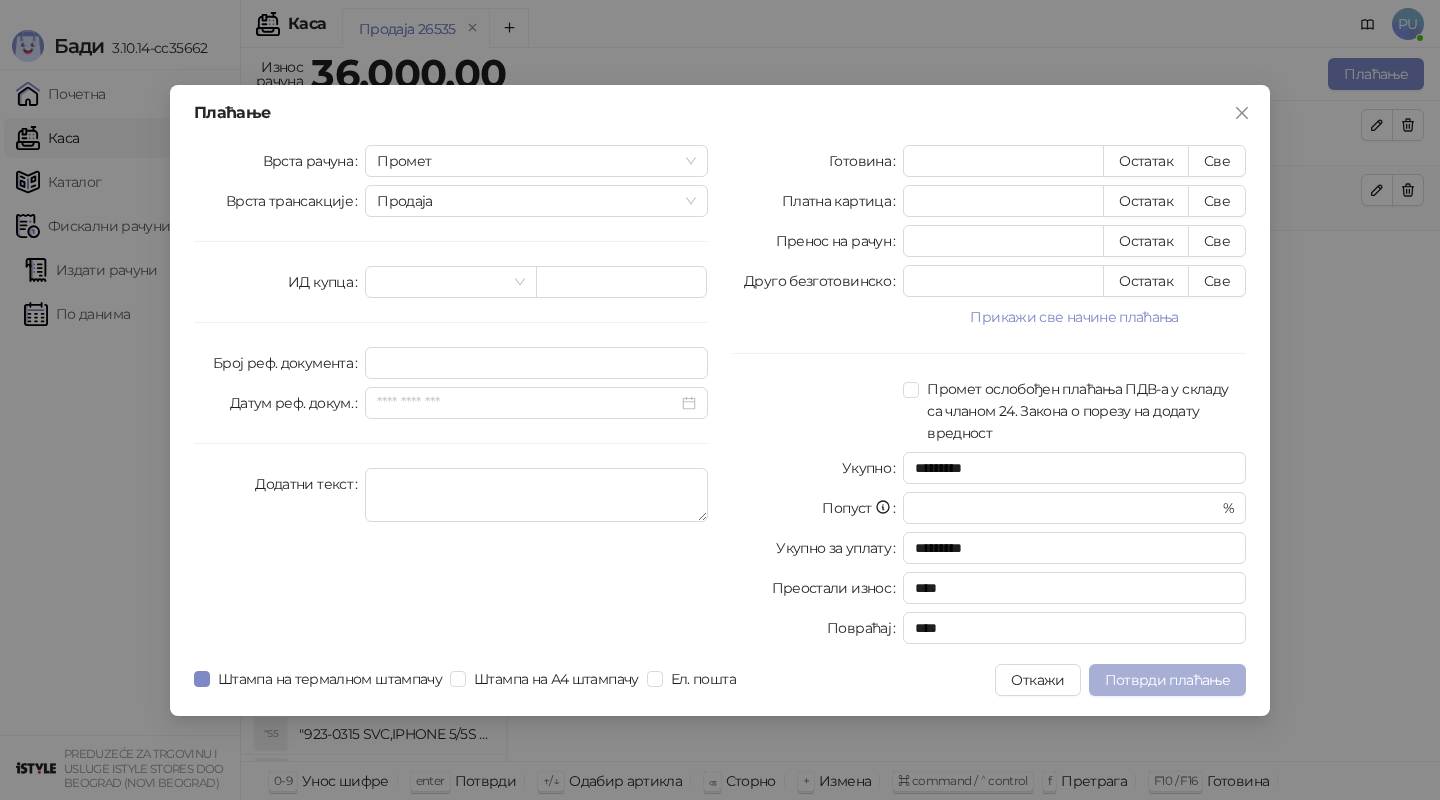 click on "Потврди плаћање" at bounding box center (1167, 680) 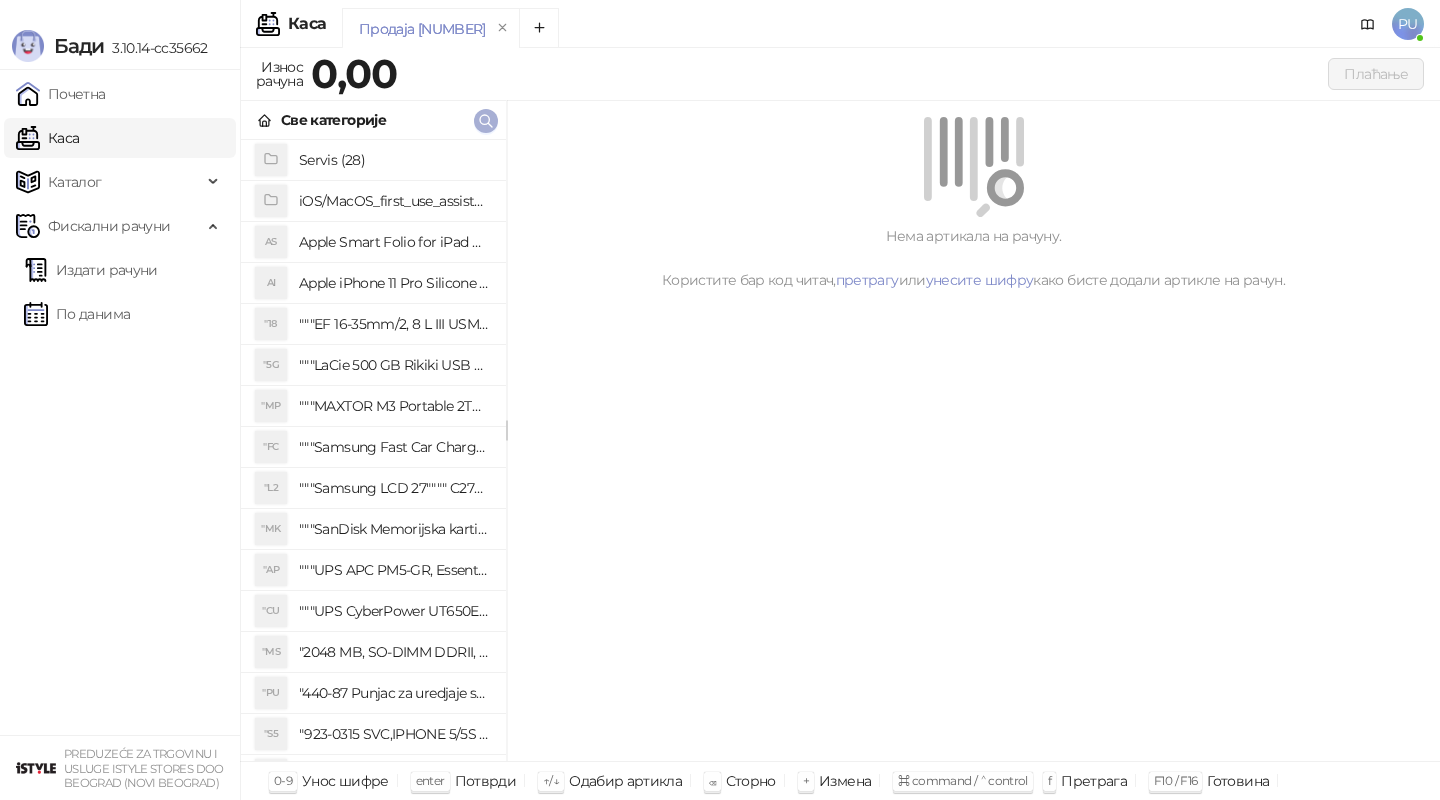 click 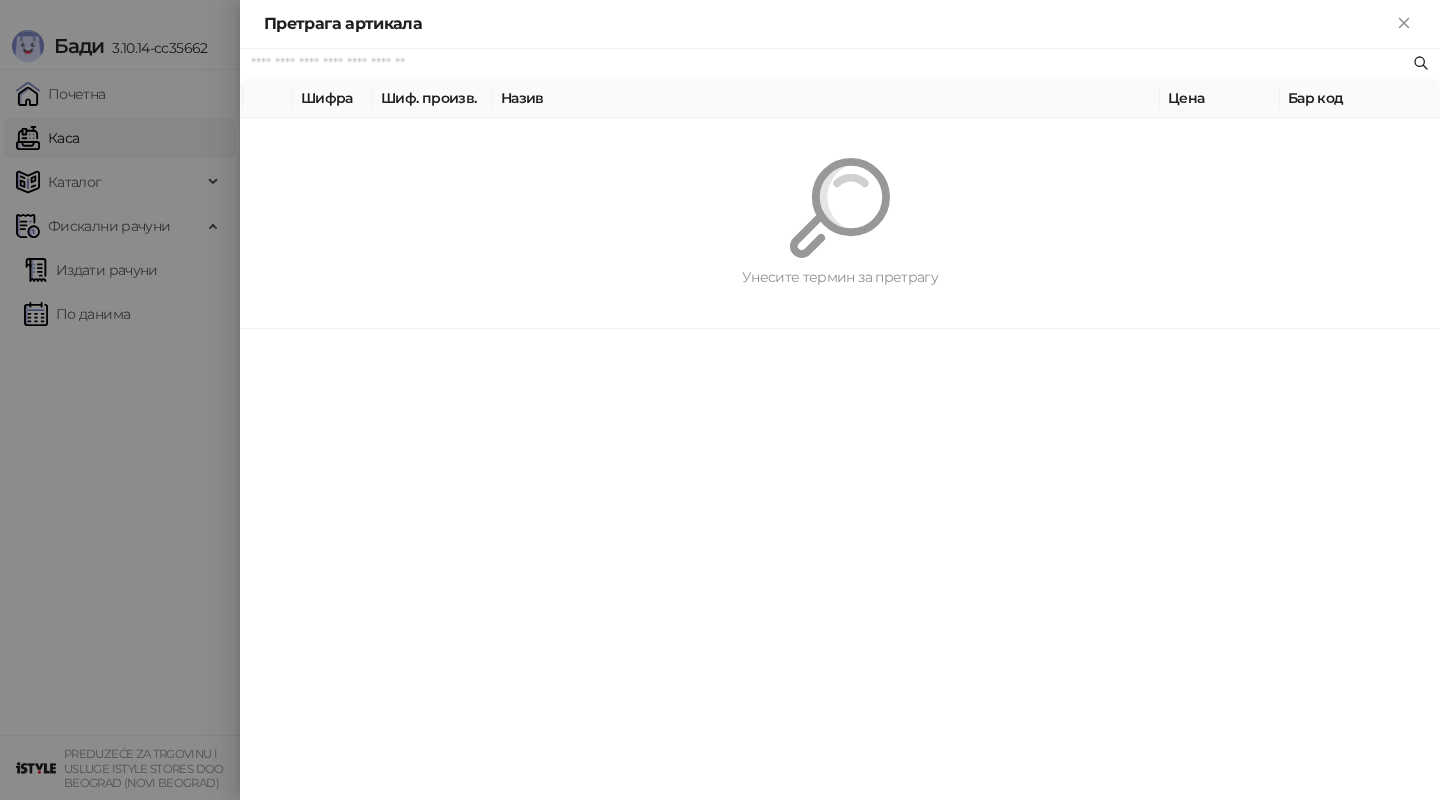 paste on "*********" 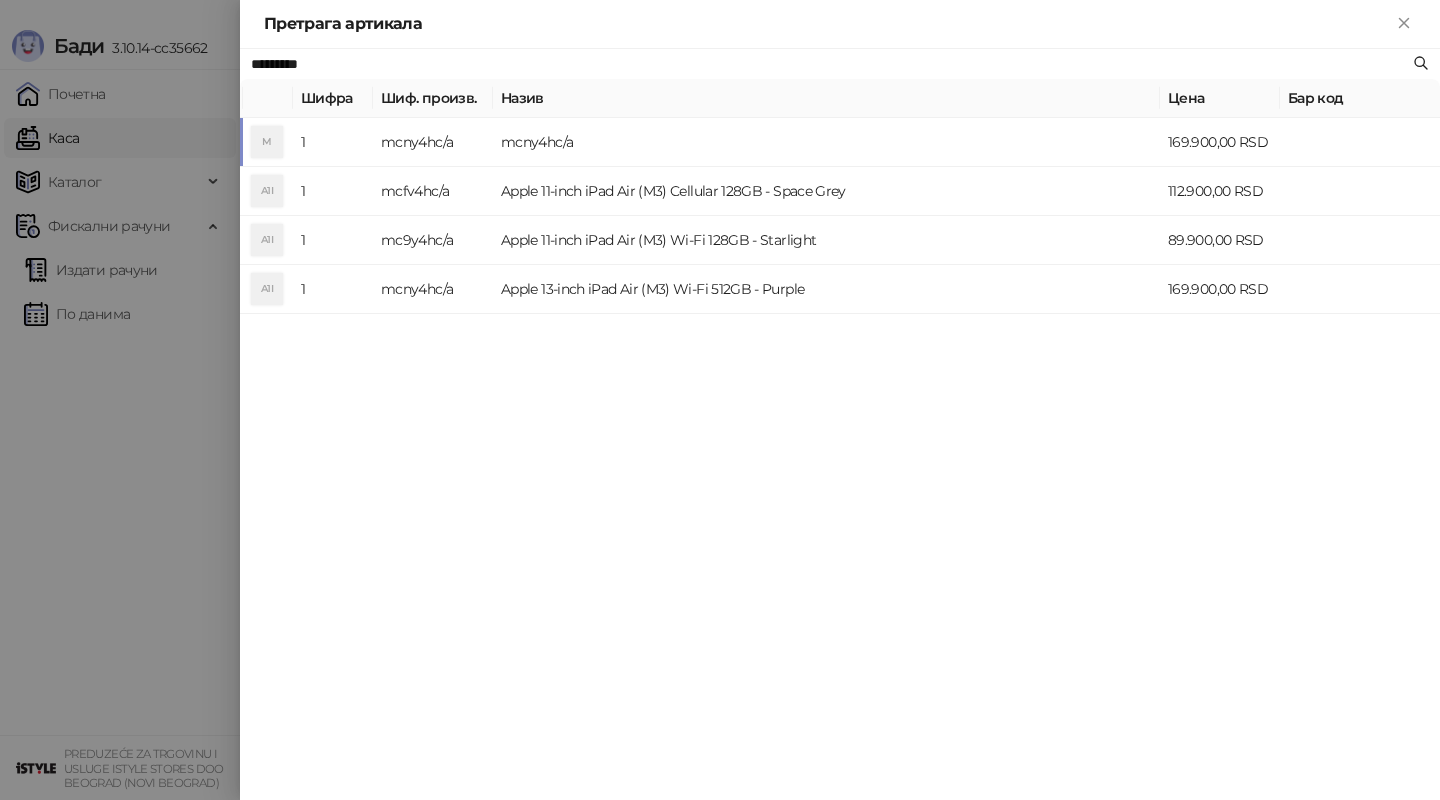 drag, startPoint x: 544, startPoint y: 74, endPoint x: 231, endPoint y: 72, distance: 313.00638 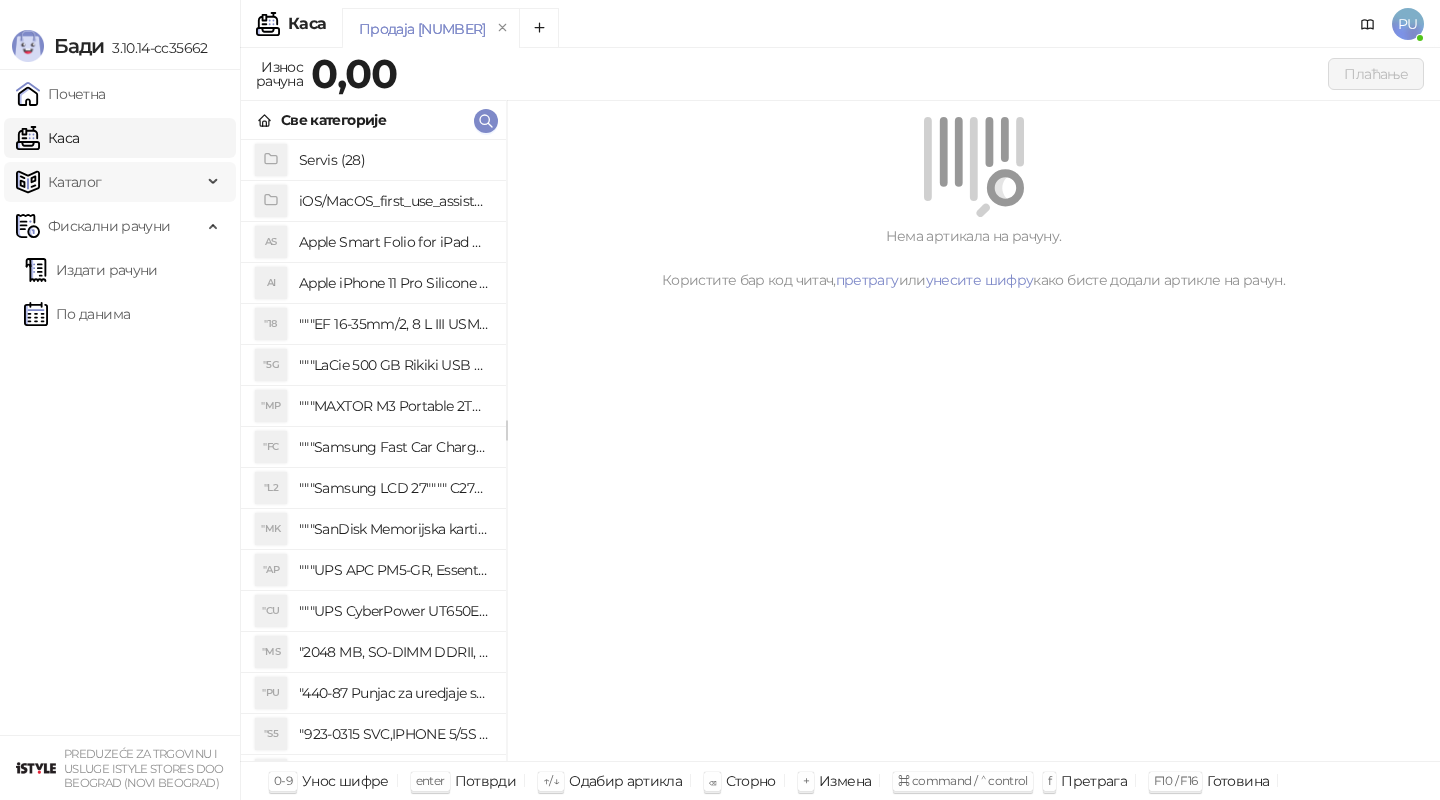 click on "Каталог" at bounding box center (75, 182) 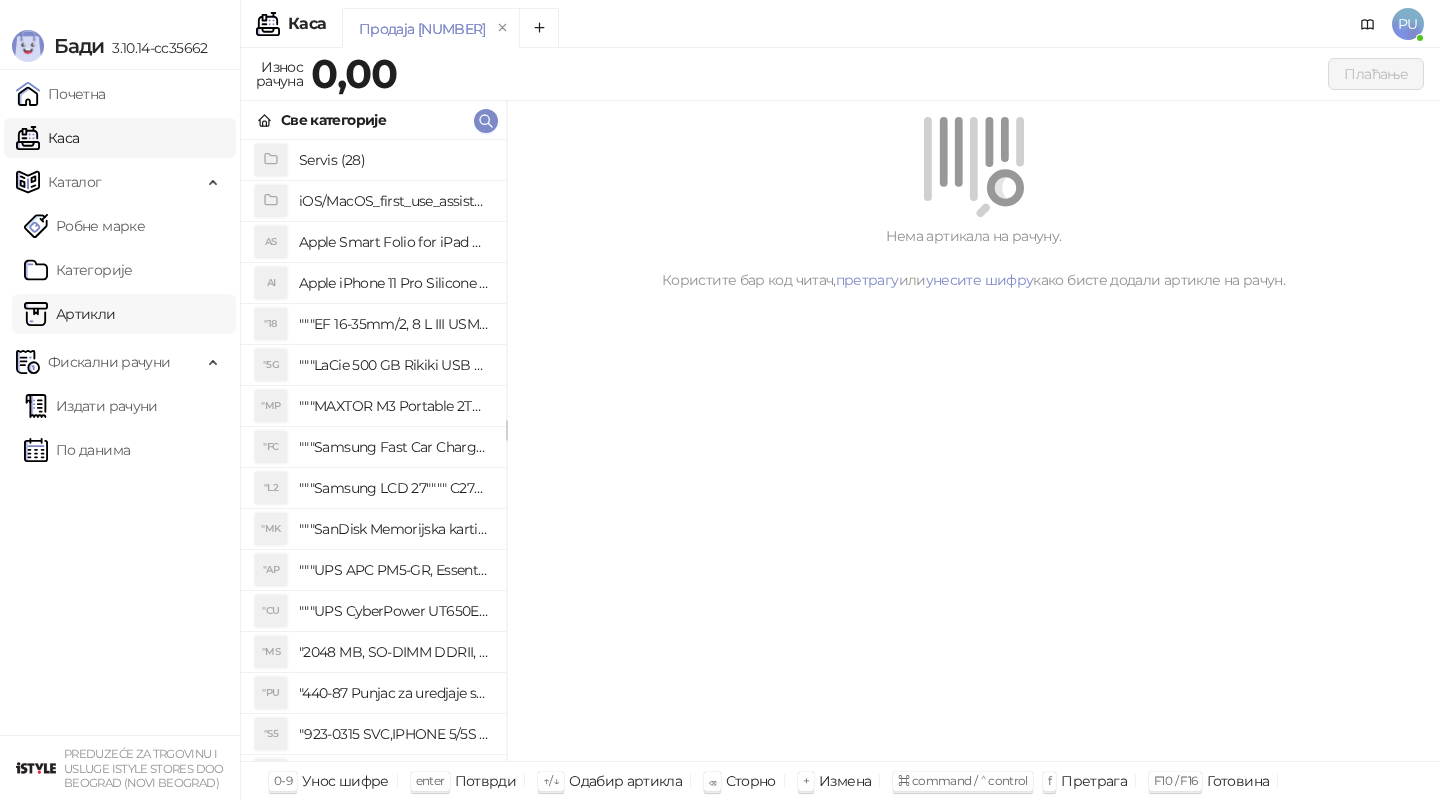 click on "Артикли" at bounding box center [70, 314] 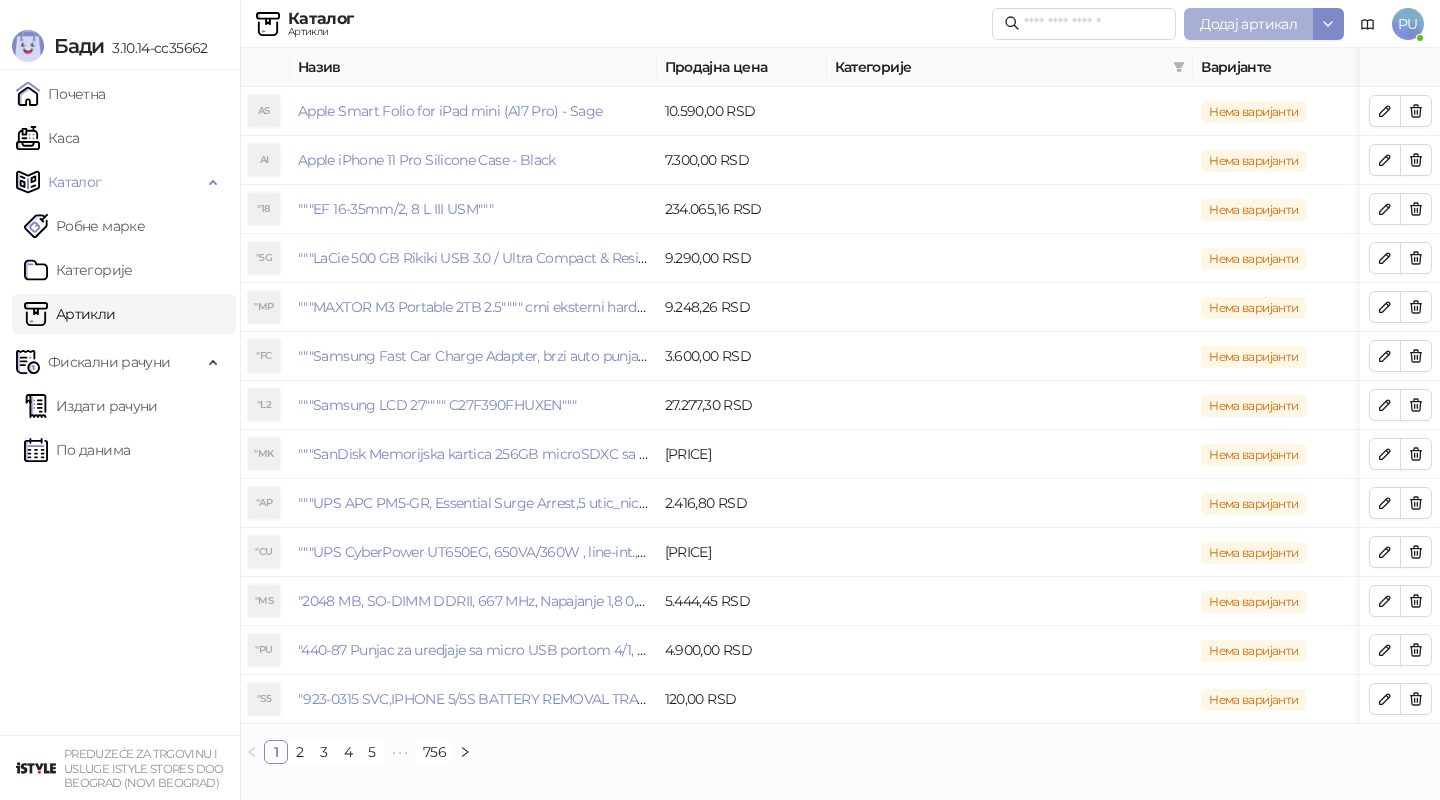 click on "Додај артикал" at bounding box center (1248, 24) 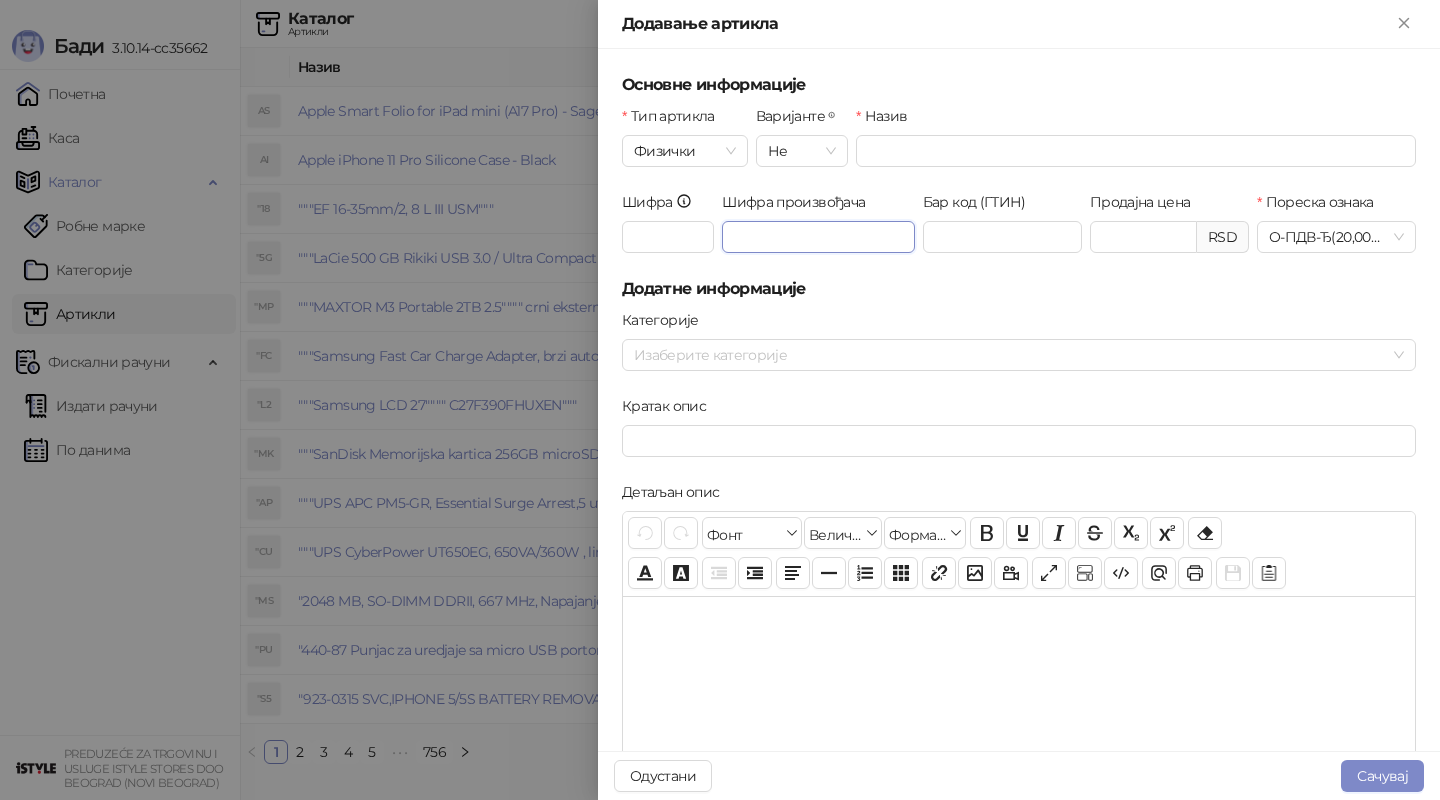 click on "Шифра произвођача" at bounding box center (818, 237) 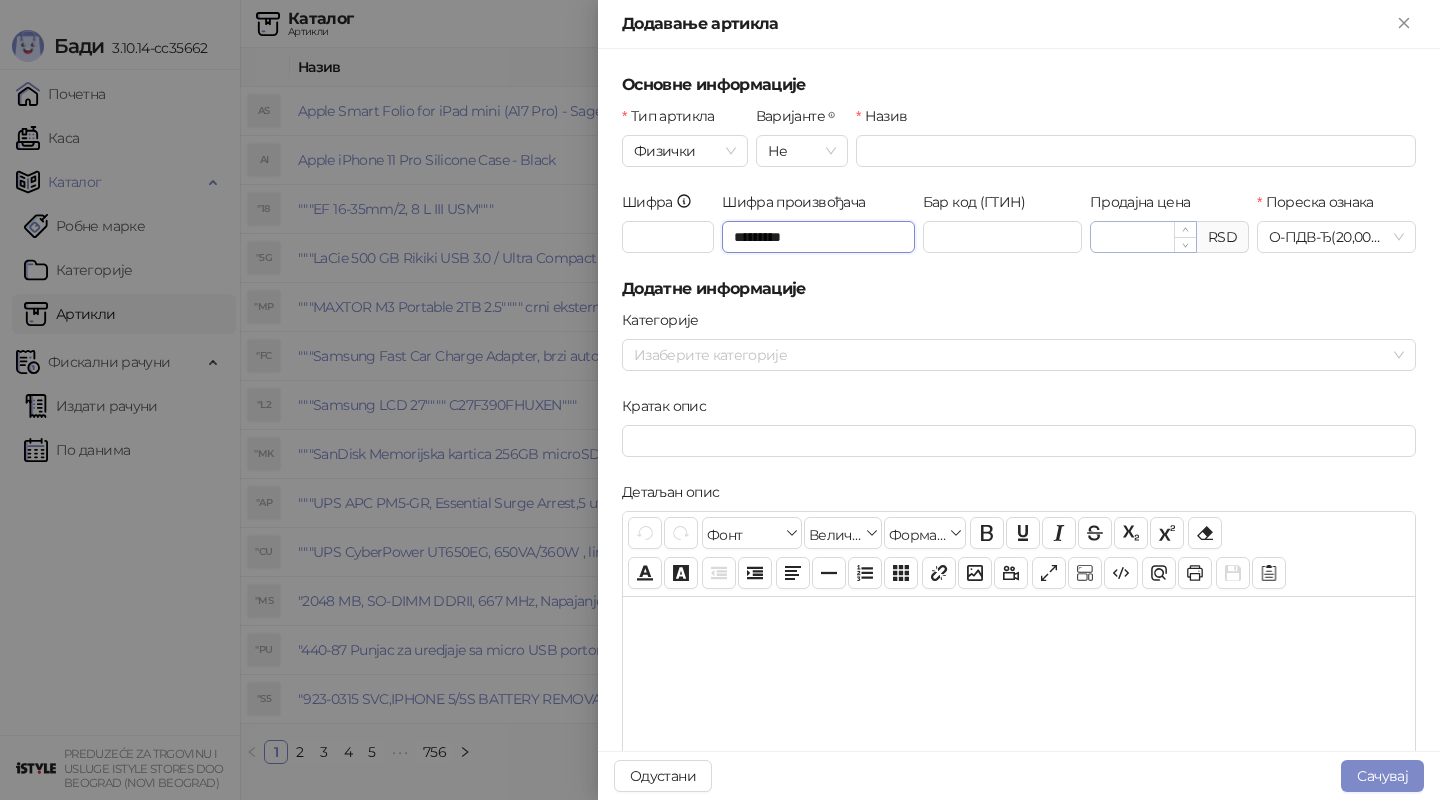 type on "*********" 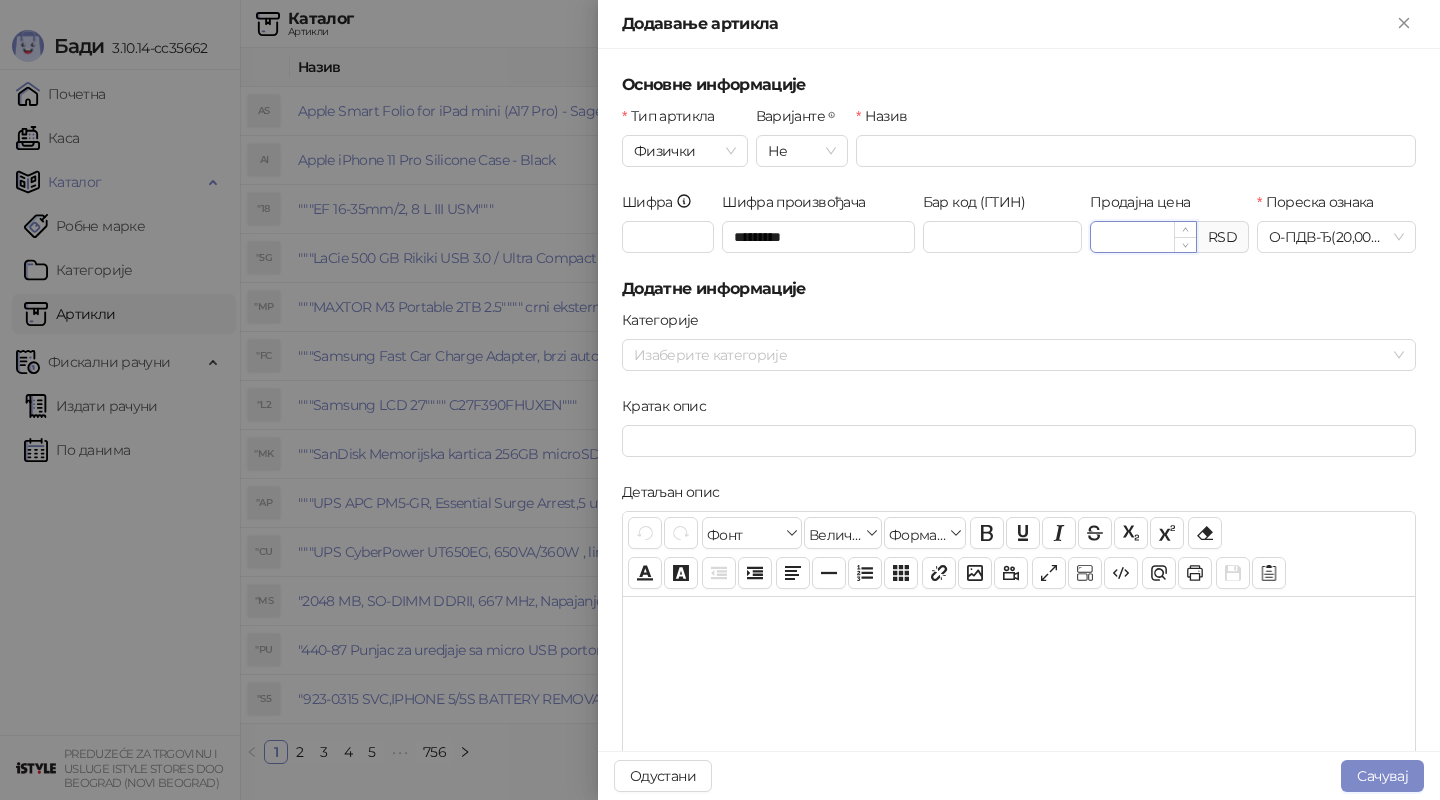 click on "Продајна цена" at bounding box center (1143, 237) 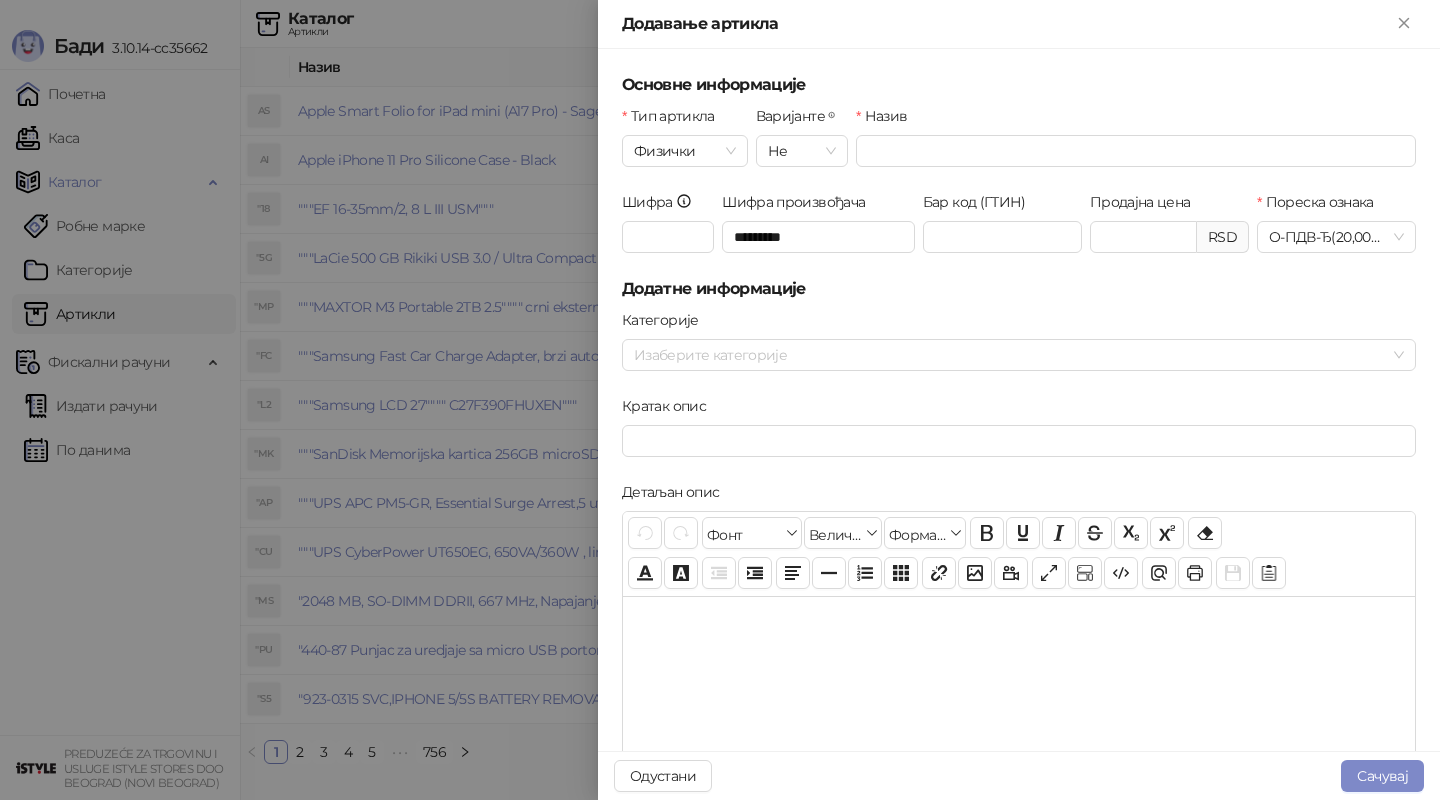 click on "Назив" at bounding box center (1136, 120) 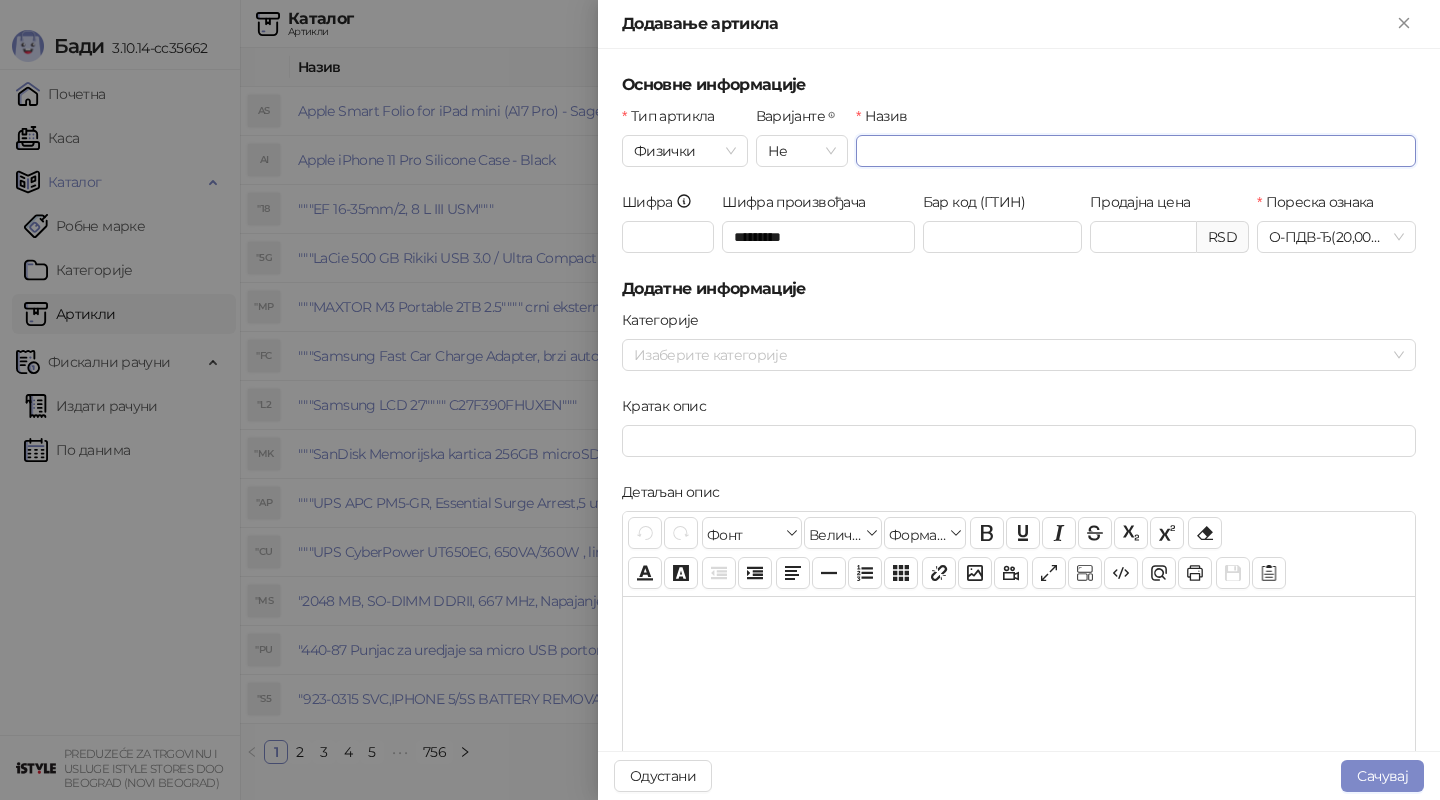 click on "Назив" at bounding box center [1136, 151] 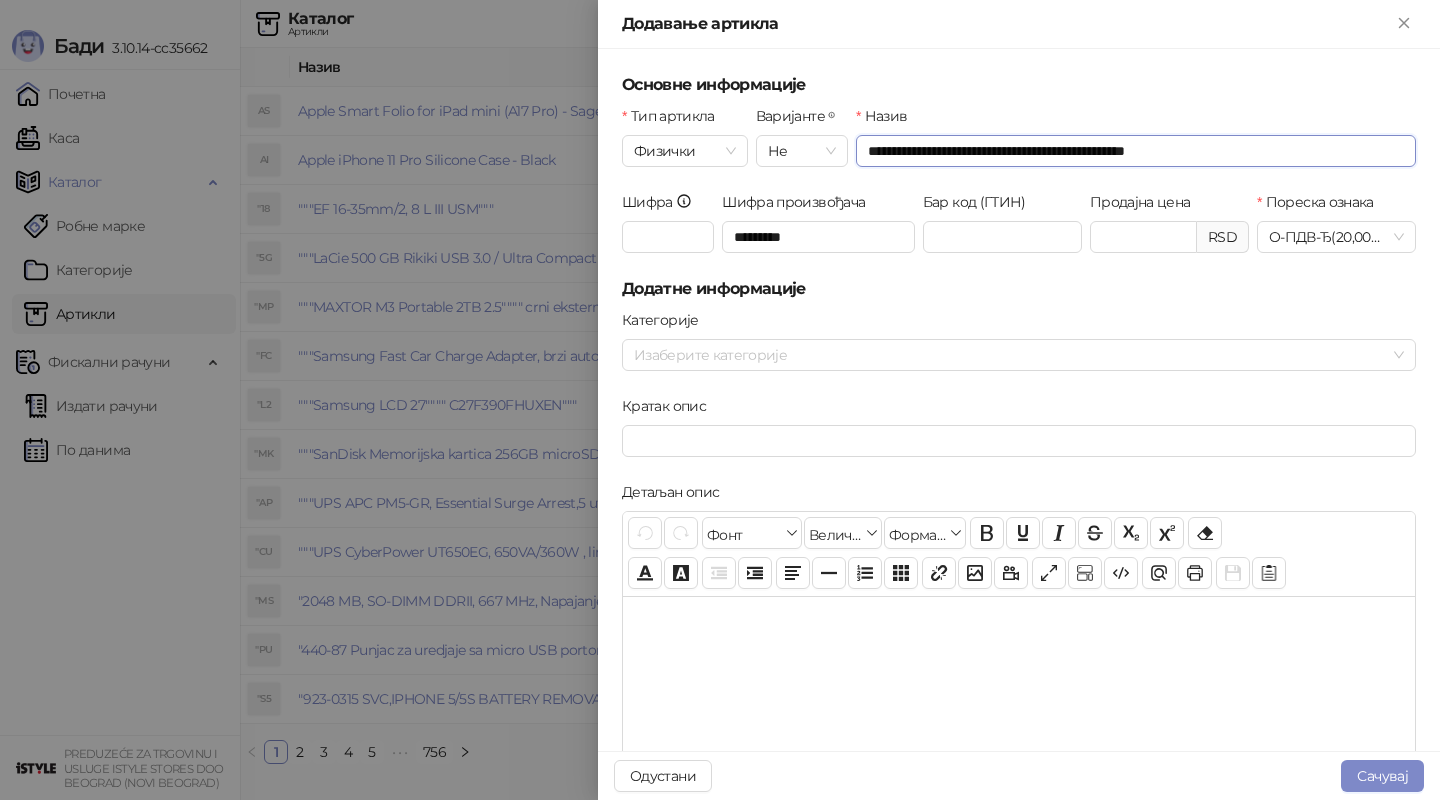 type on "**********" 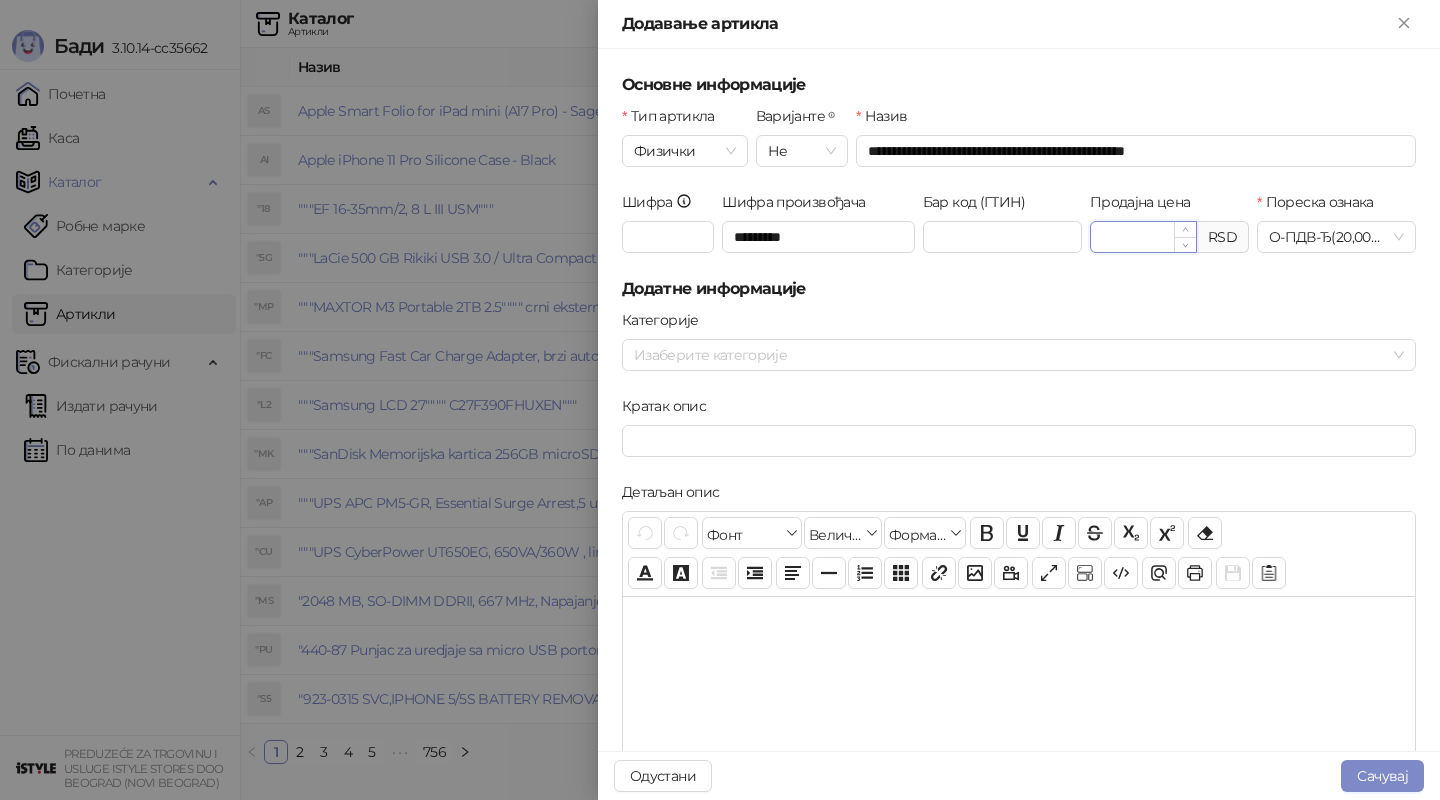 click on "Продајна цена" at bounding box center [1143, 237] 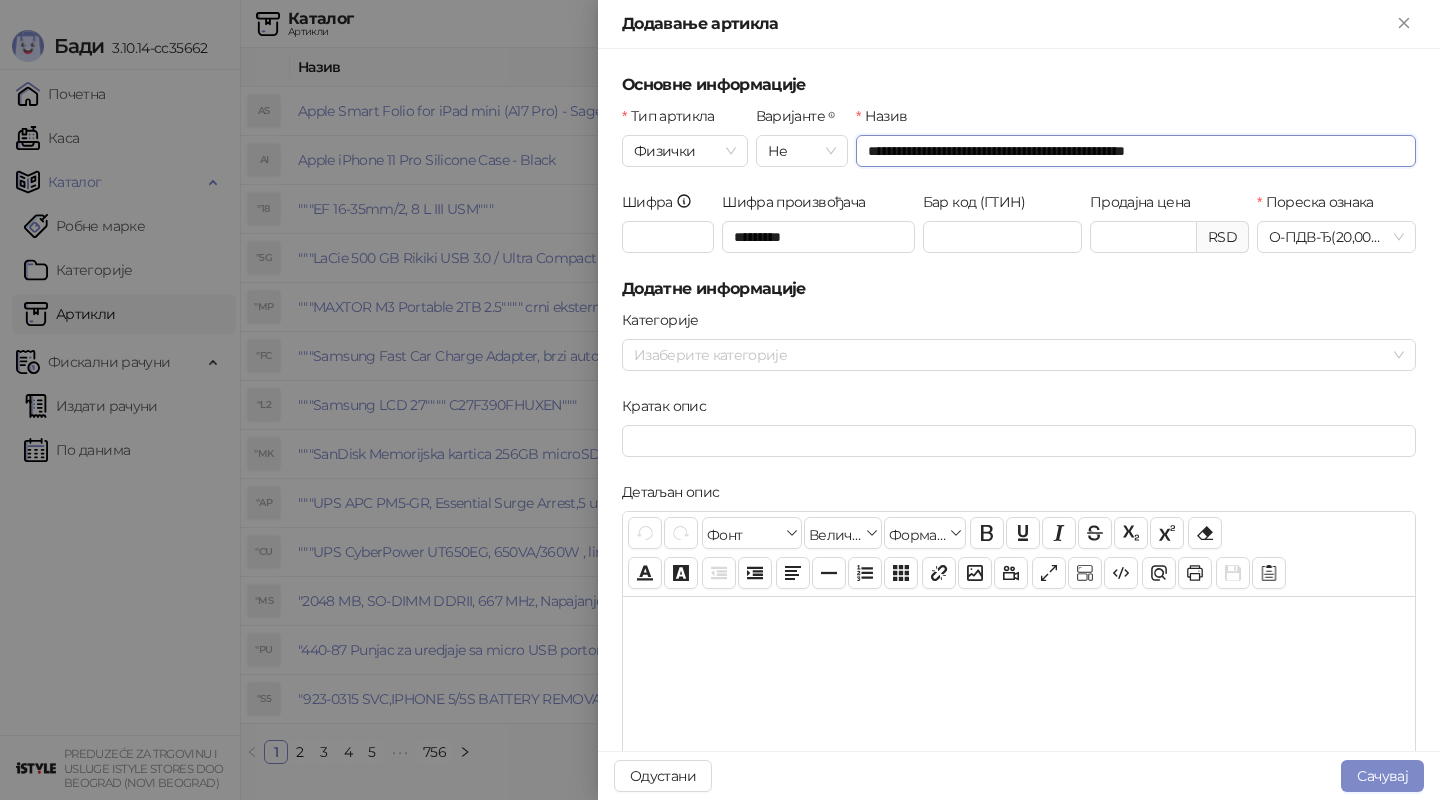 type on "*********" 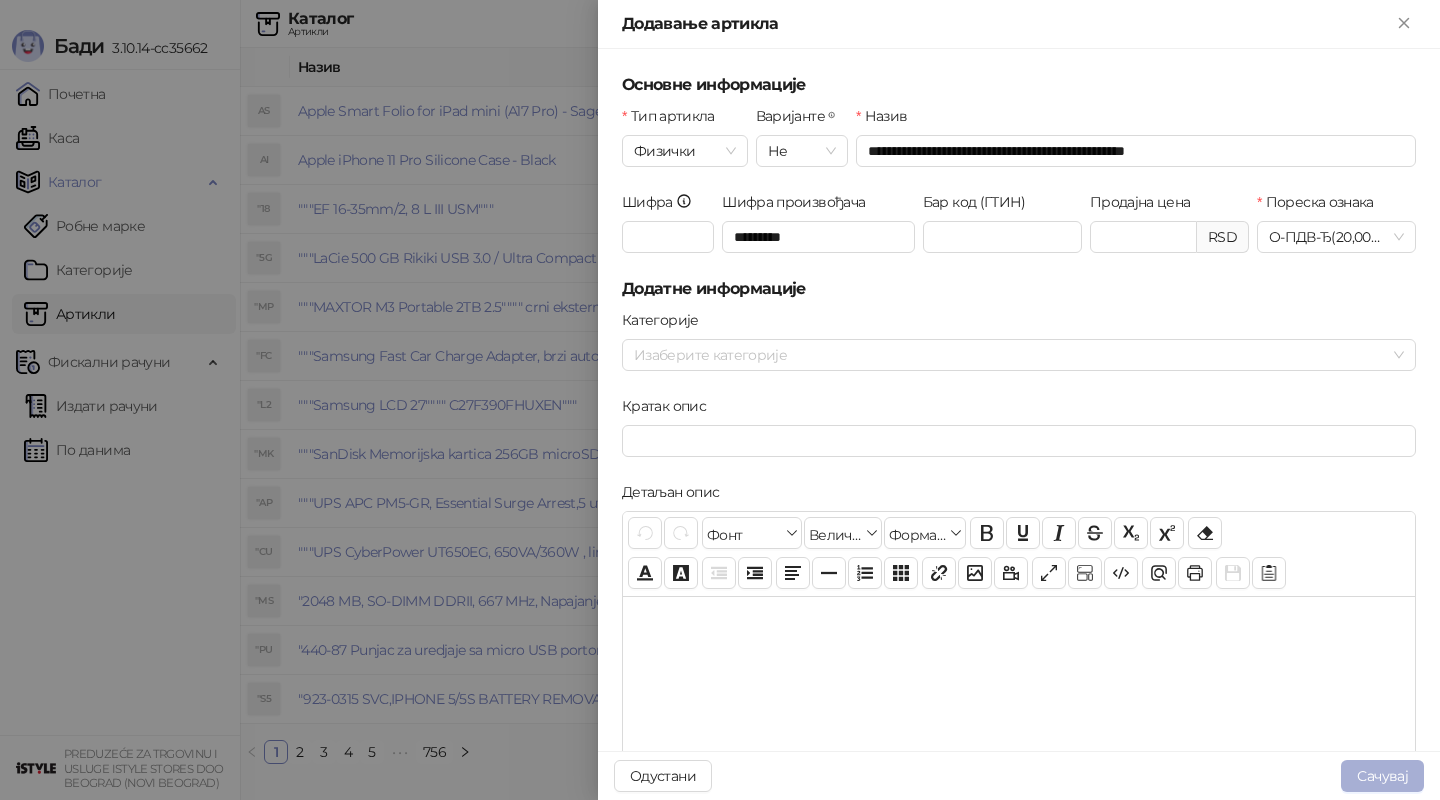 click on "Сачувај" at bounding box center [1382, 776] 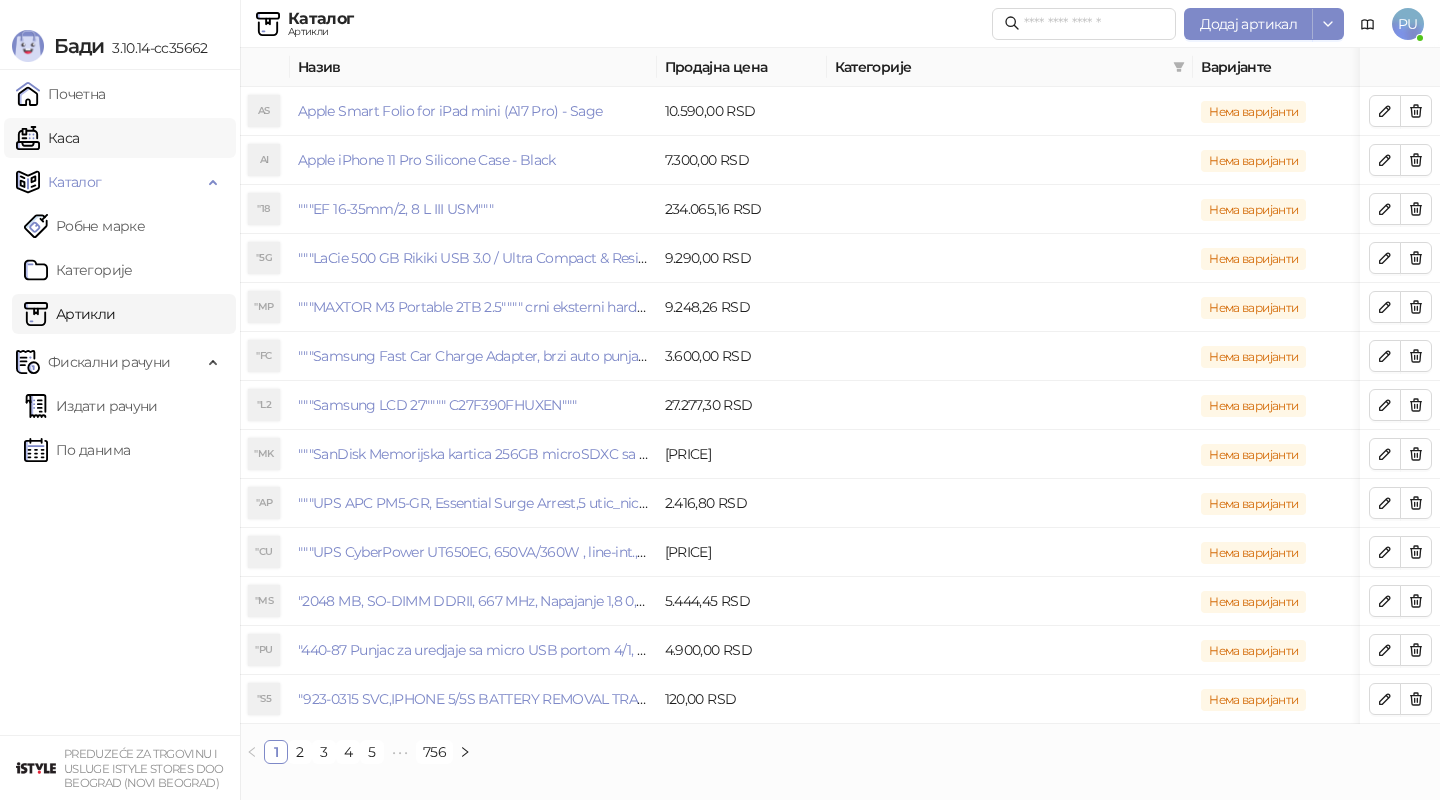 click on "Каса" at bounding box center [47, 138] 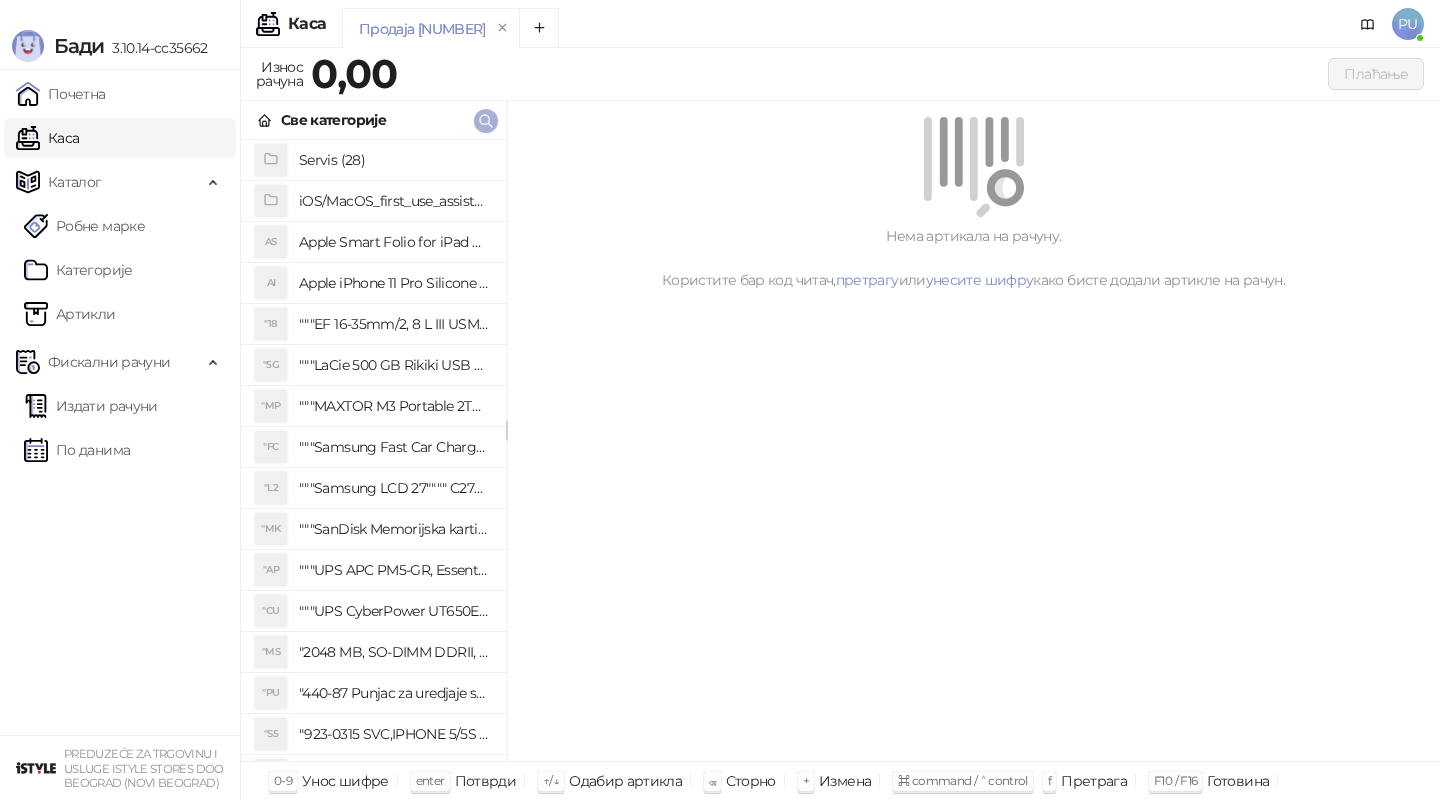 click 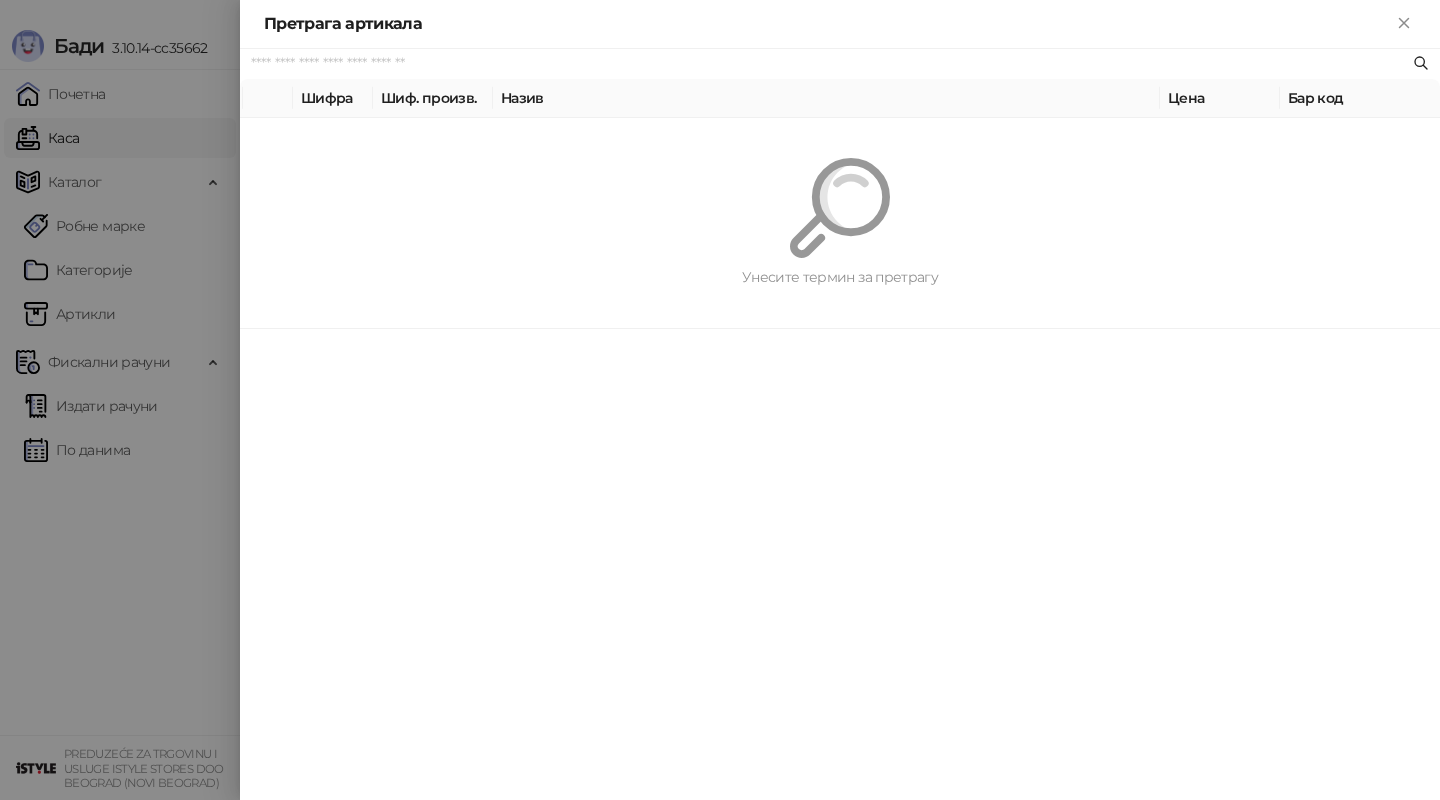 paste on "**********" 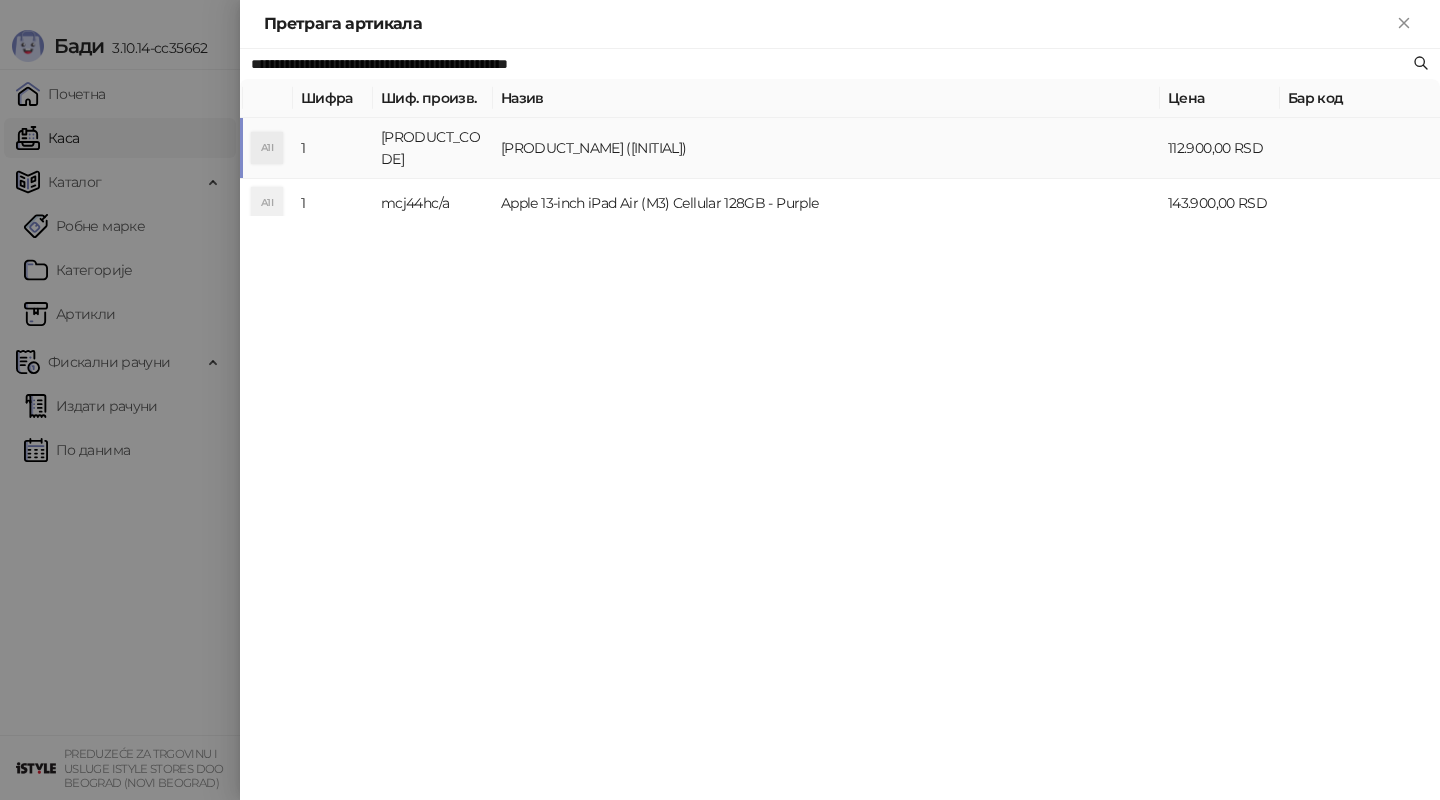 type on "**********" 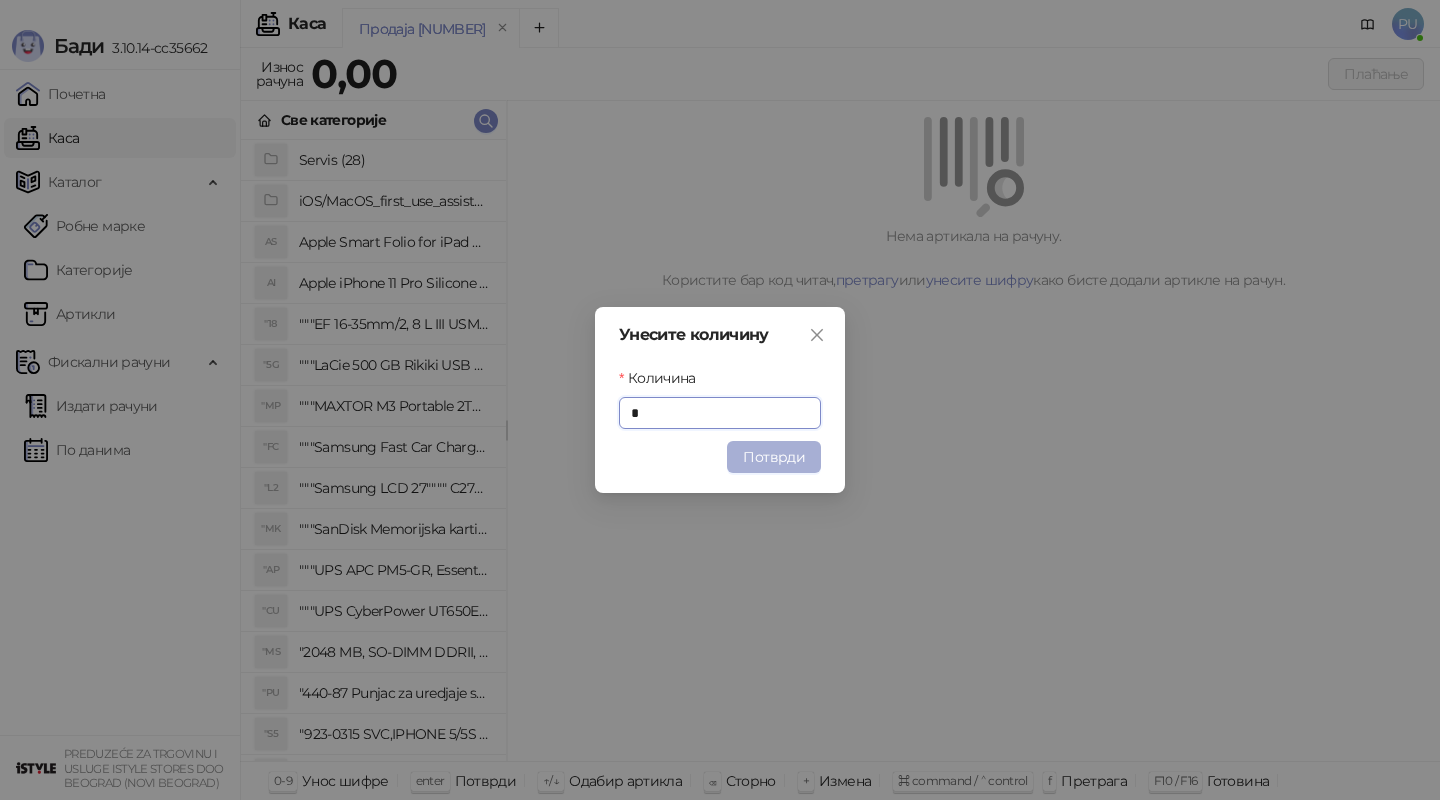 click on "Потврди" at bounding box center (774, 457) 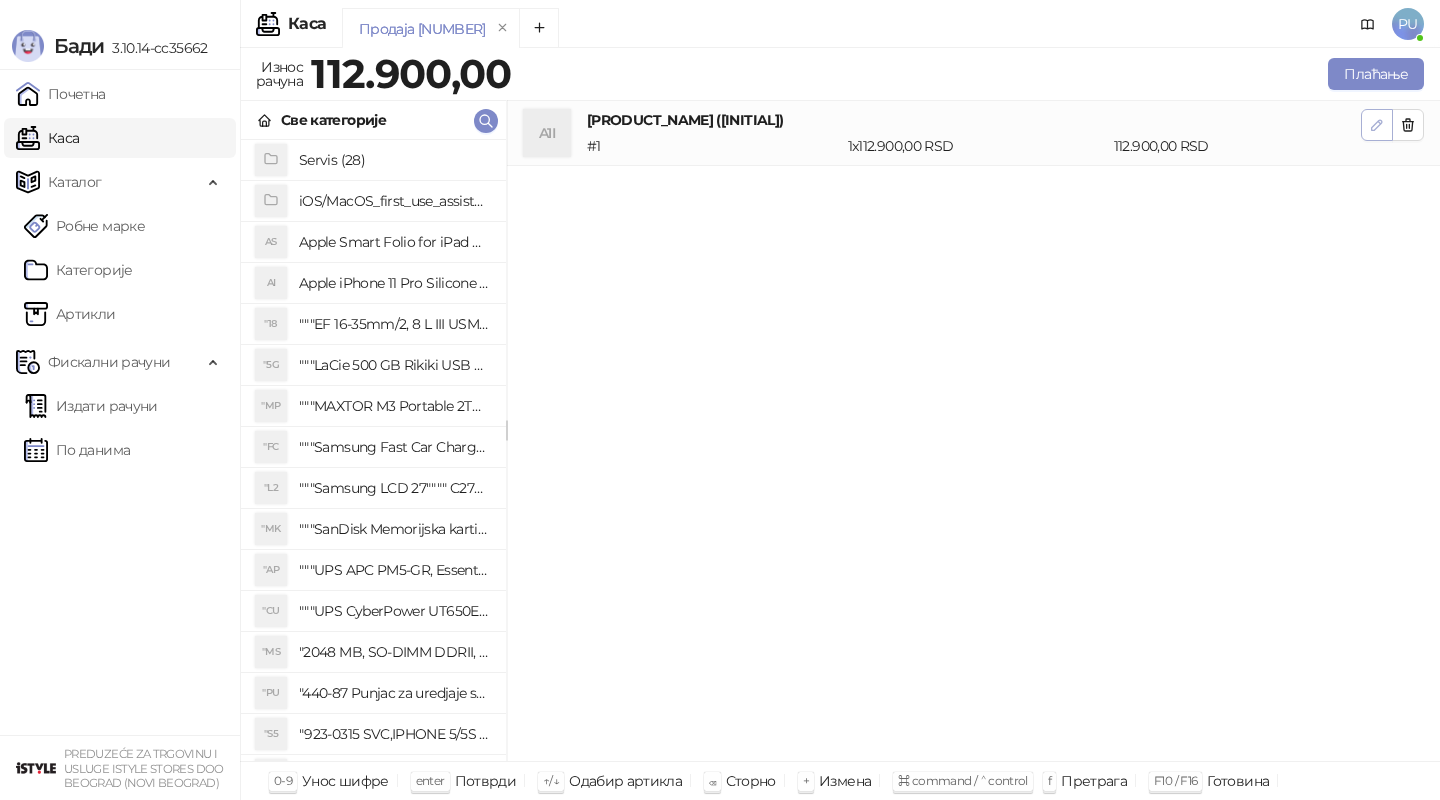 click 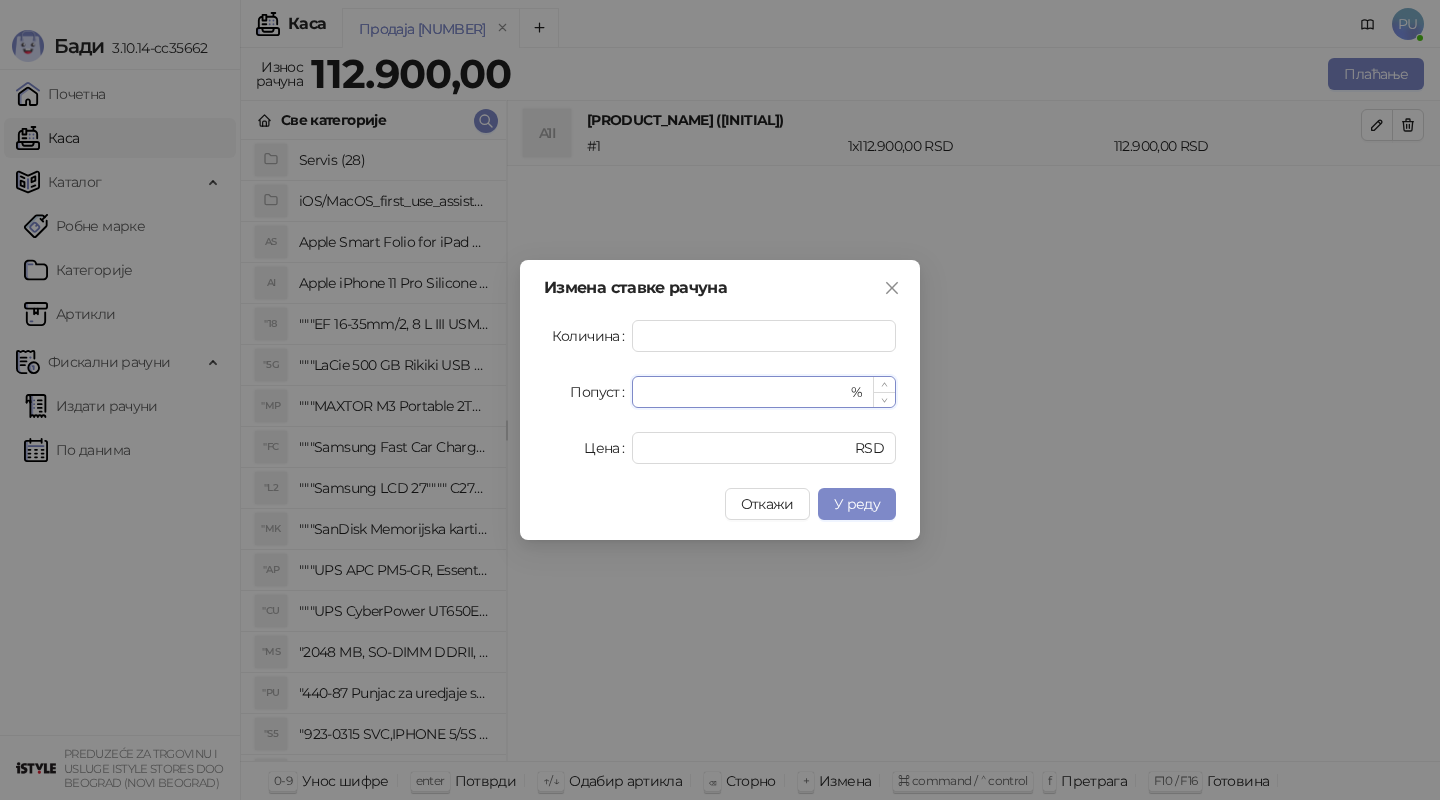 click on "*" at bounding box center [745, 392] 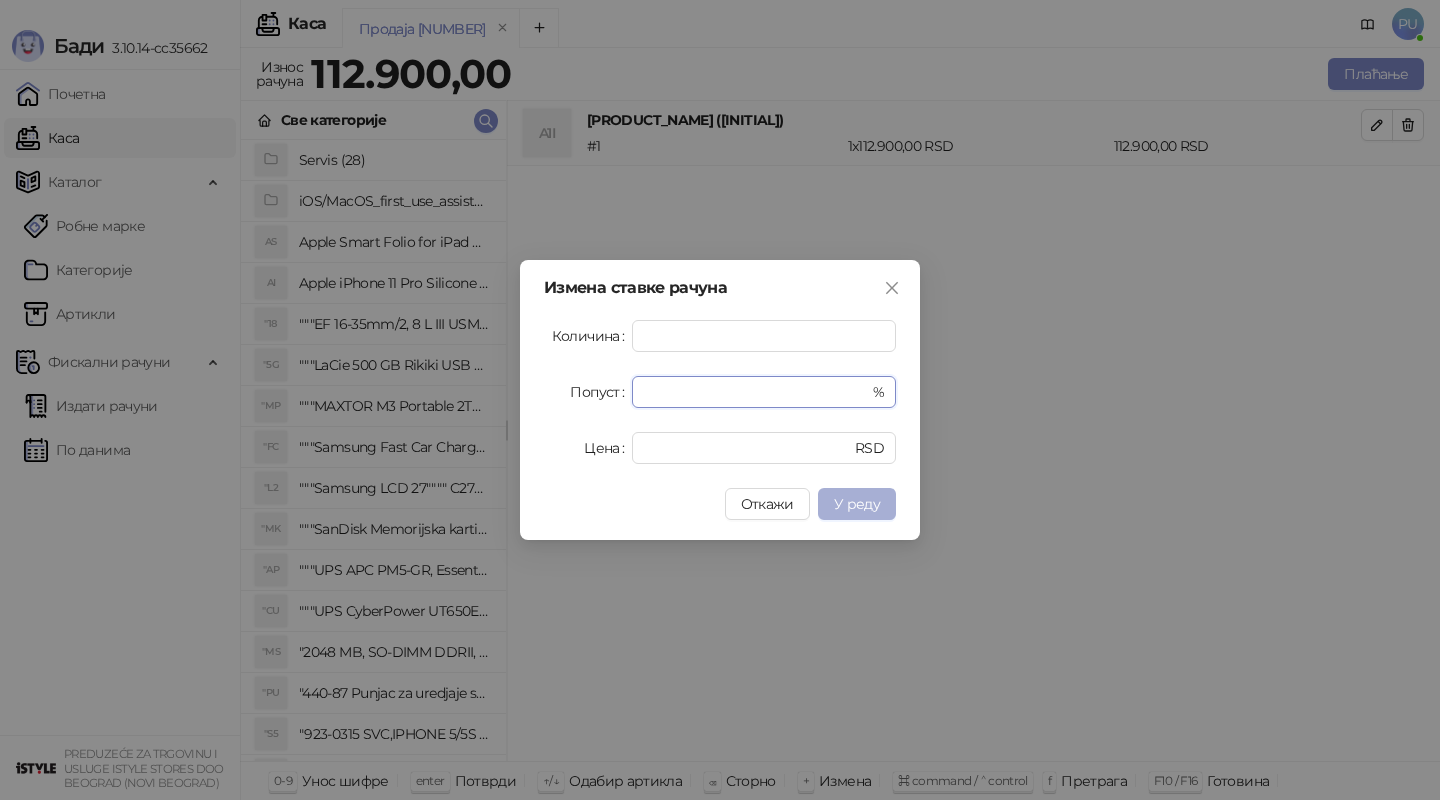 type on "**********" 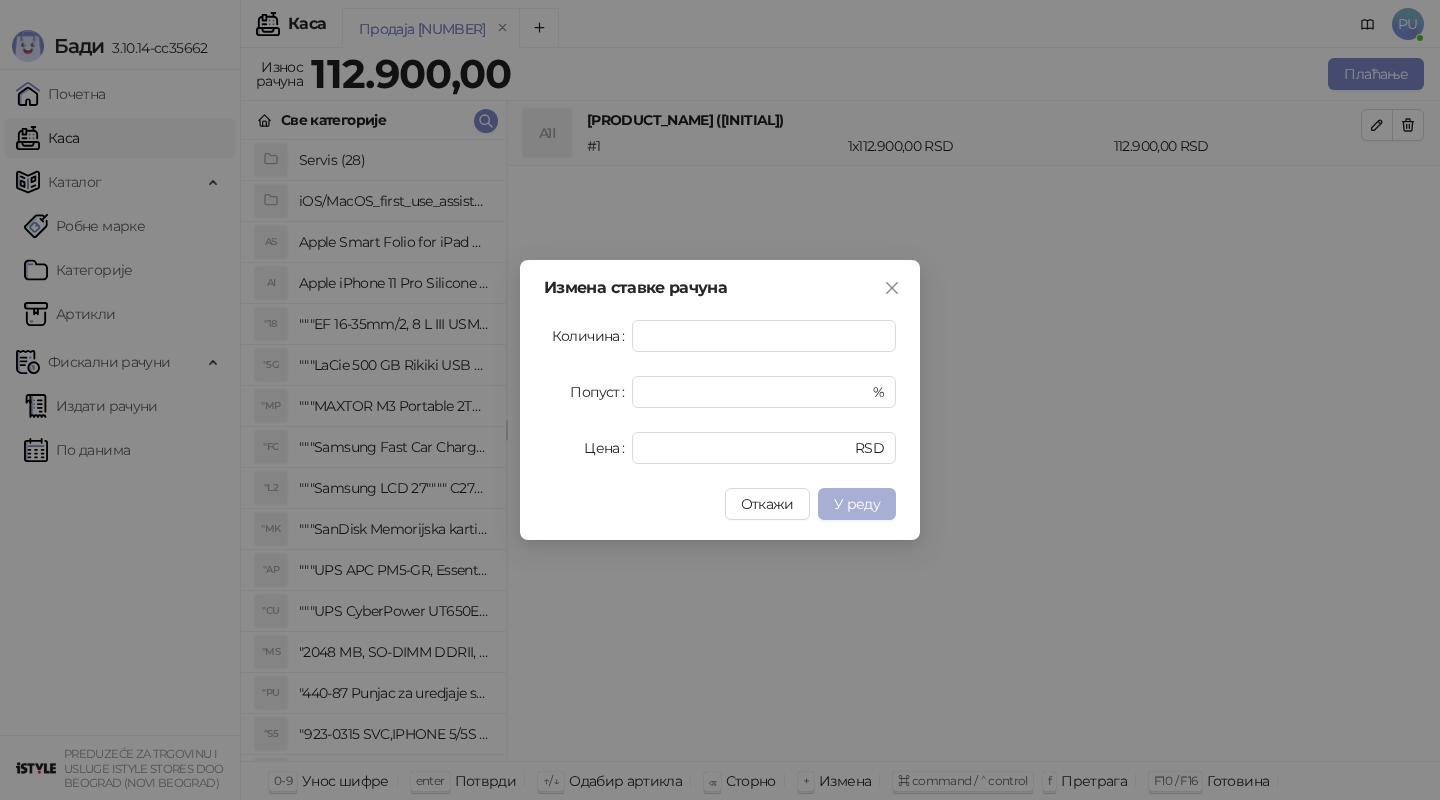 click on "У реду" at bounding box center [857, 504] 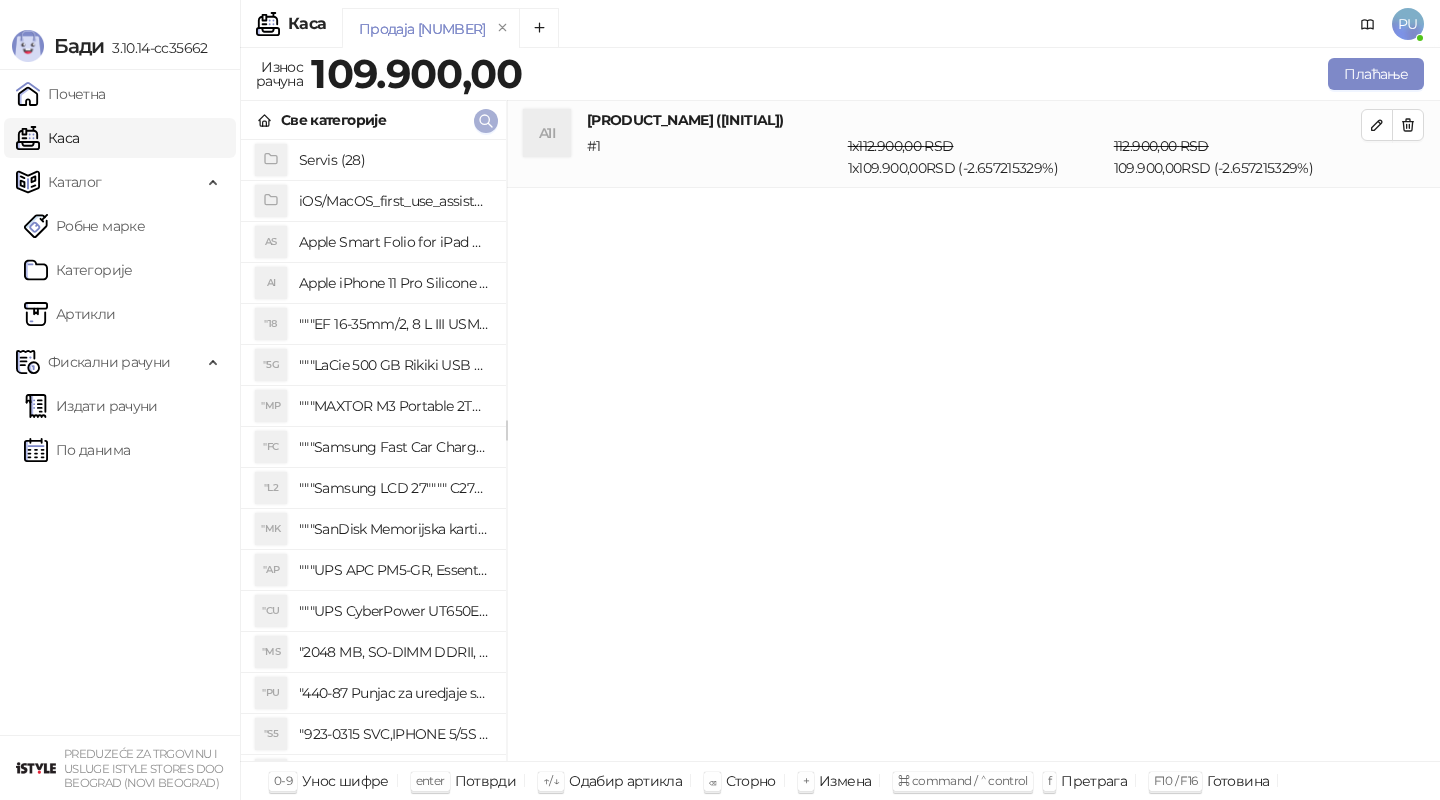 click 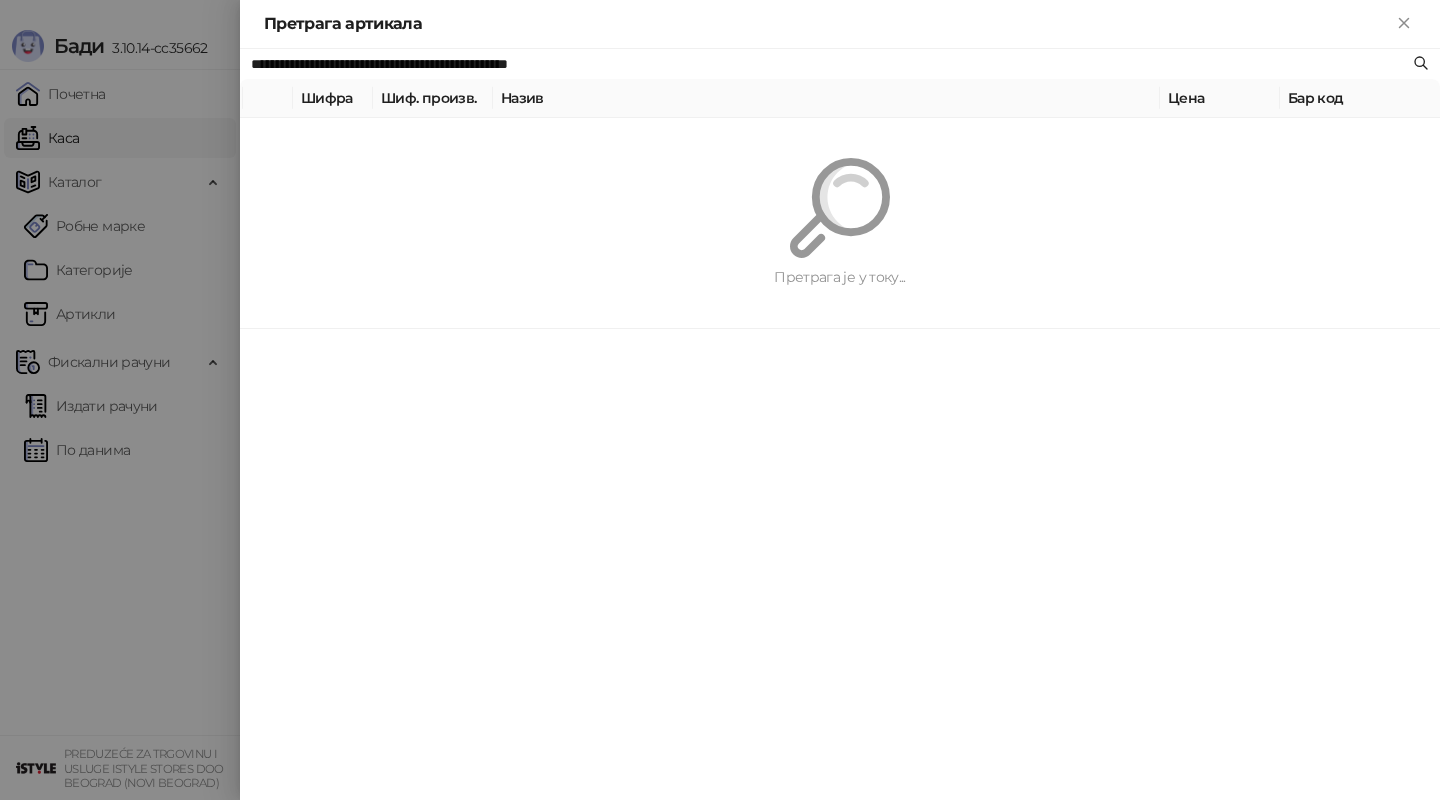 paste 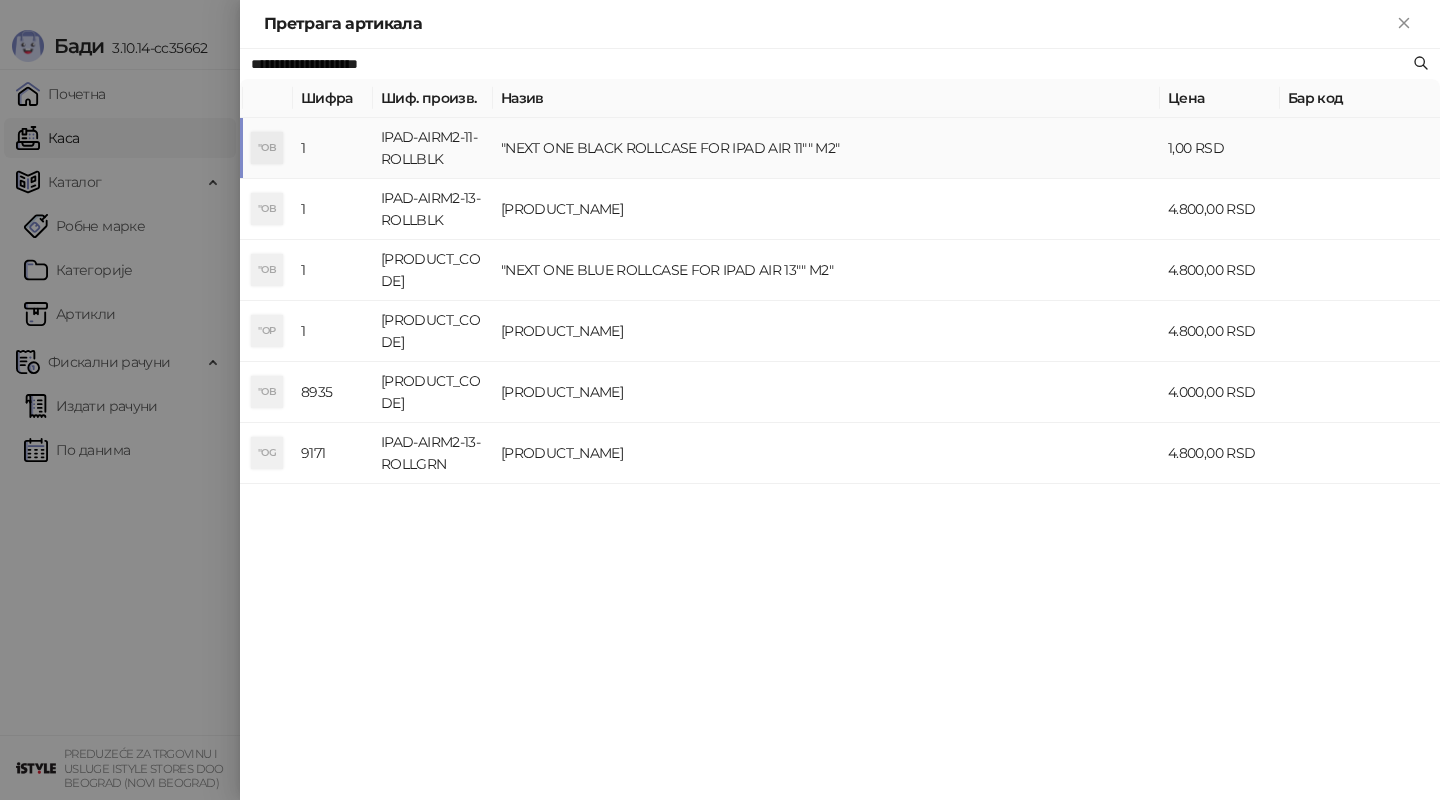 click on ""NEXT ONE BLACK ROLLCASE FOR IPAD AIR 11"" M2"" at bounding box center (826, 148) 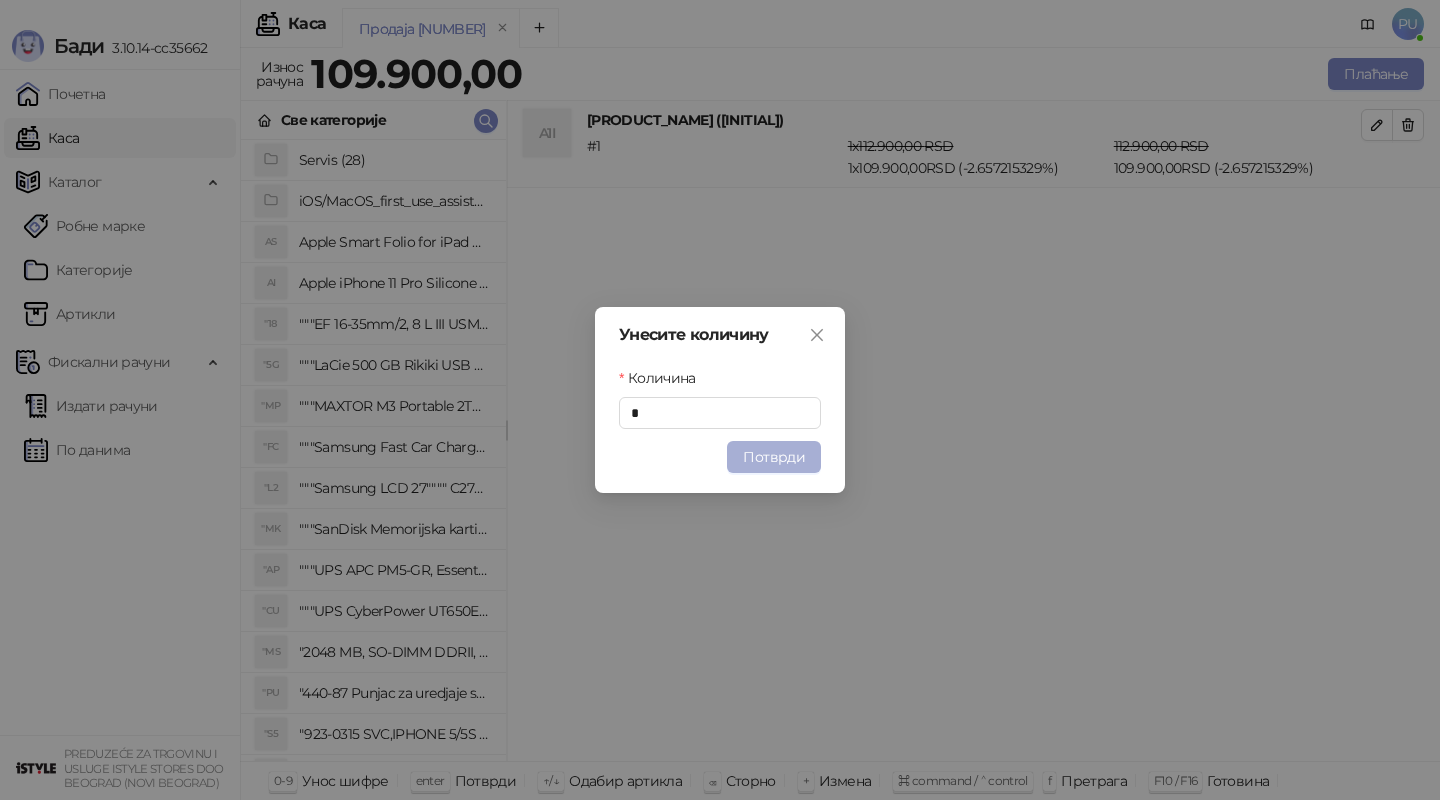click on "Потврди" at bounding box center [774, 457] 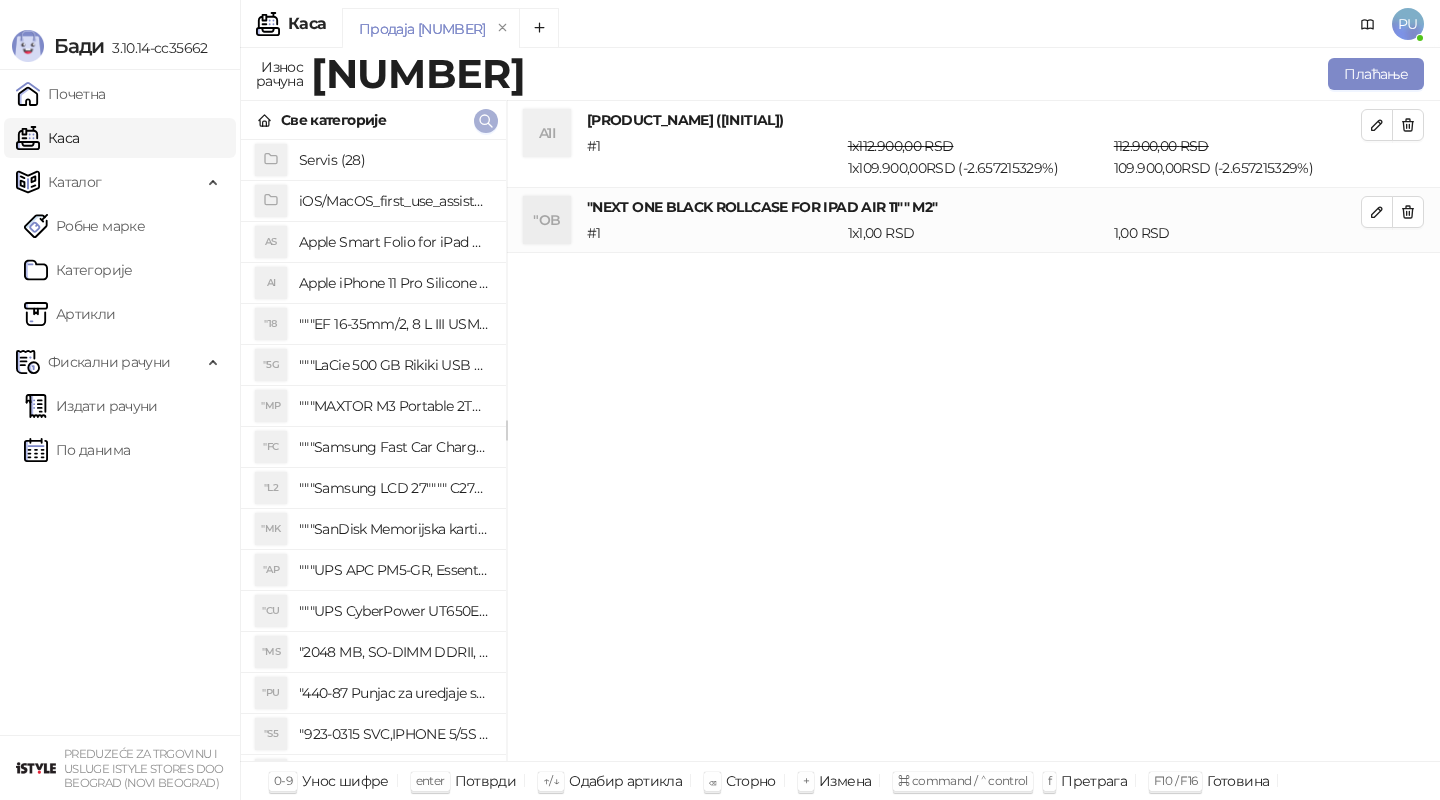 click 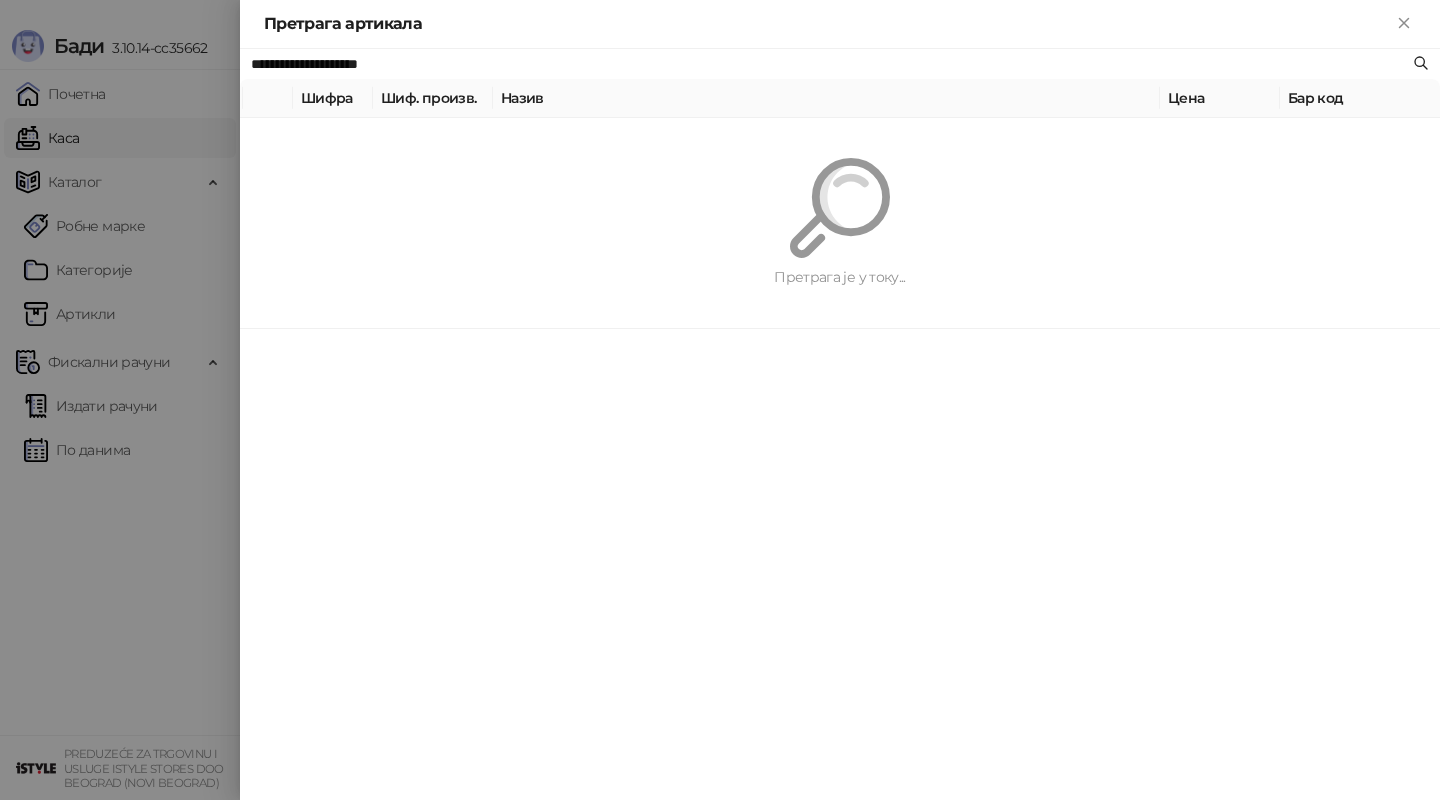 paste on "**" 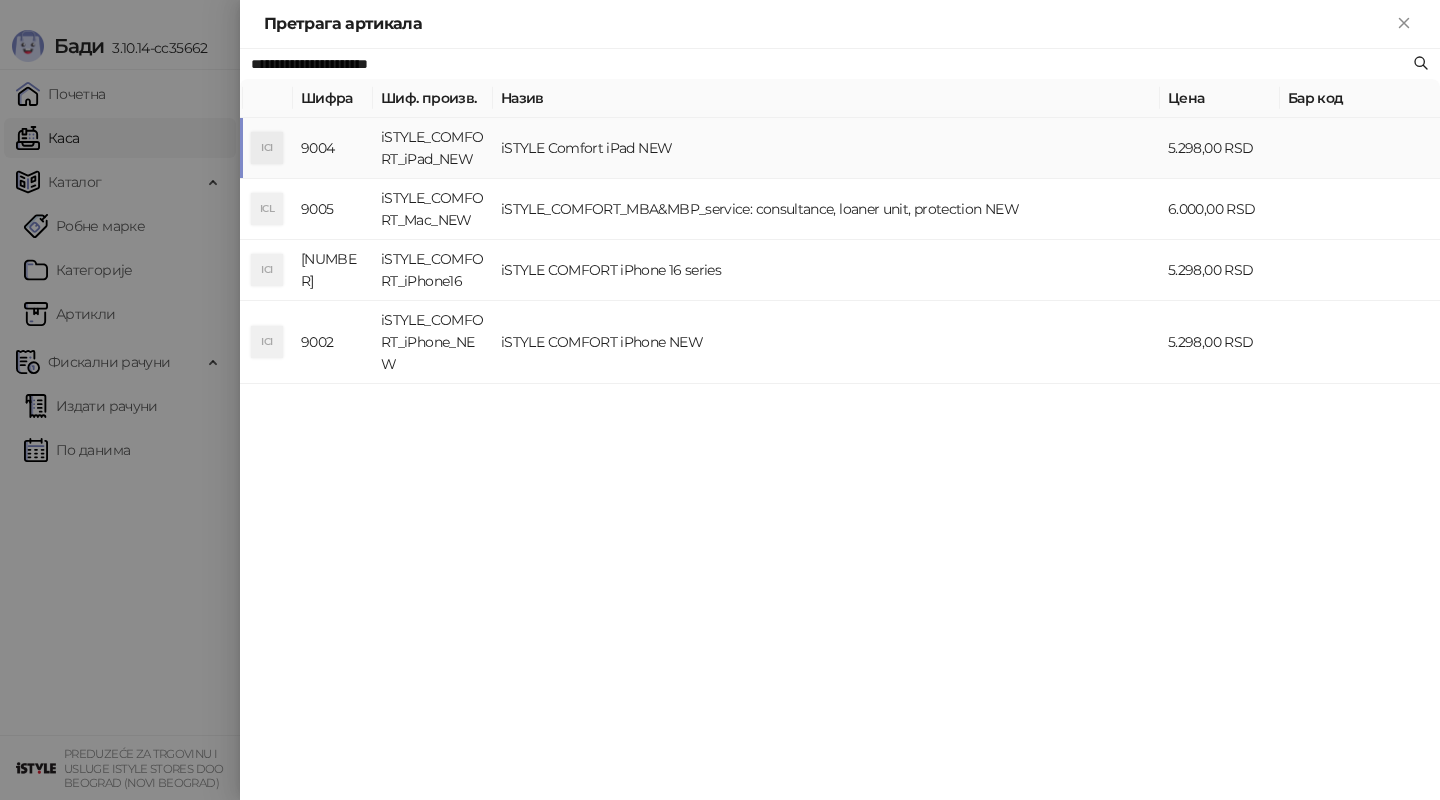 type on "**********" 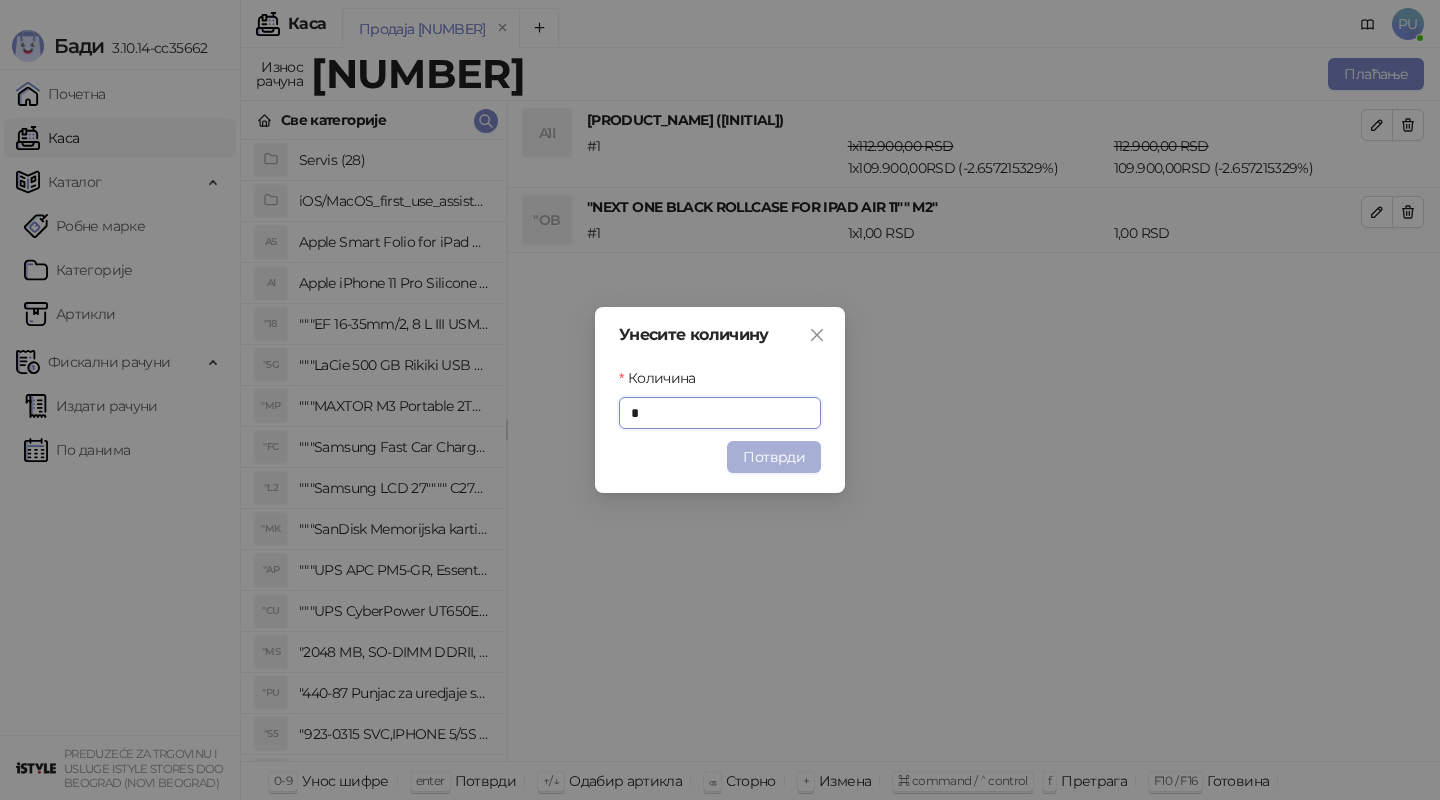 click on "Потврди" at bounding box center [774, 457] 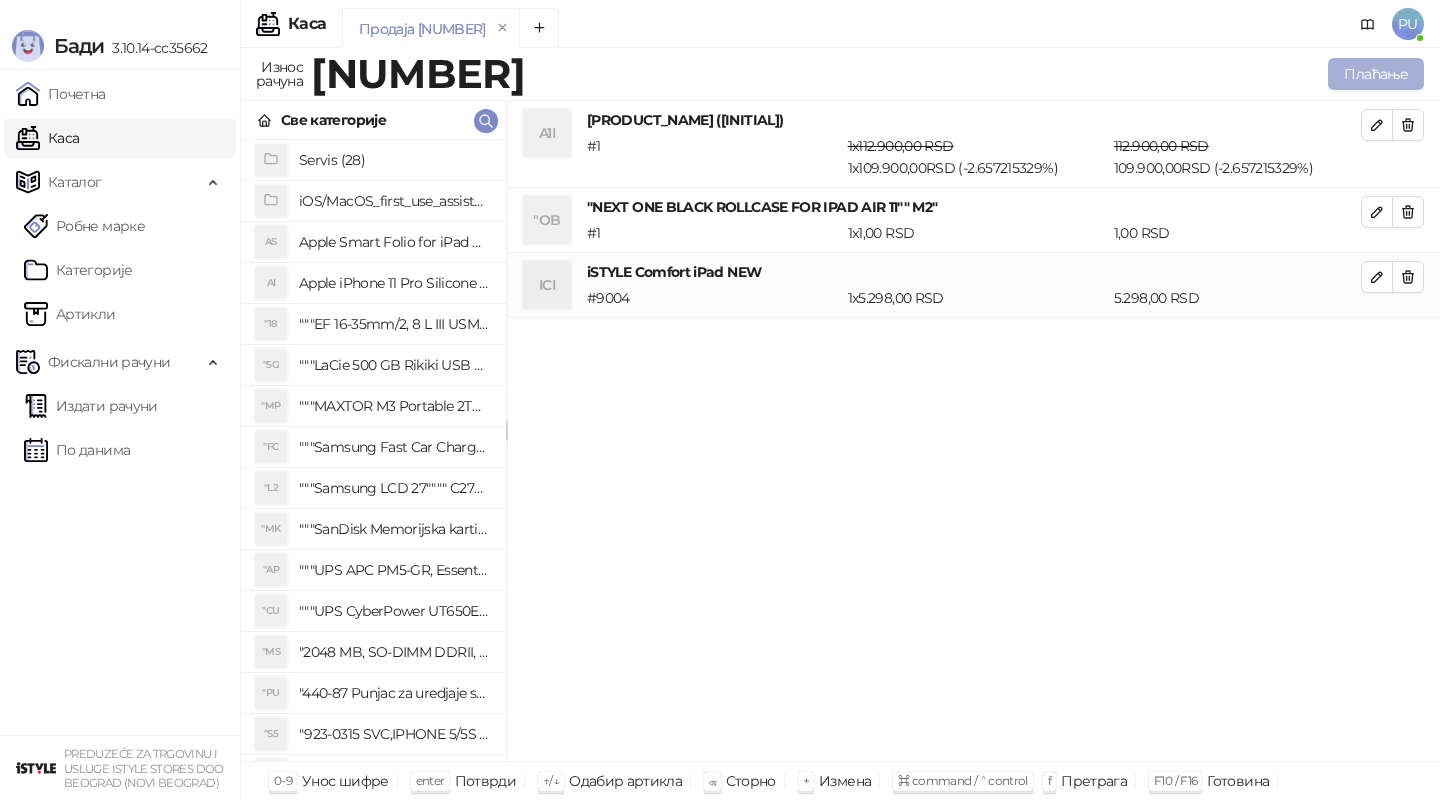 click on "Плаћање" at bounding box center (1376, 74) 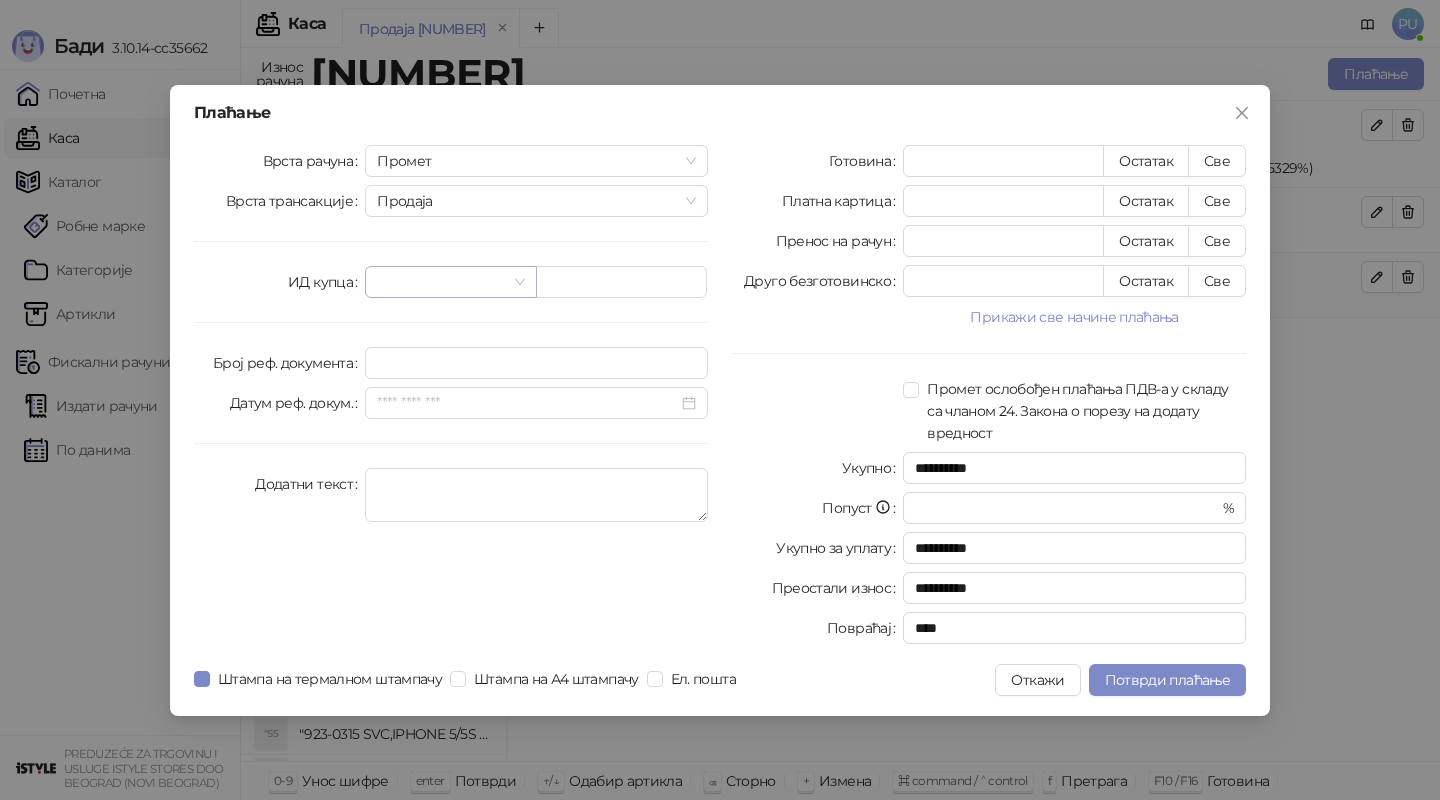 click at bounding box center (441, 282) 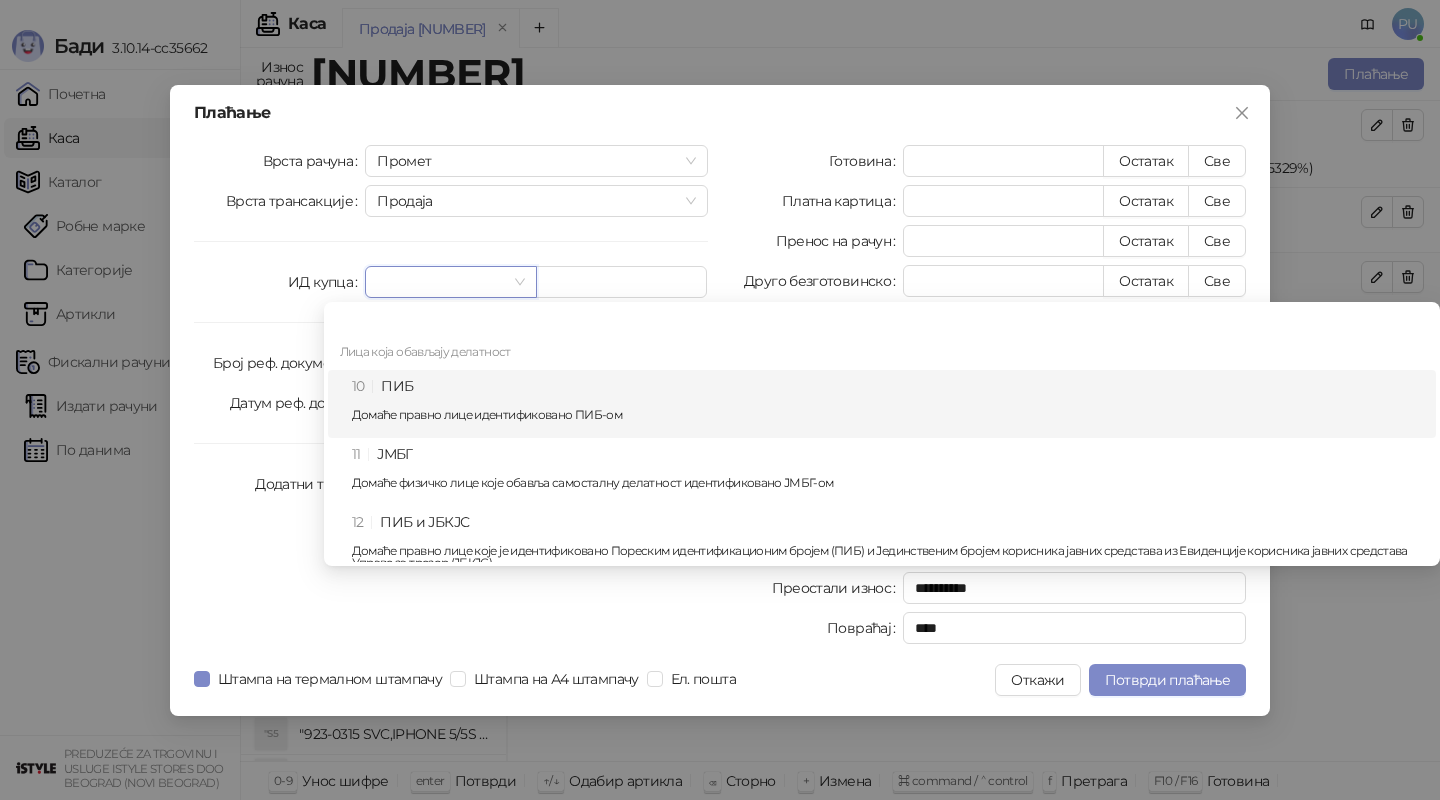 click on "10 ПИБ Домаће правно лице идентификовано ПИБ-ом" at bounding box center [888, 404] 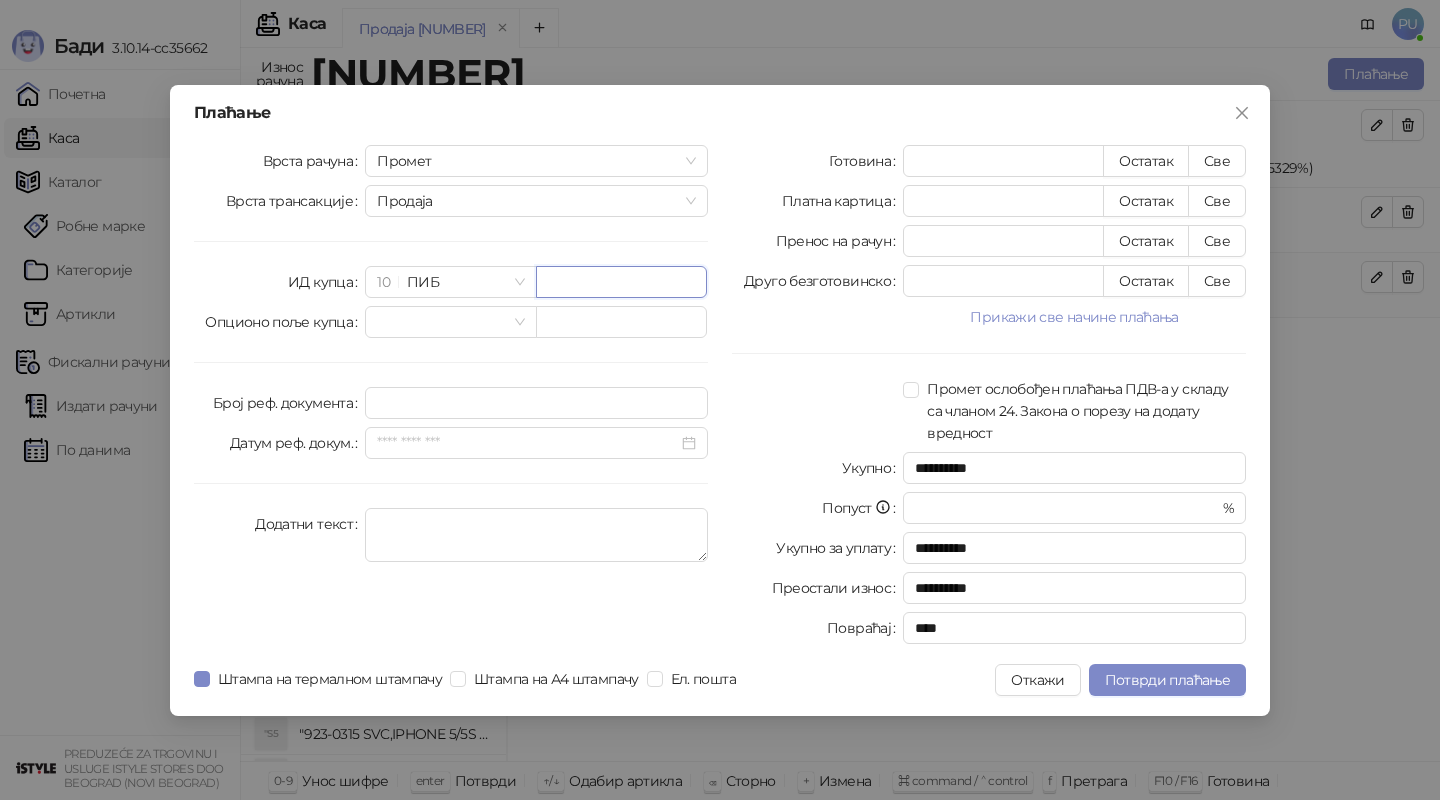 click at bounding box center (621, 282) 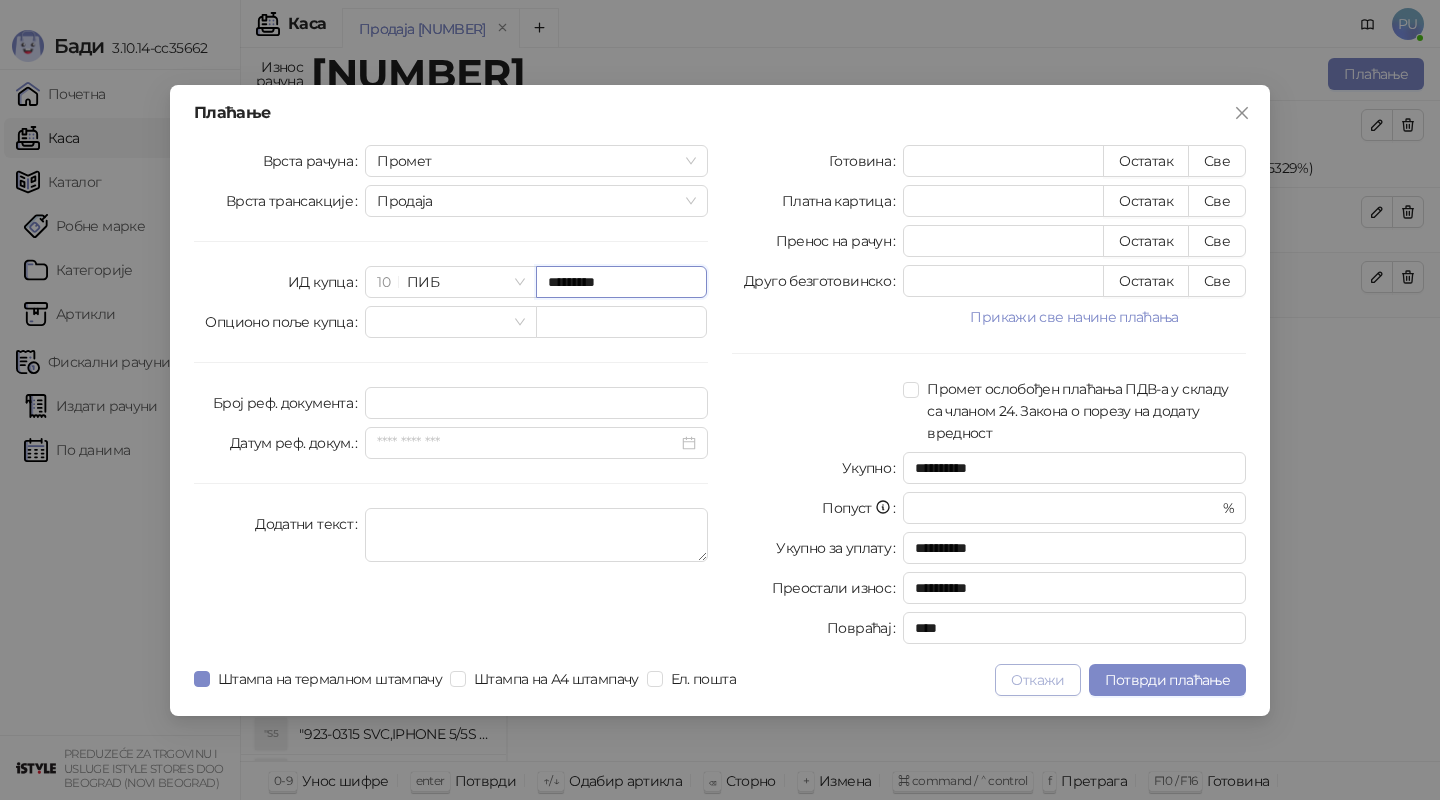 type on "*********" 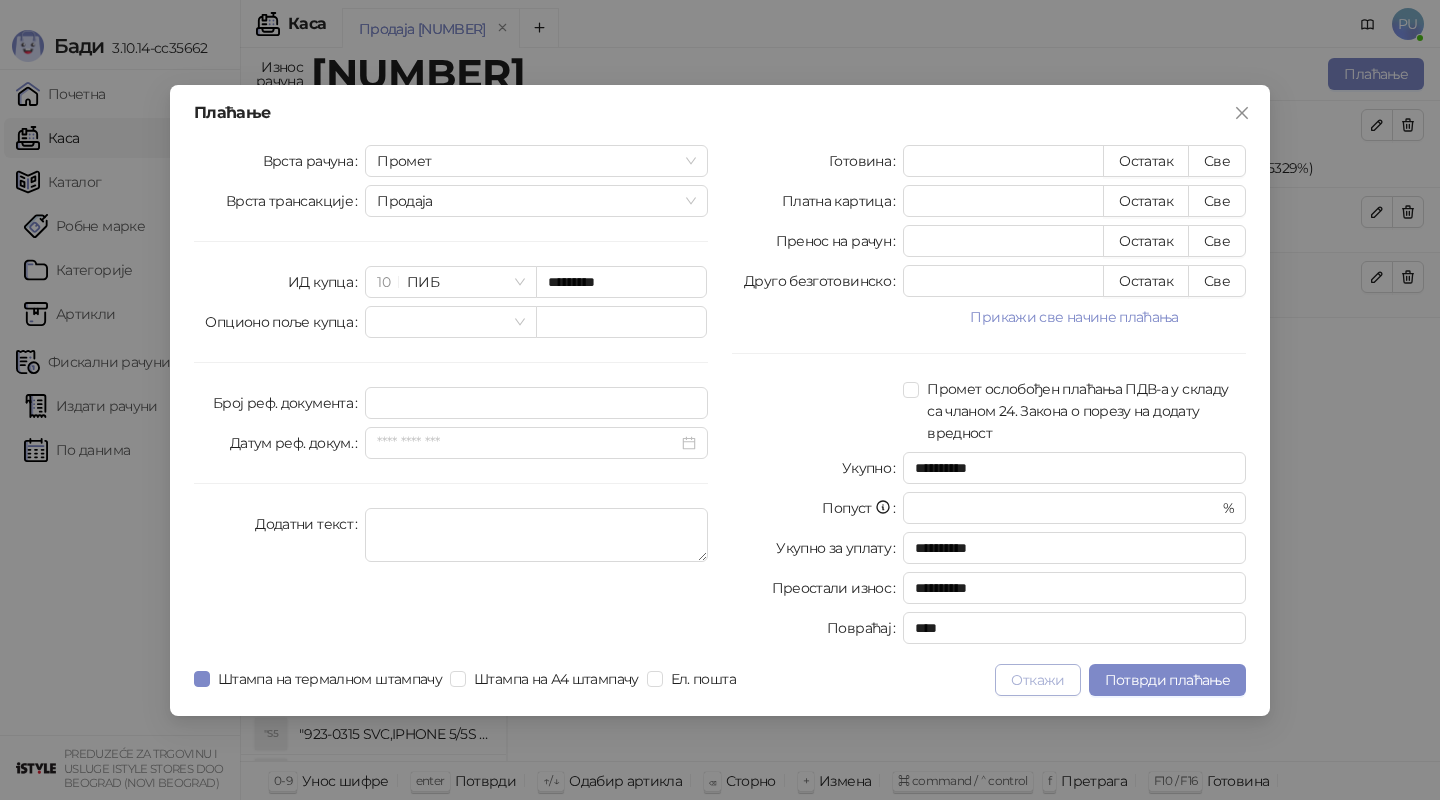 click on "Откажи" at bounding box center (1037, 680) 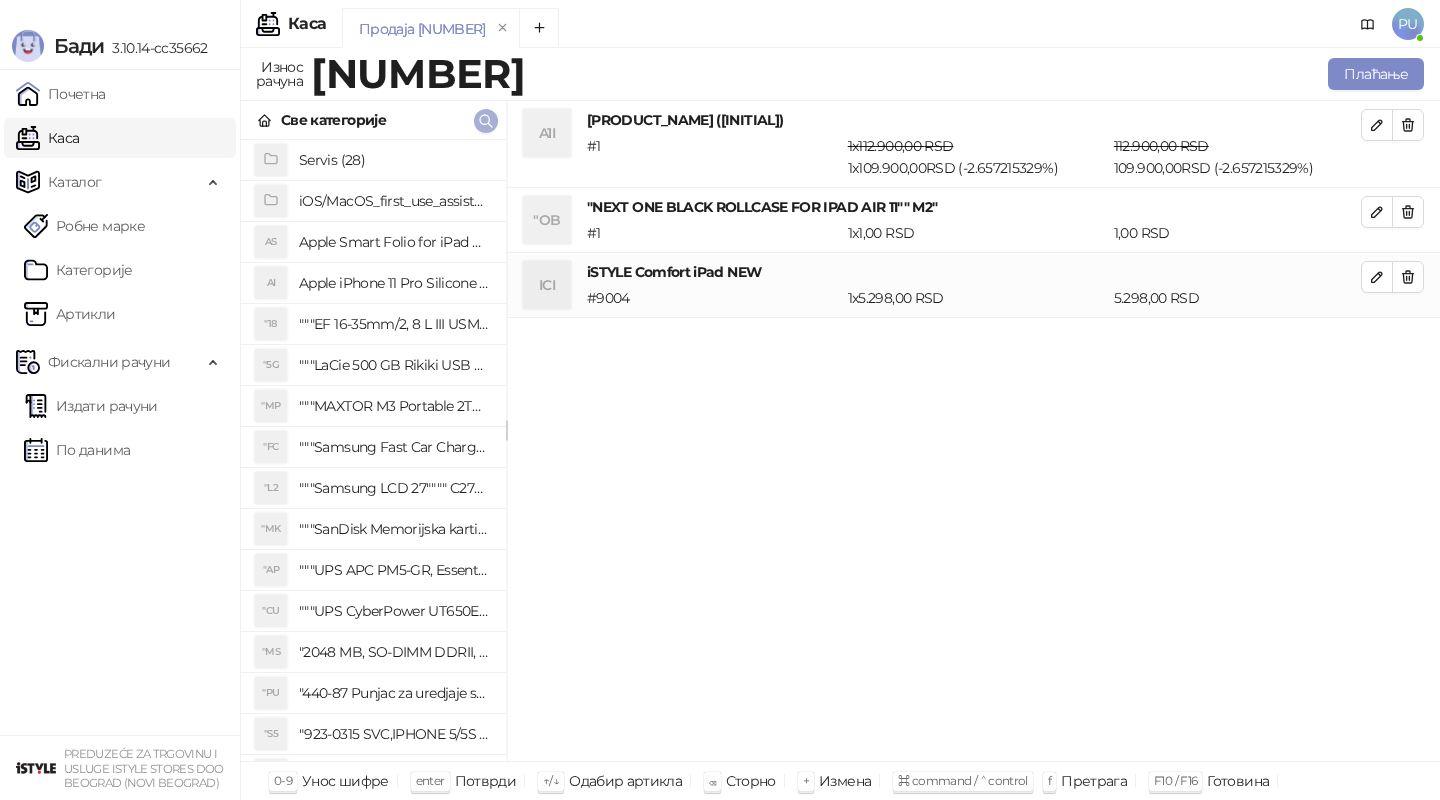 click 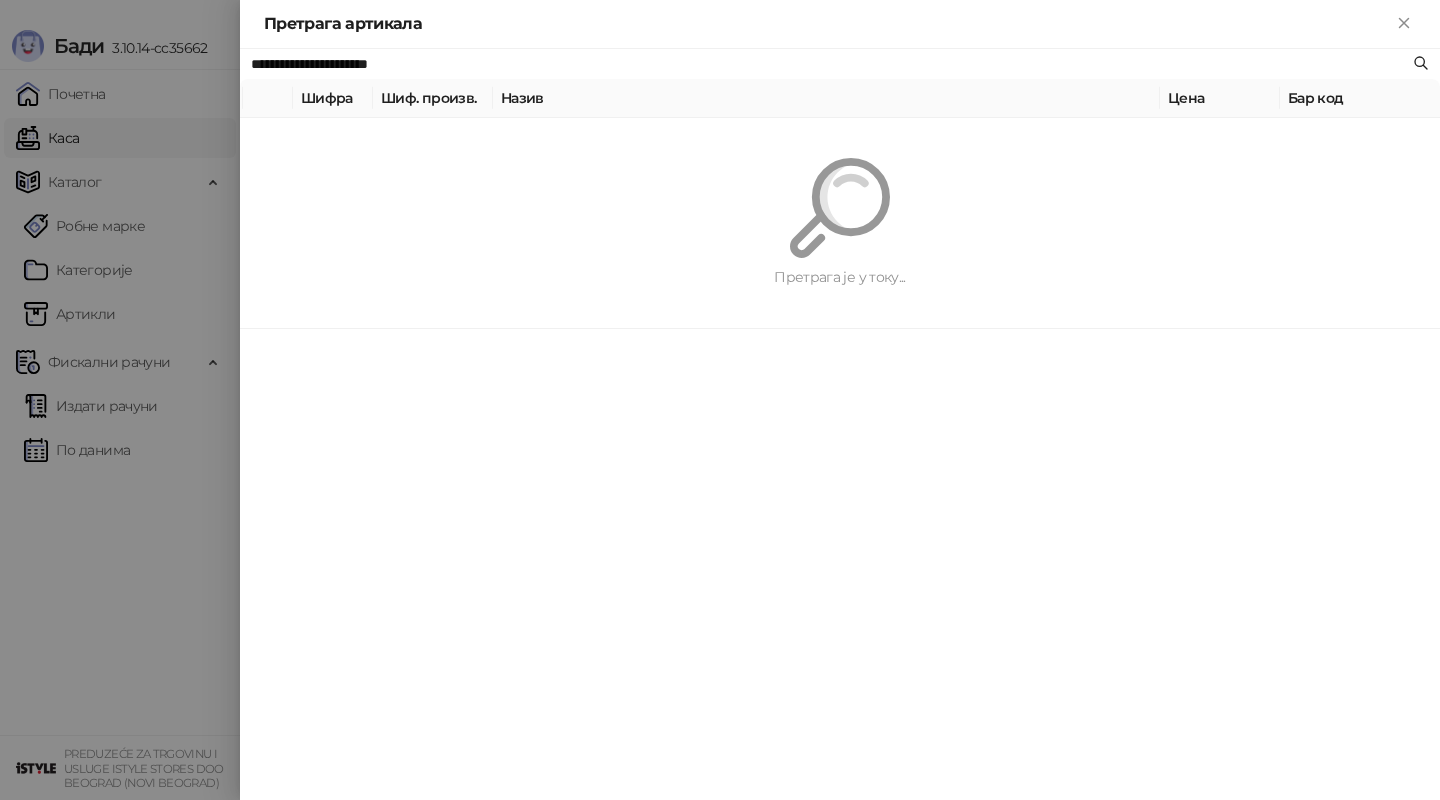 paste 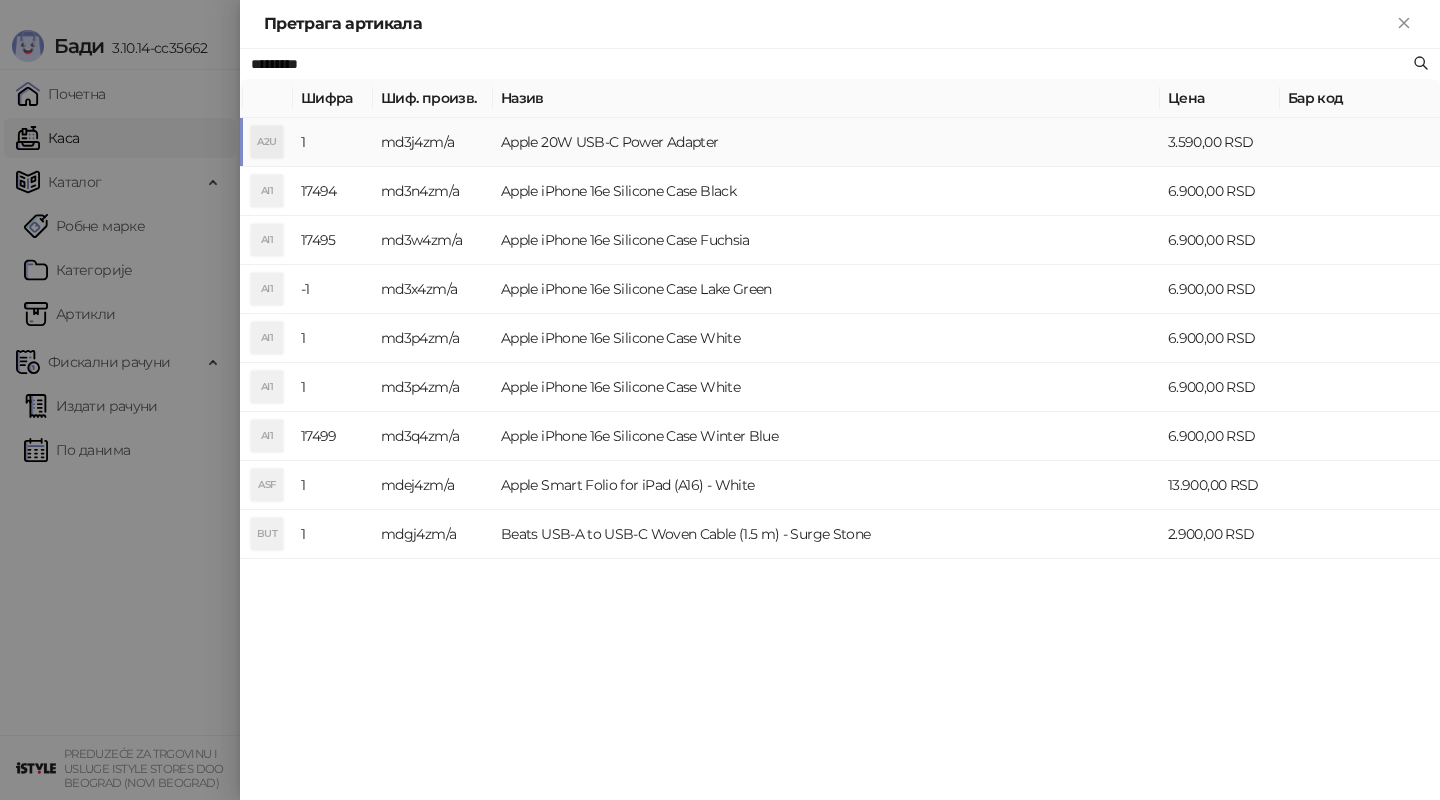 type on "*********" 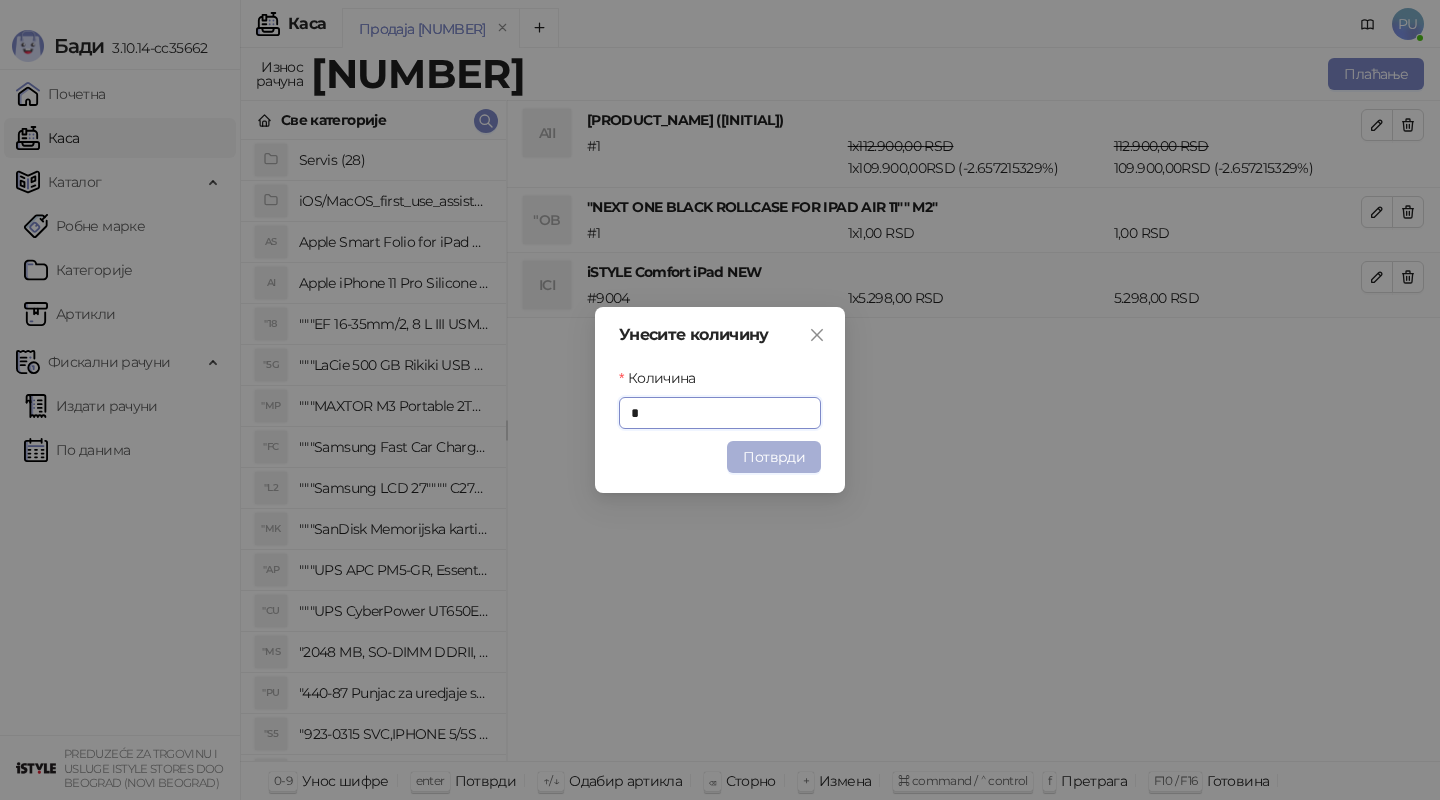 click on "Потврди" at bounding box center [774, 457] 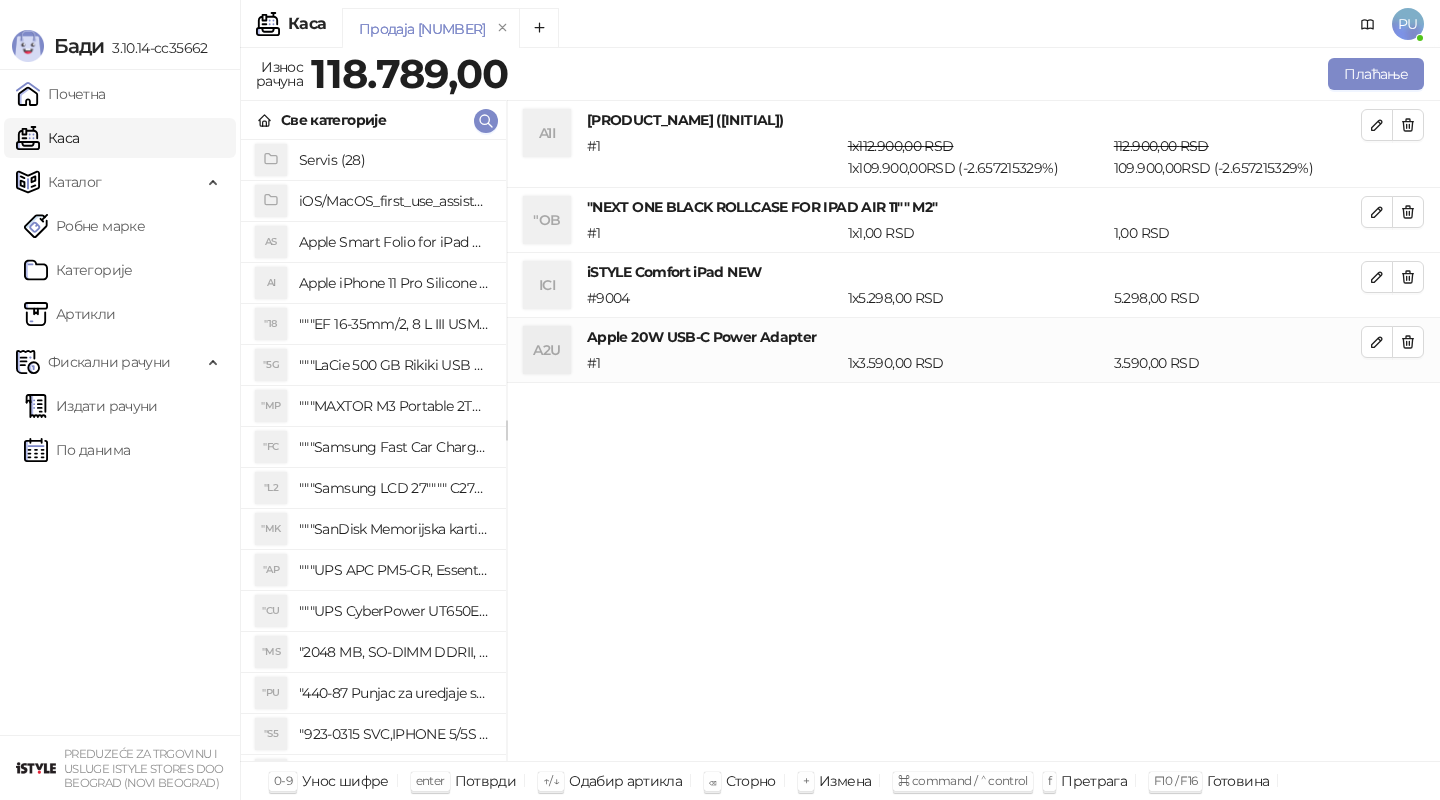 click on "Продаја [NUMBER]" at bounding box center (823, 31) 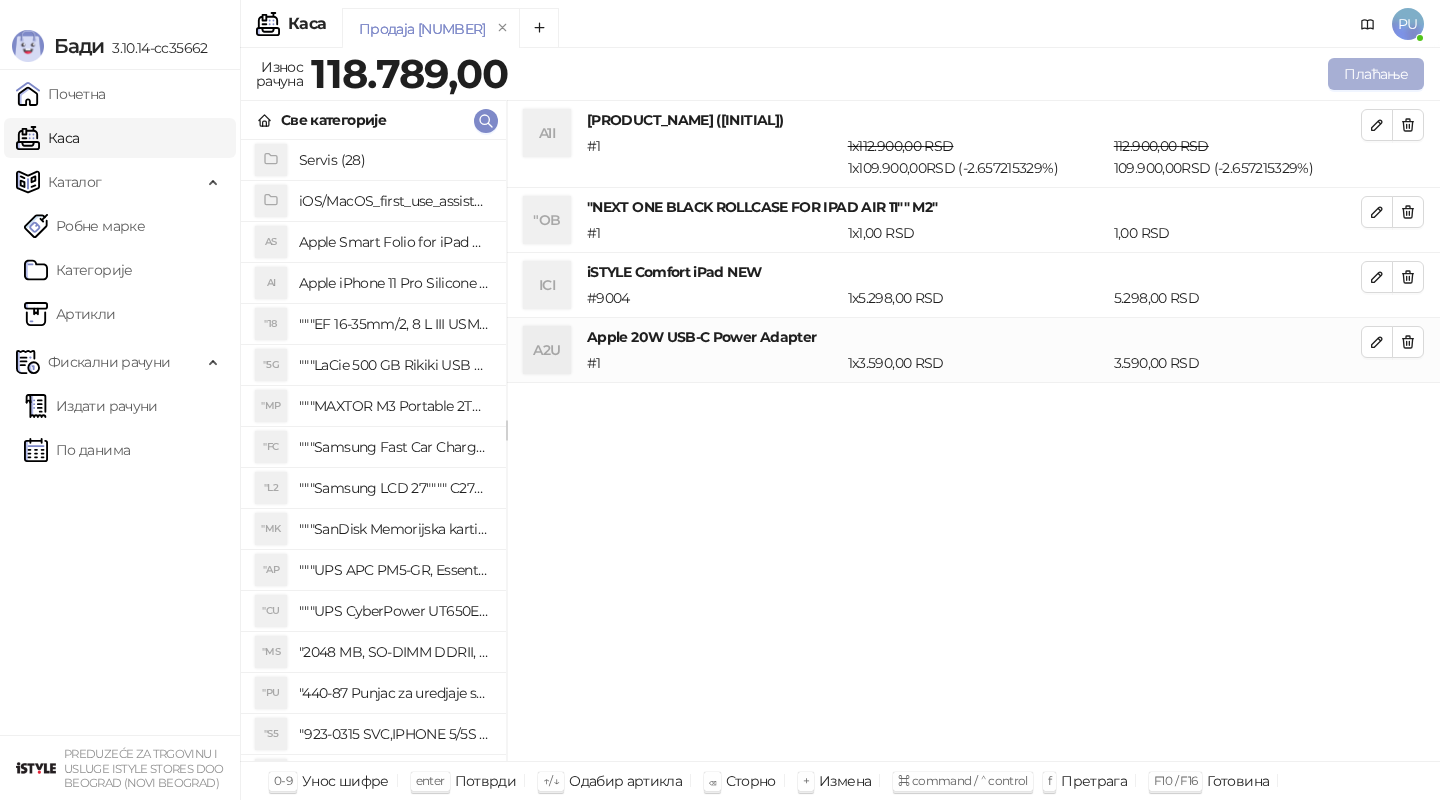 click on "Плаћање" at bounding box center (1376, 74) 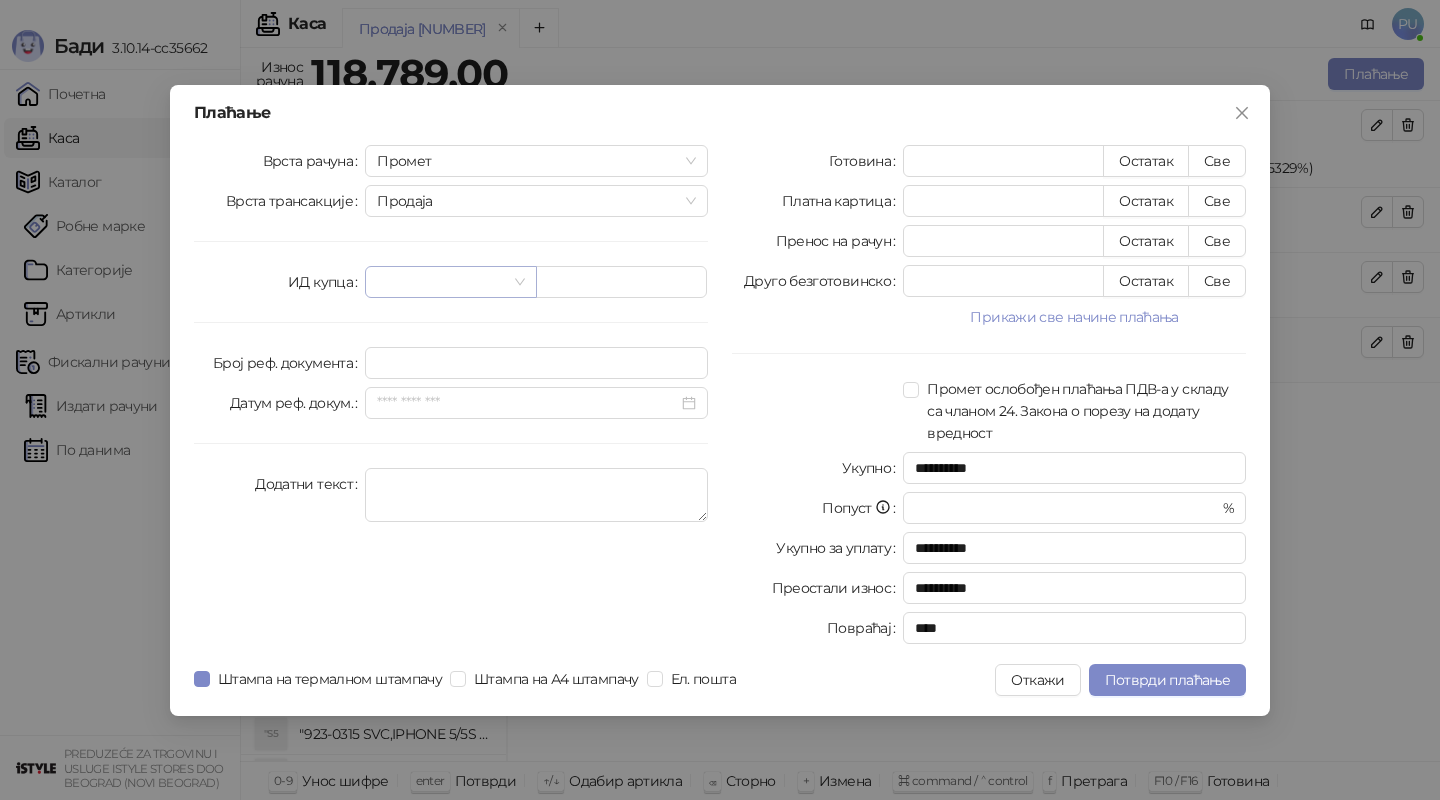 click at bounding box center (441, 282) 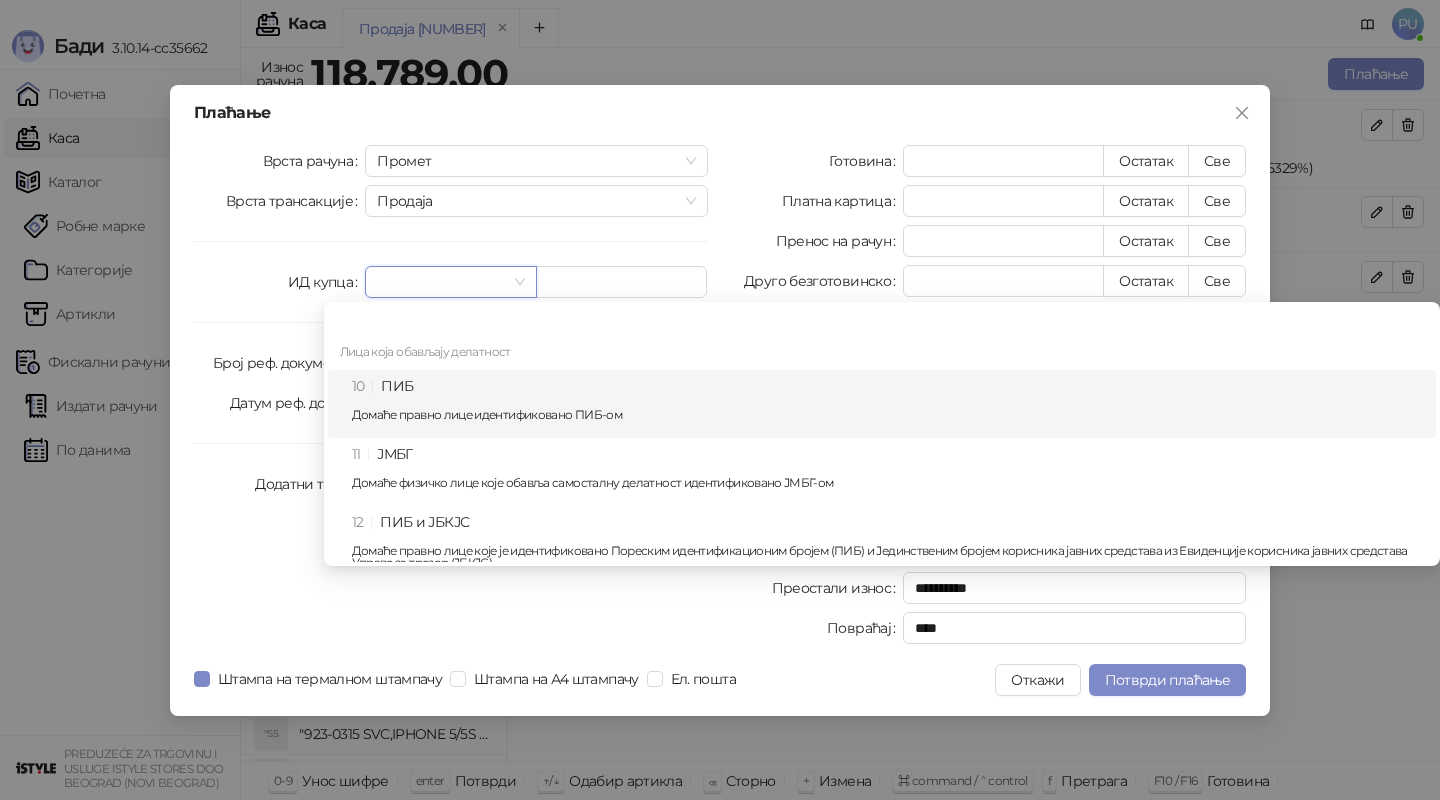 click on "10 ПИБ Домаће правно лице идентификовано ПИБ-ом" at bounding box center (888, 404) 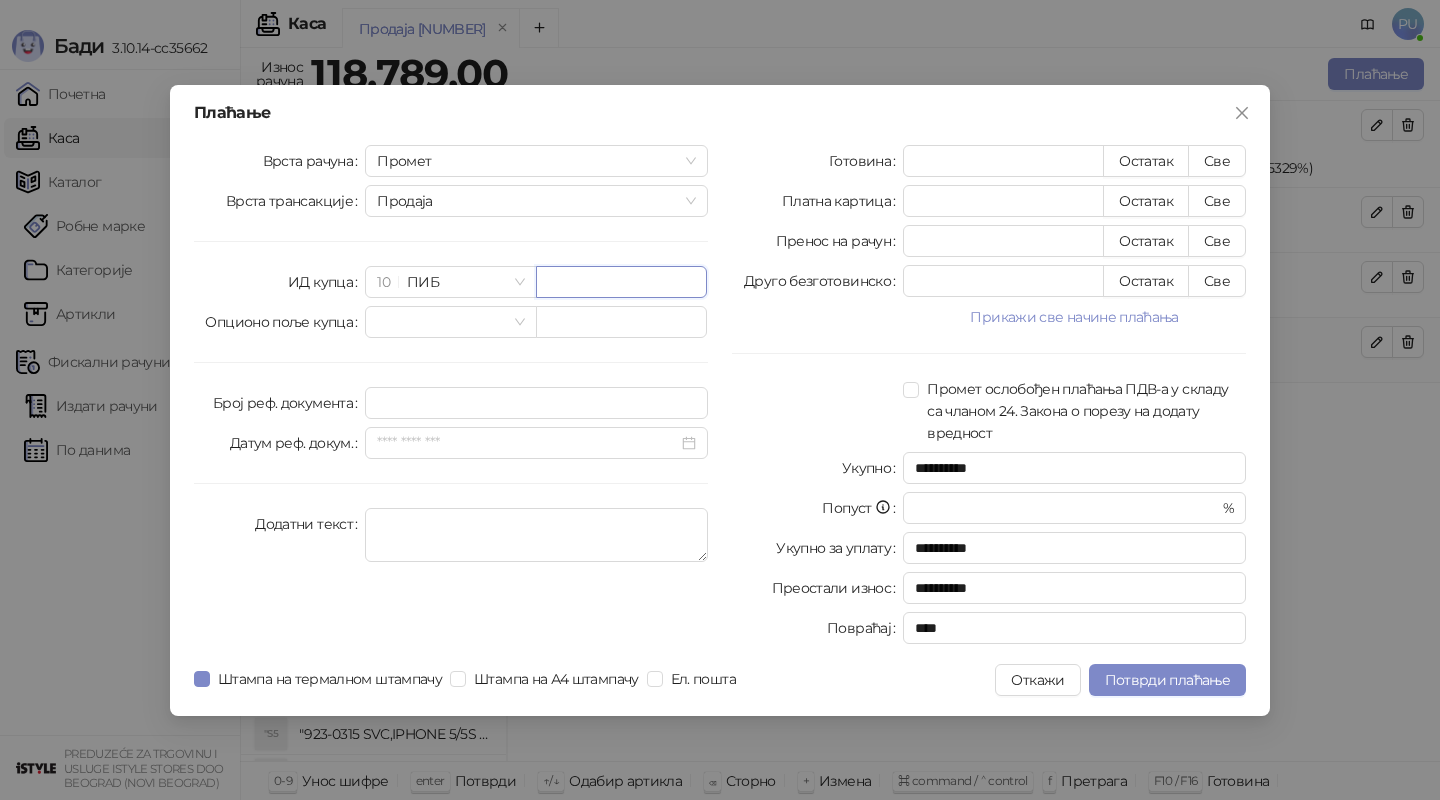 paste on "*********" 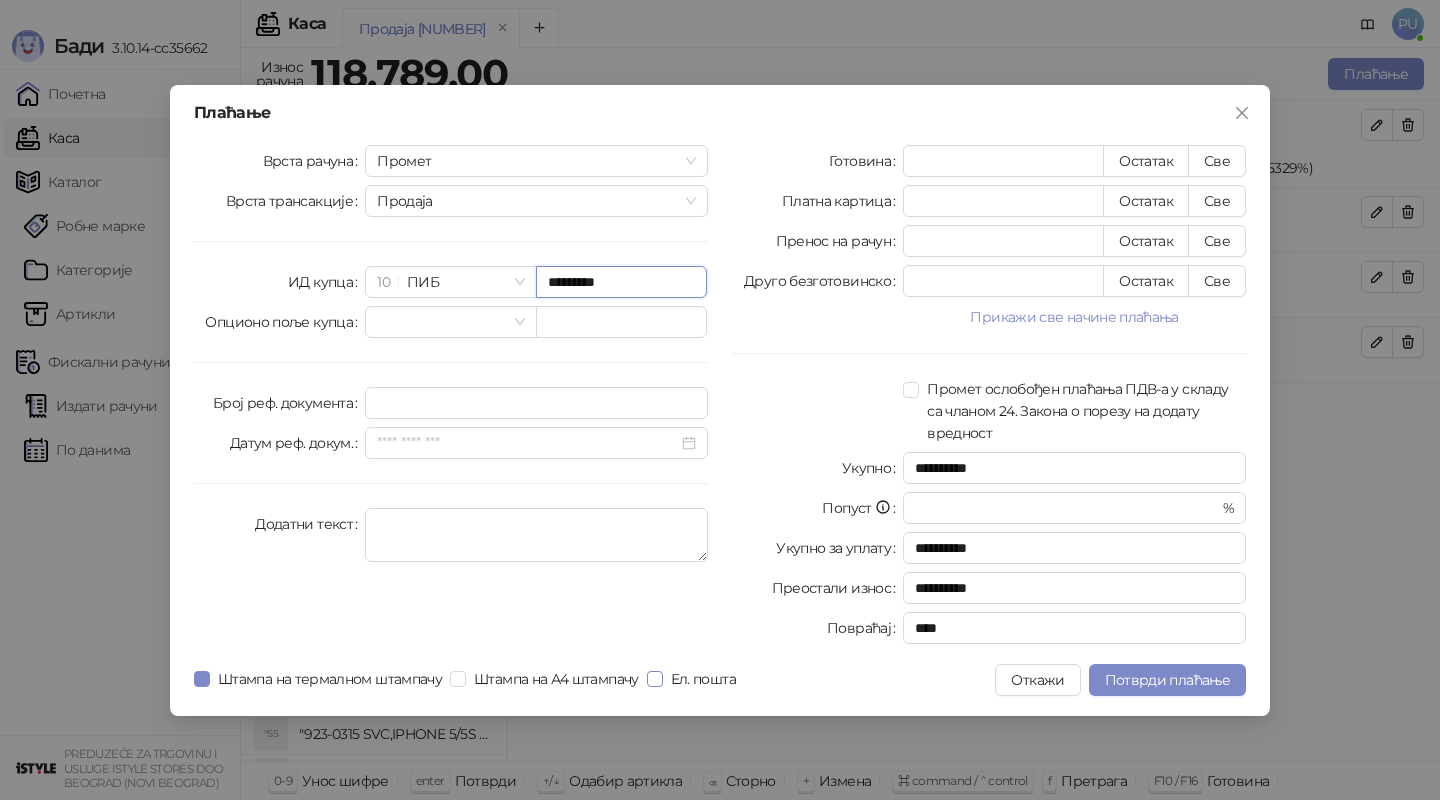 type on "*********" 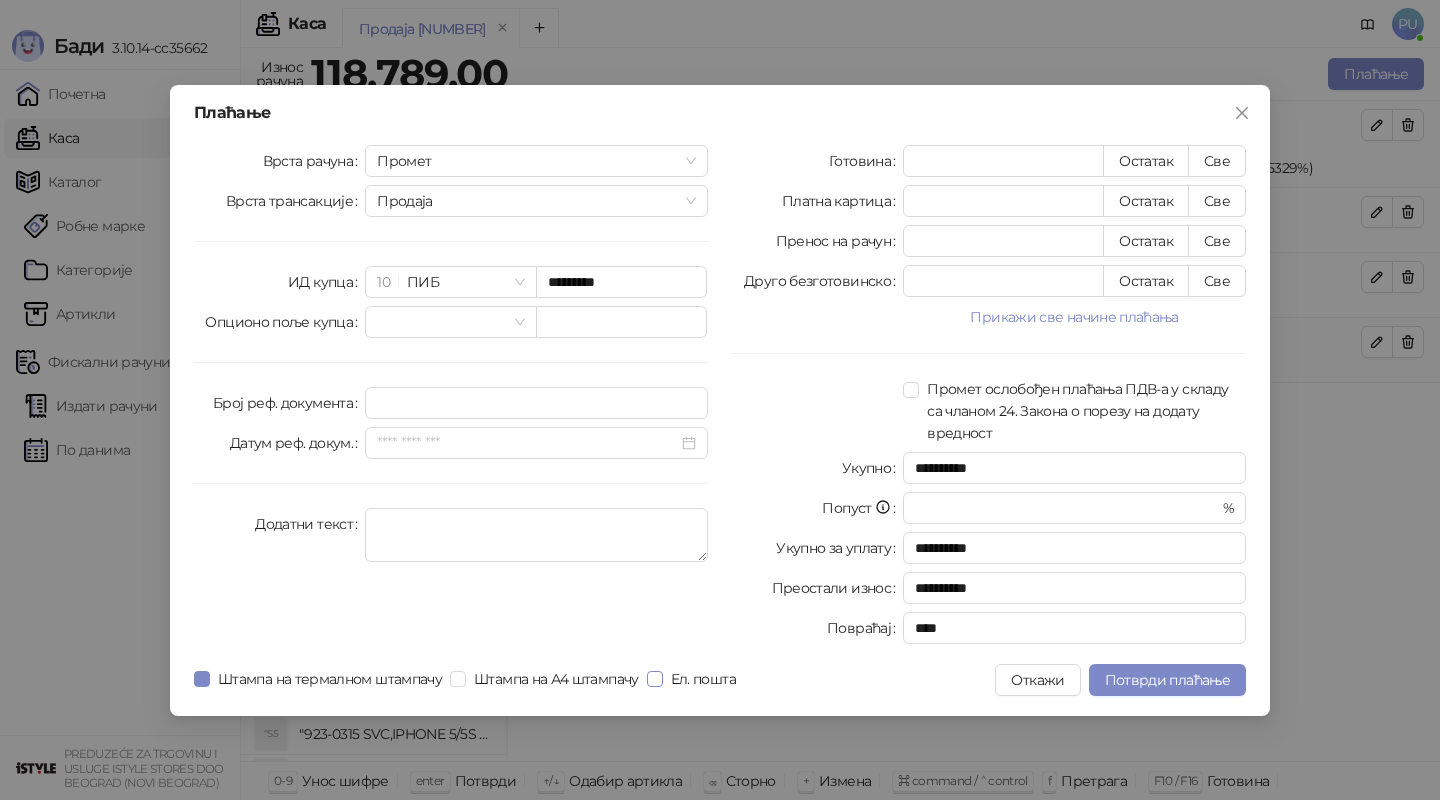 click on "Ел. пошта" at bounding box center [703, 679] 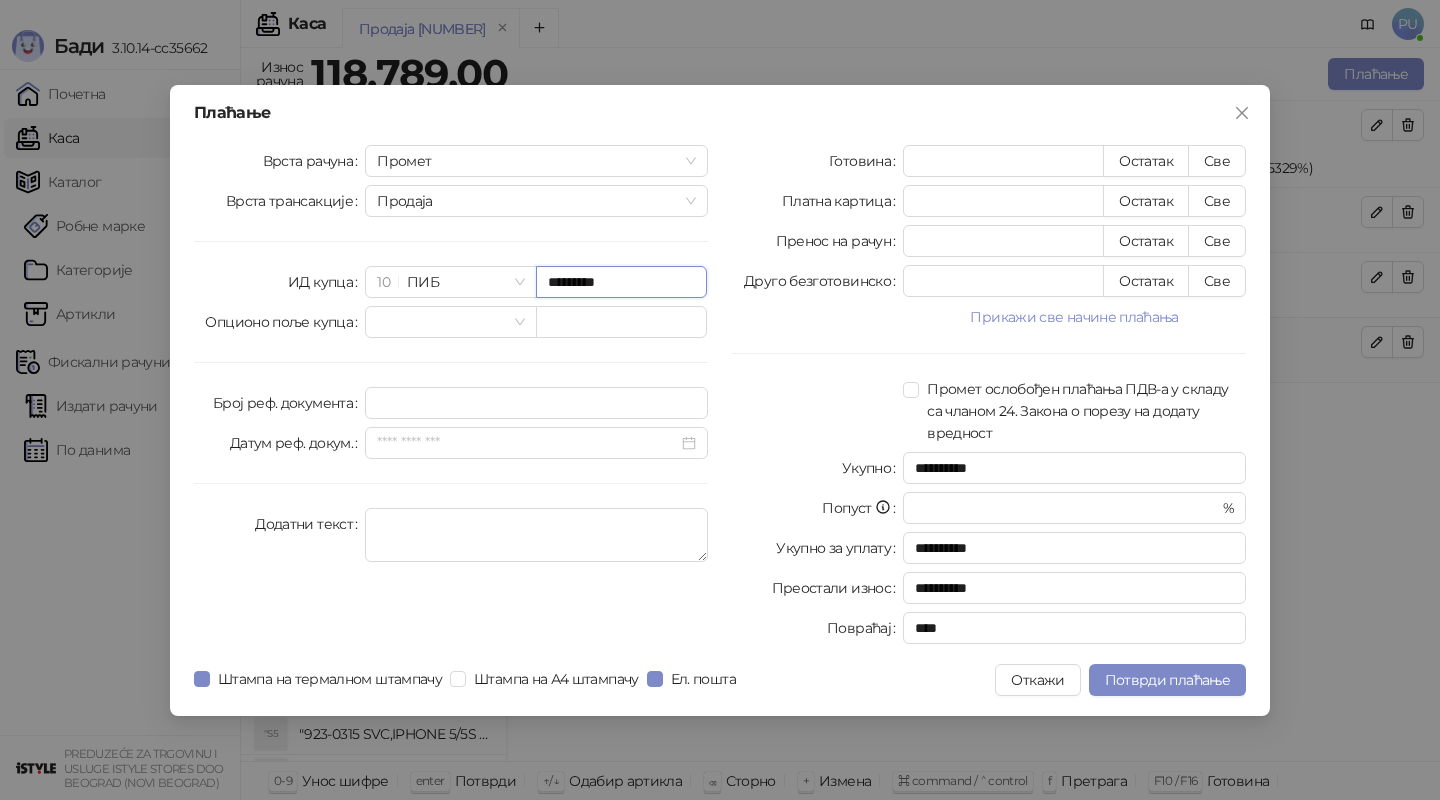 click on "*********" at bounding box center (621, 282) 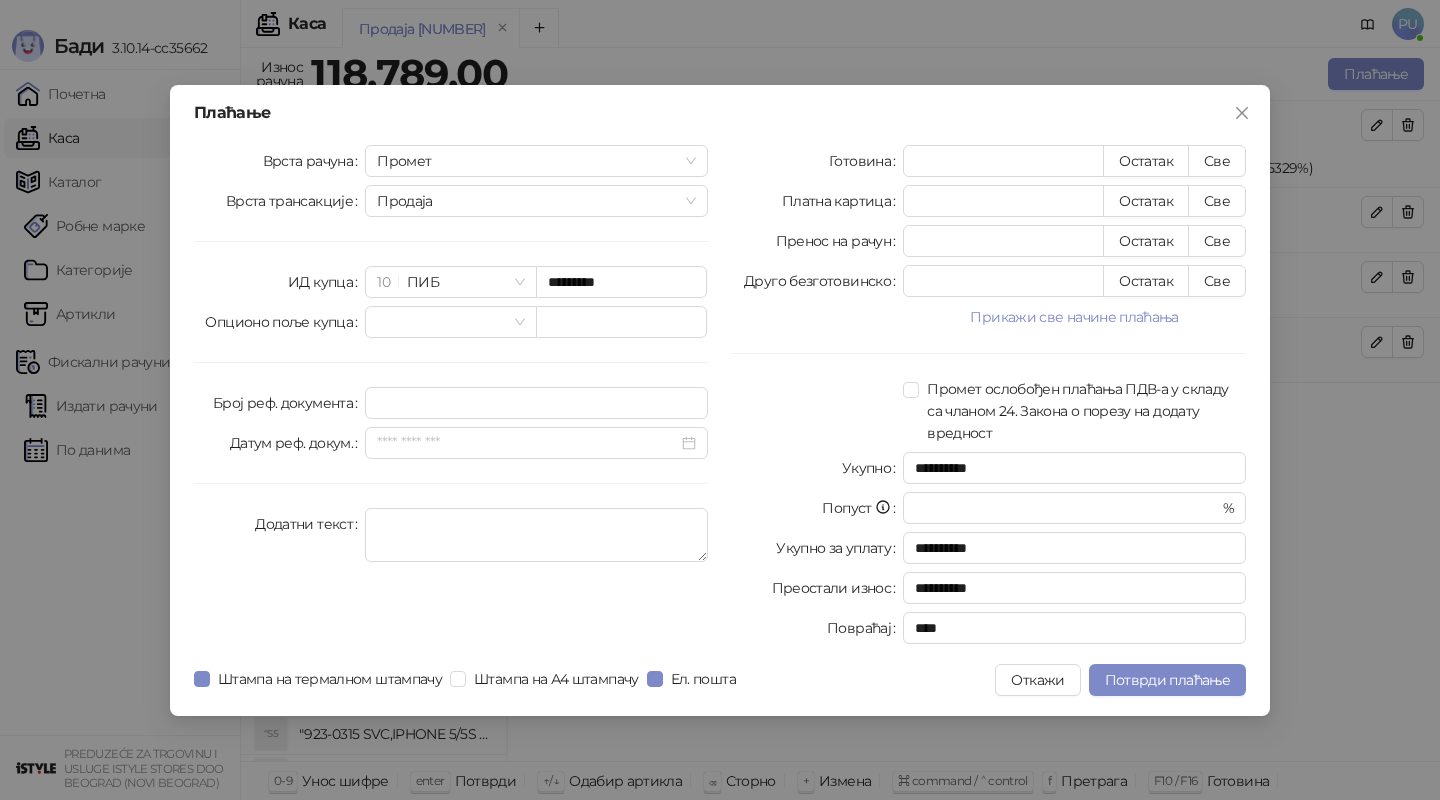 click on "Плаћање" at bounding box center [720, 113] 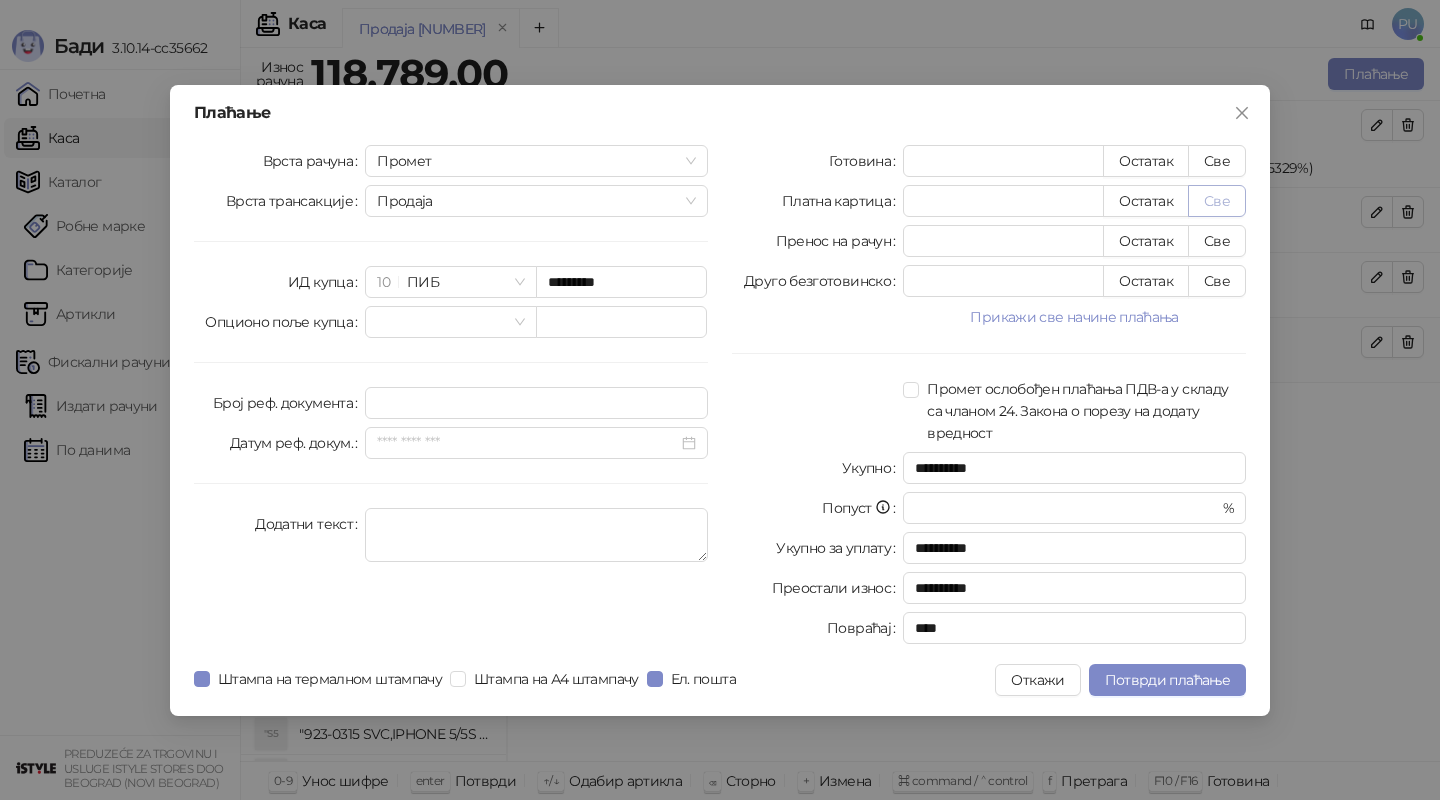 click on "Све" at bounding box center [1217, 201] 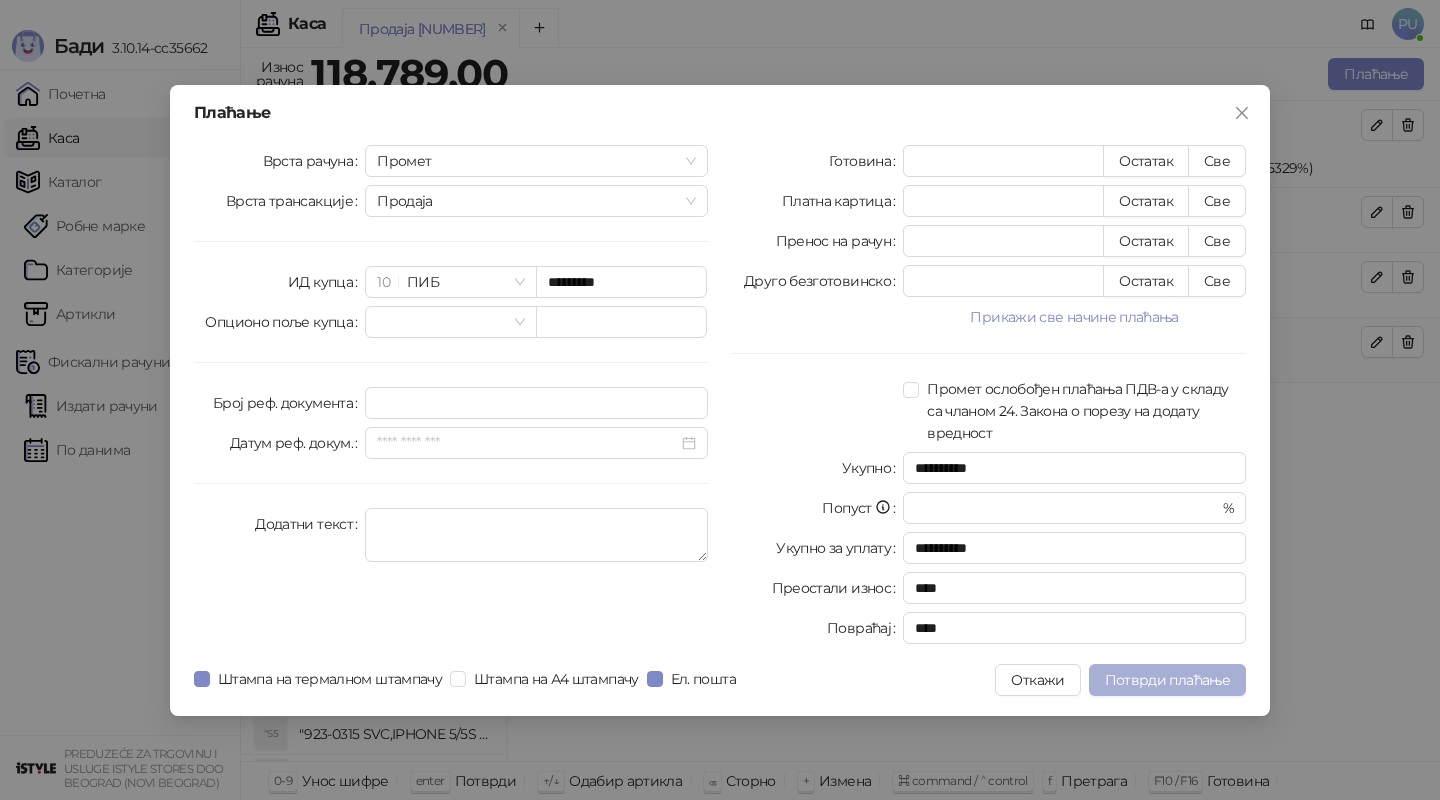 click on "Потврди плаћање" at bounding box center [1167, 680] 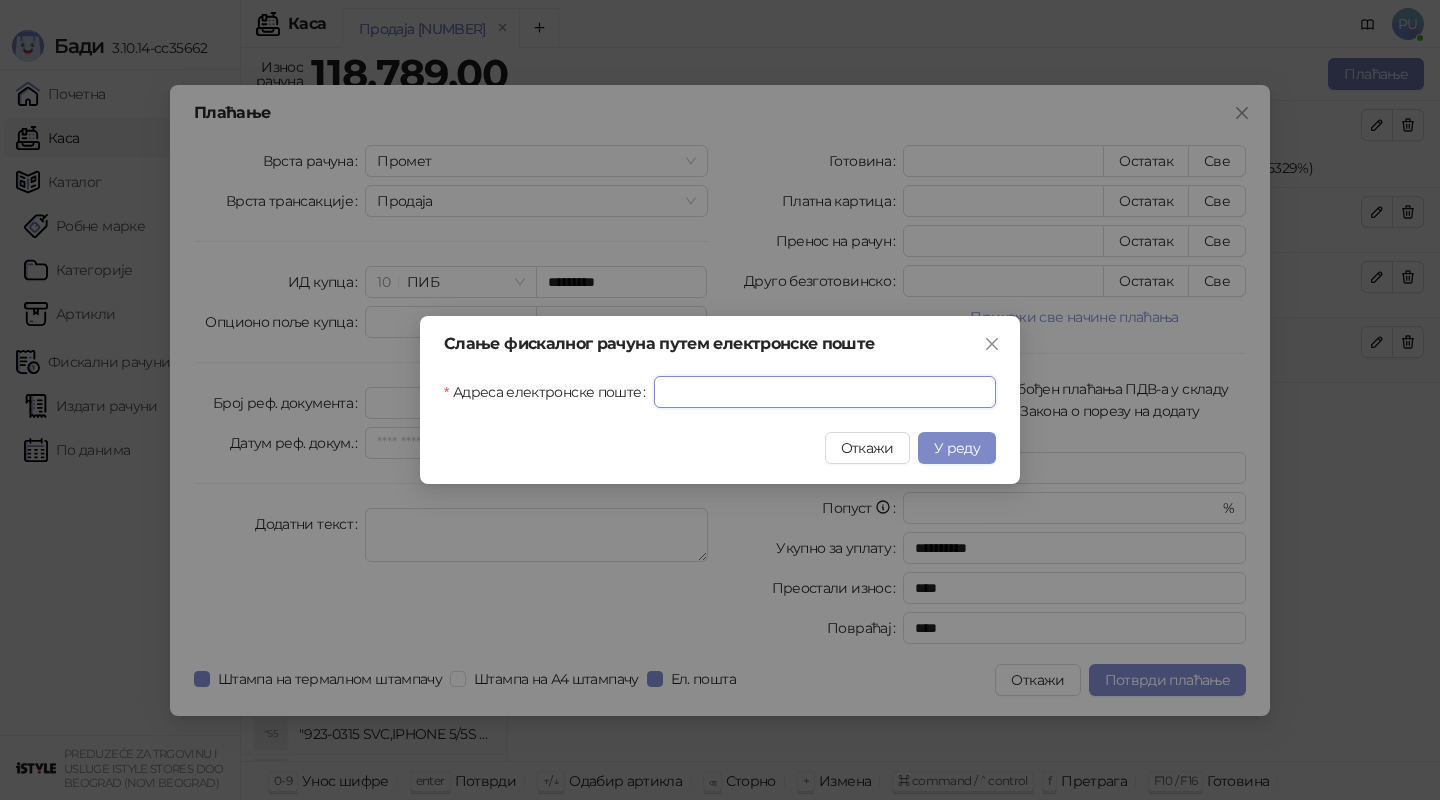 click on "Адреса електронске поште" at bounding box center [825, 392] 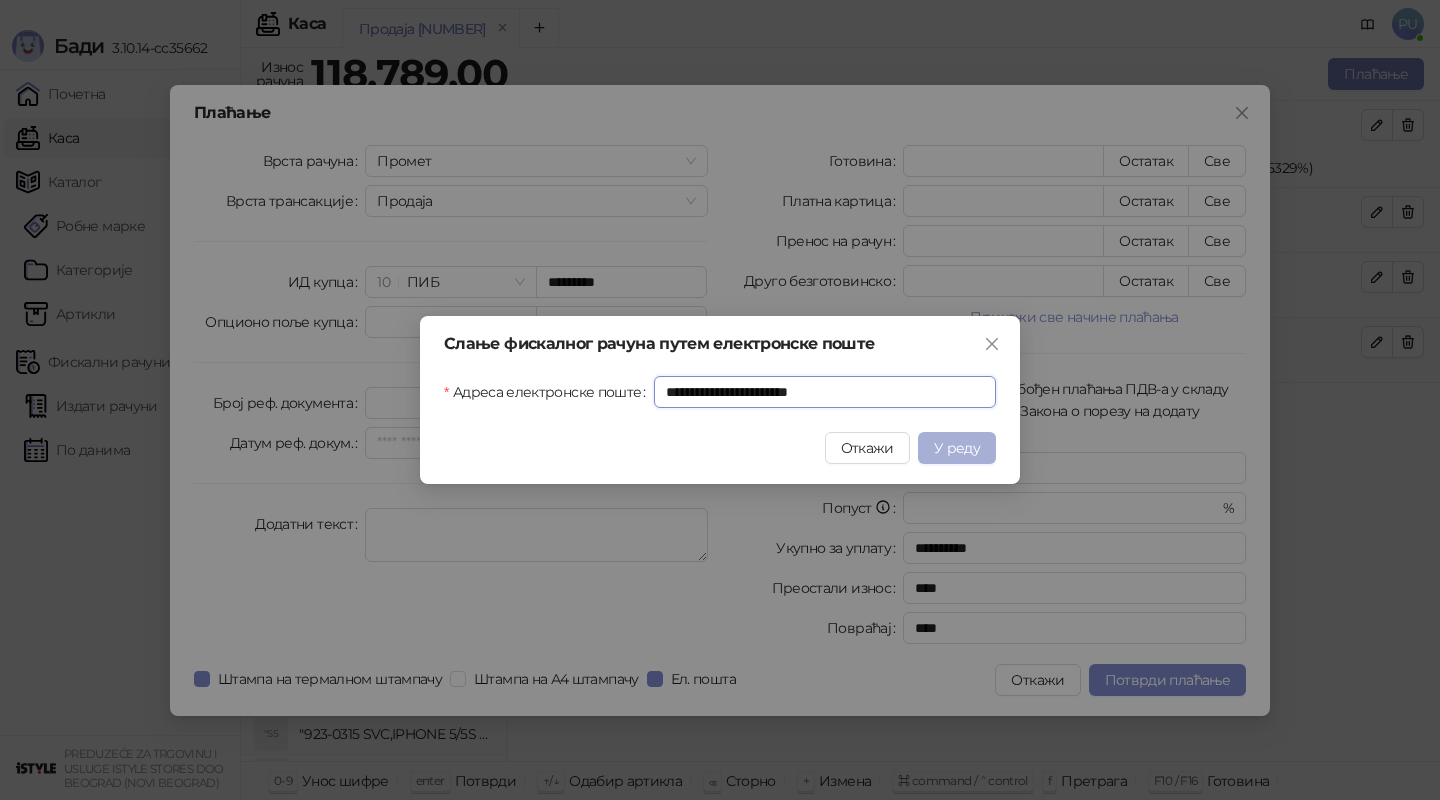 type on "**********" 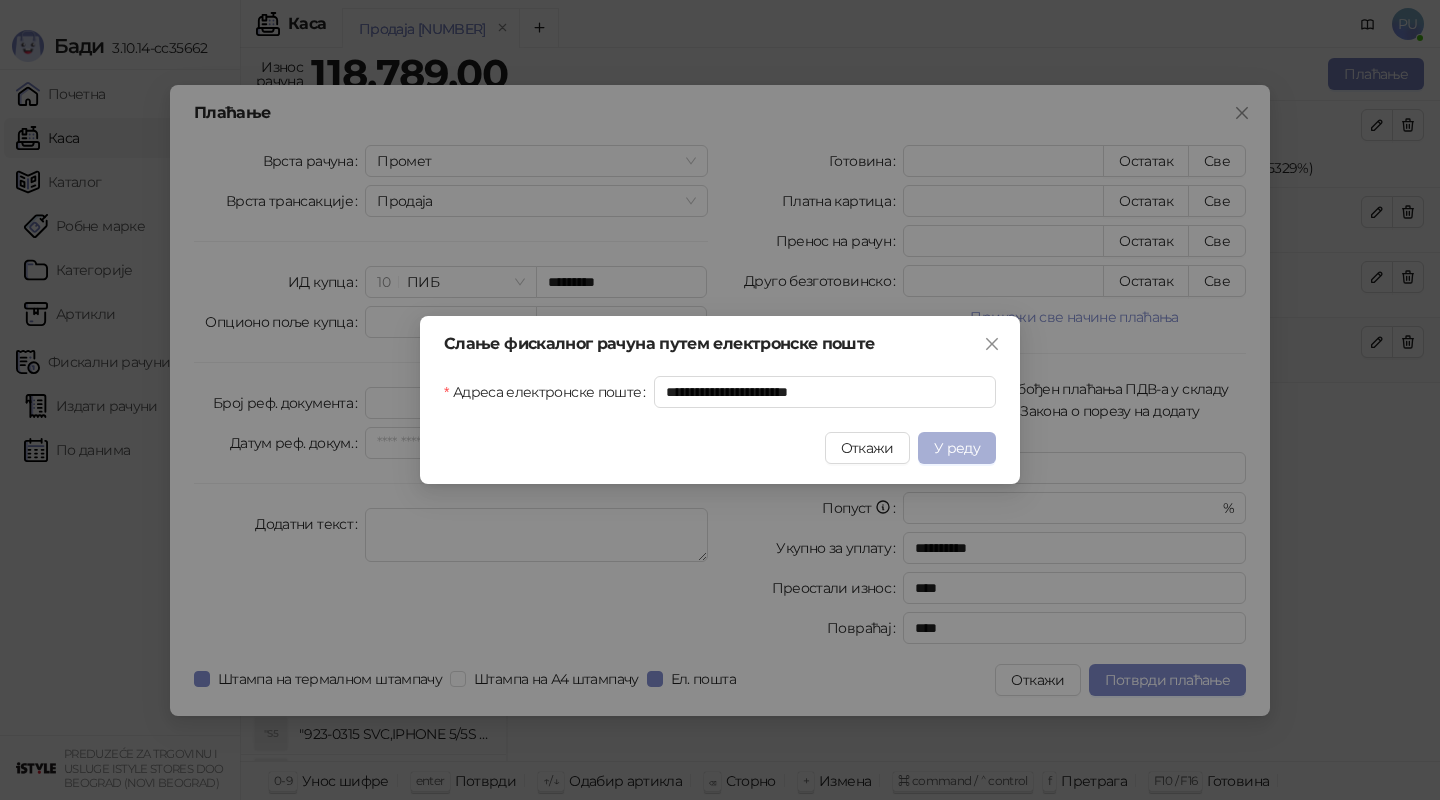 click on "У реду" at bounding box center [957, 448] 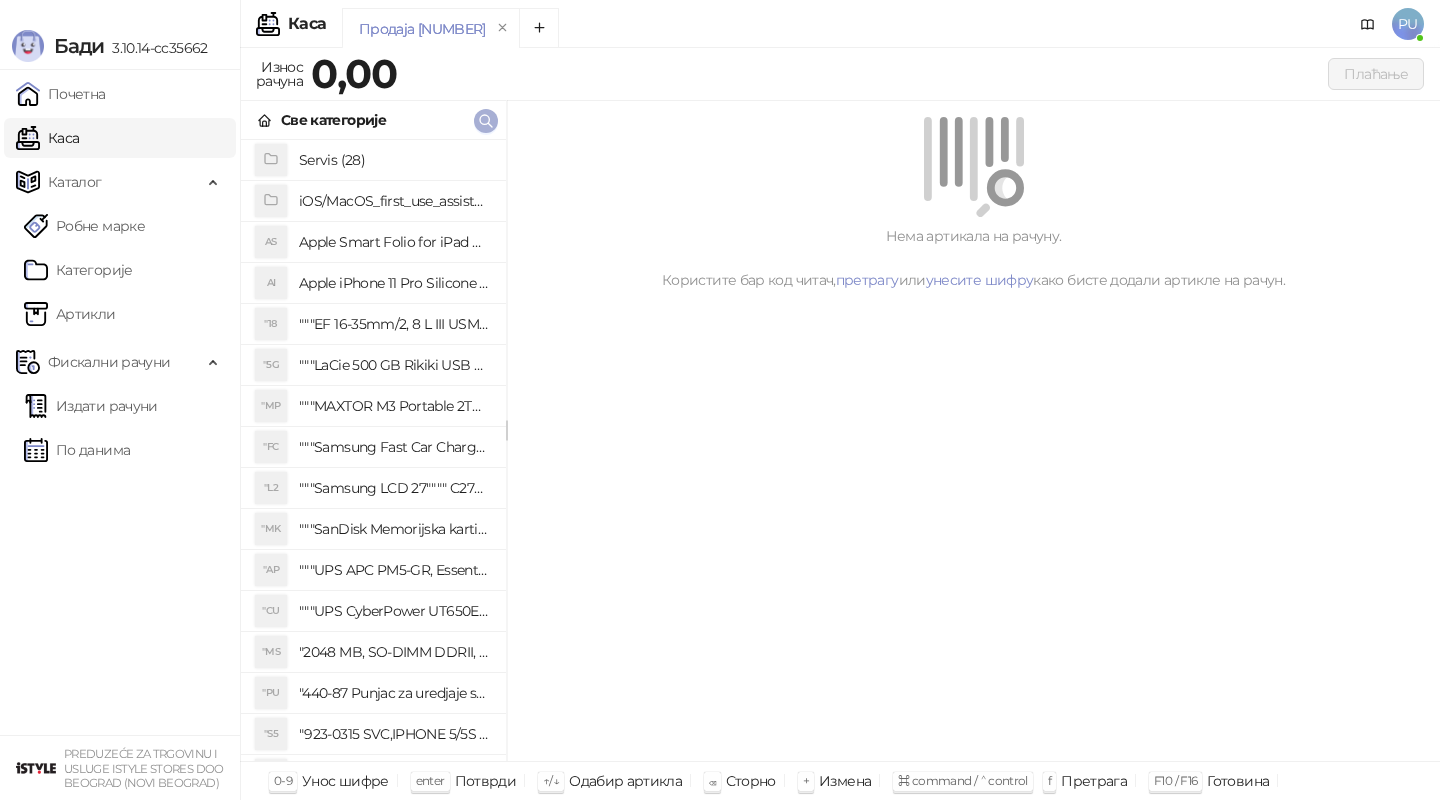 click 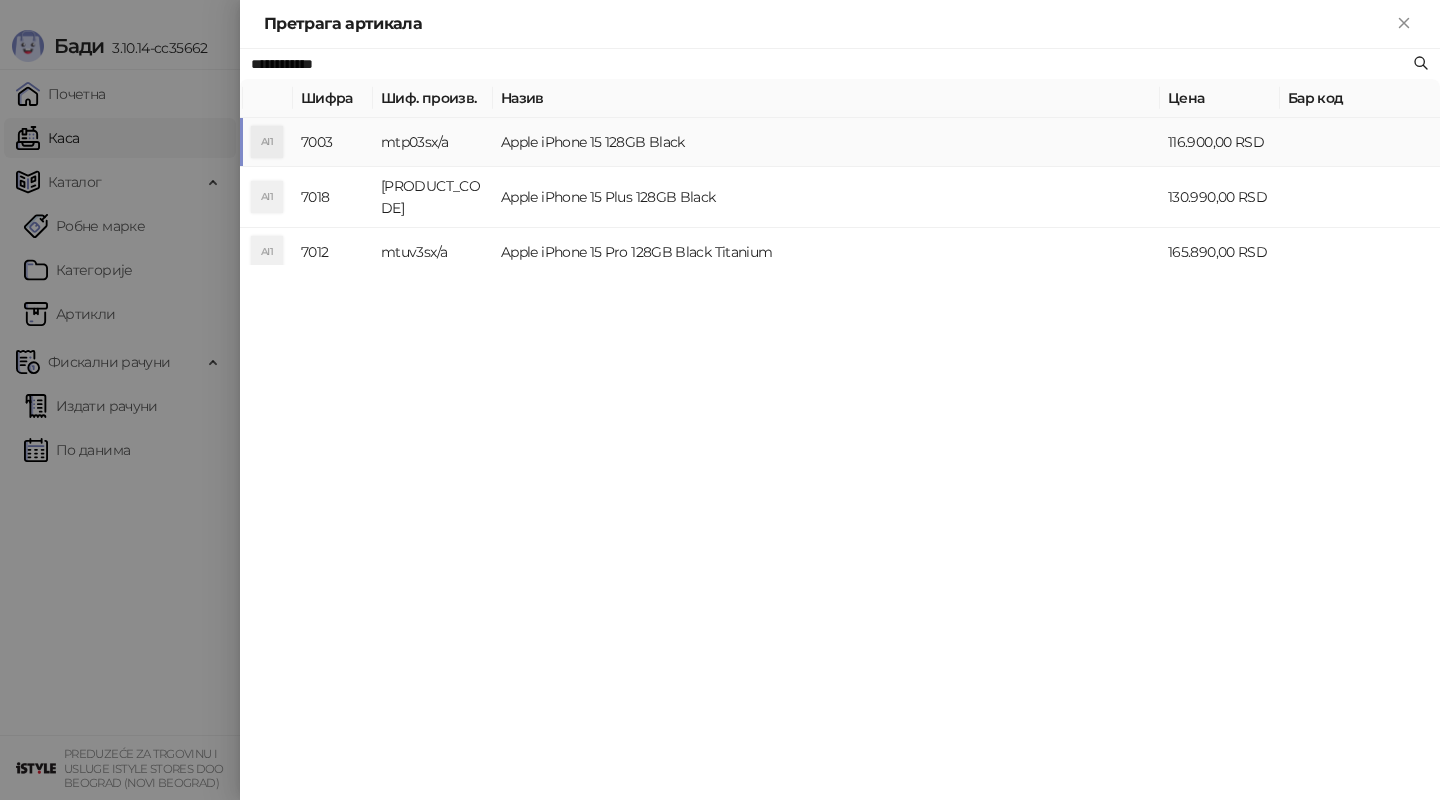 type on "**********" 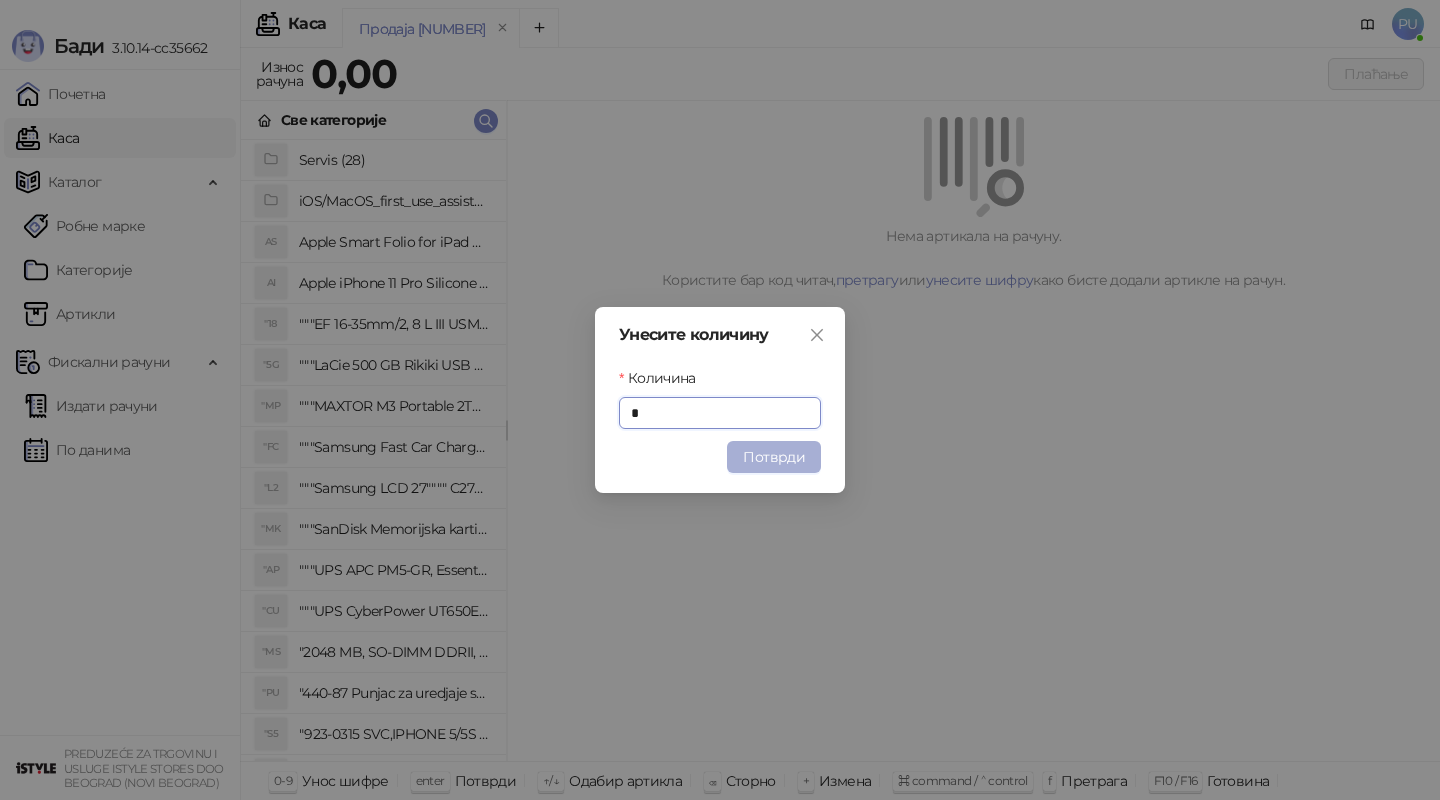 click on "Потврди" at bounding box center (774, 457) 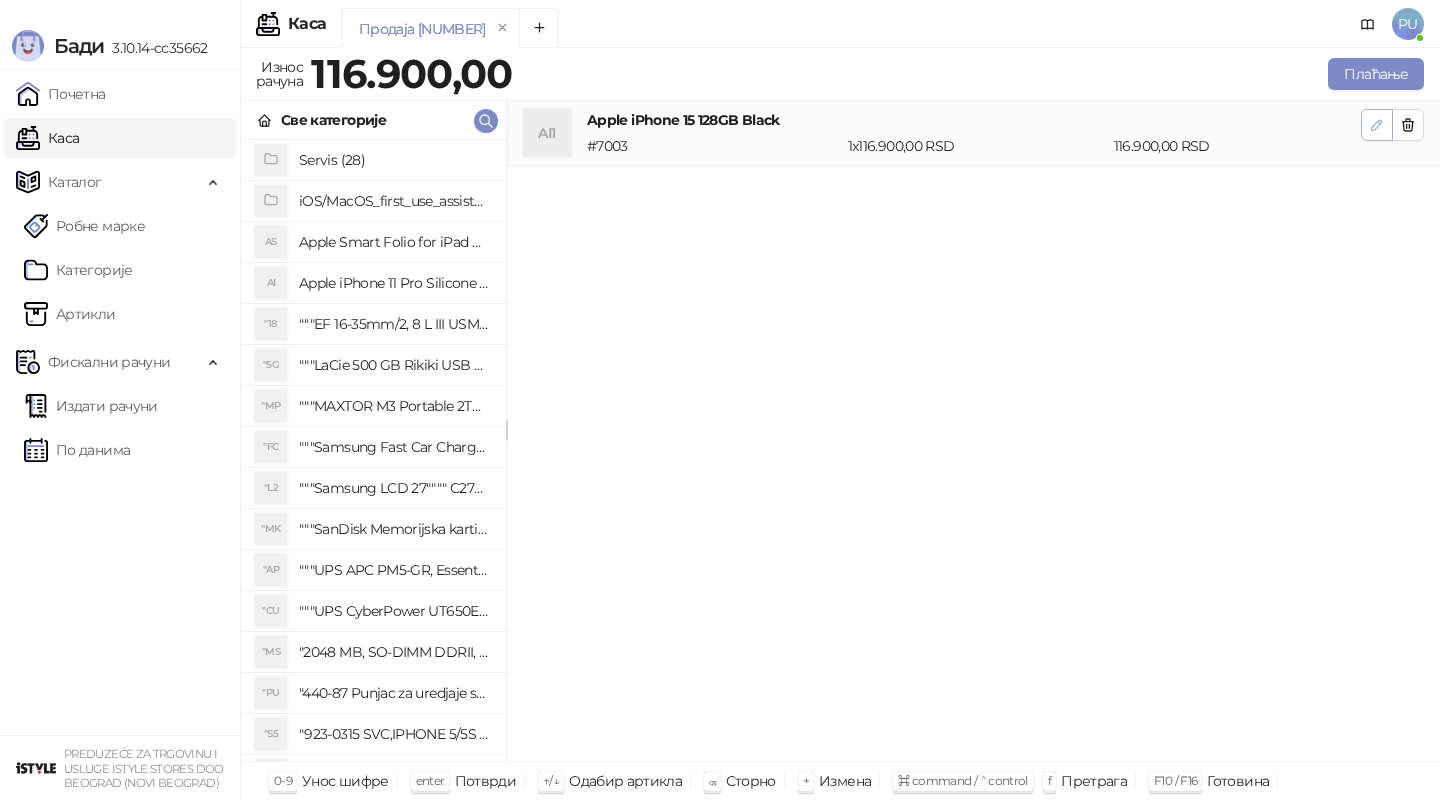 click at bounding box center (1377, 125) 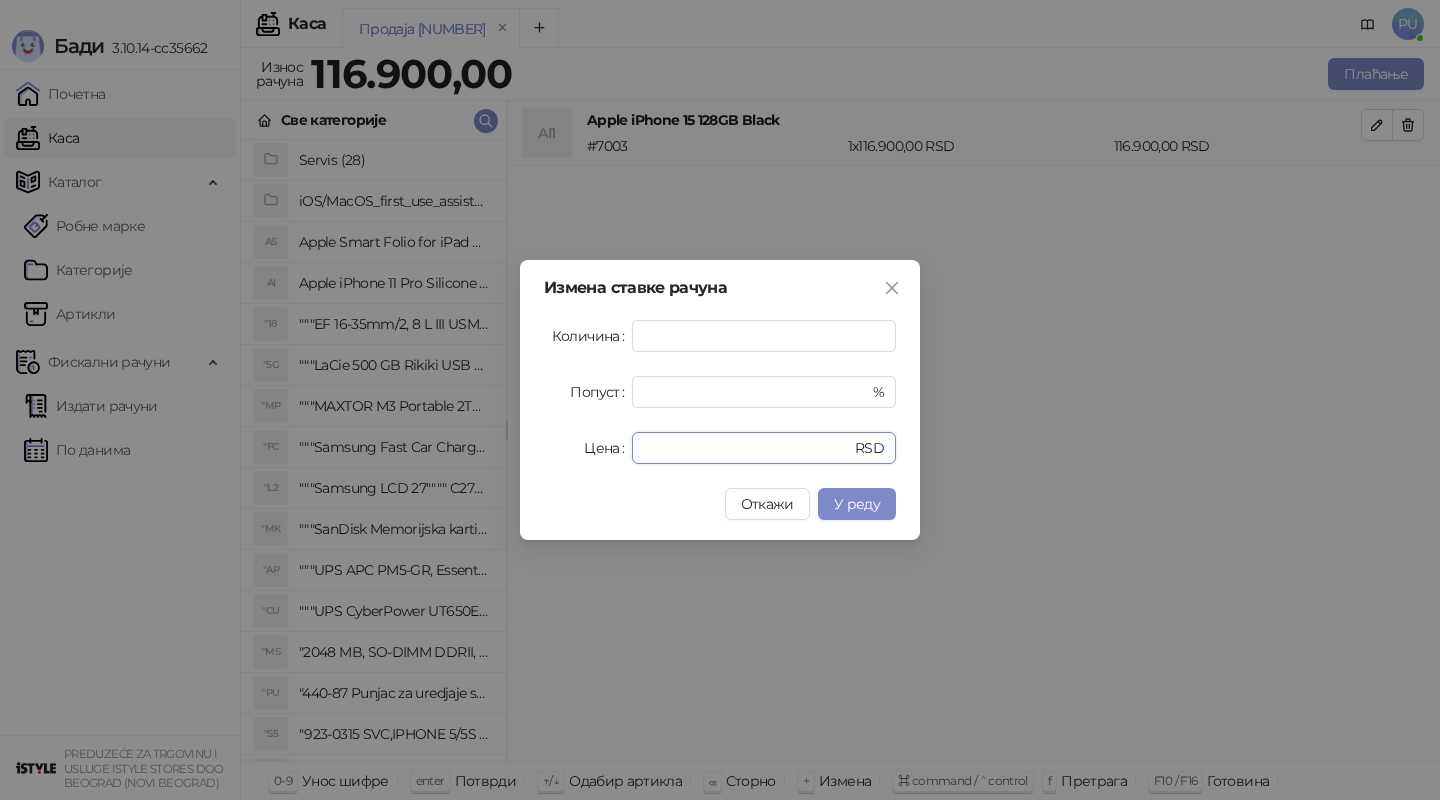 drag, startPoint x: 712, startPoint y: 444, endPoint x: 303, endPoint y: 444, distance: 409 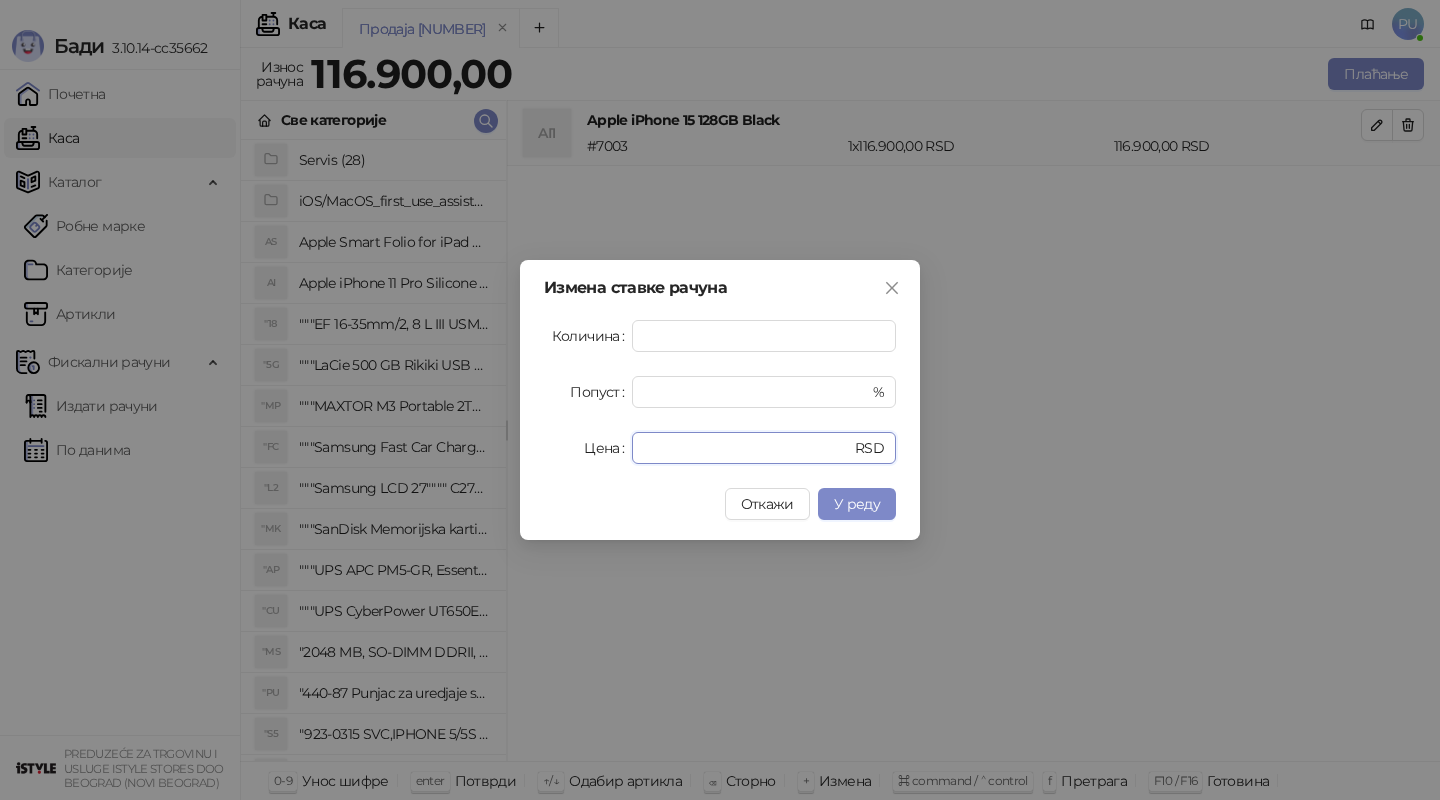 type on "*****" 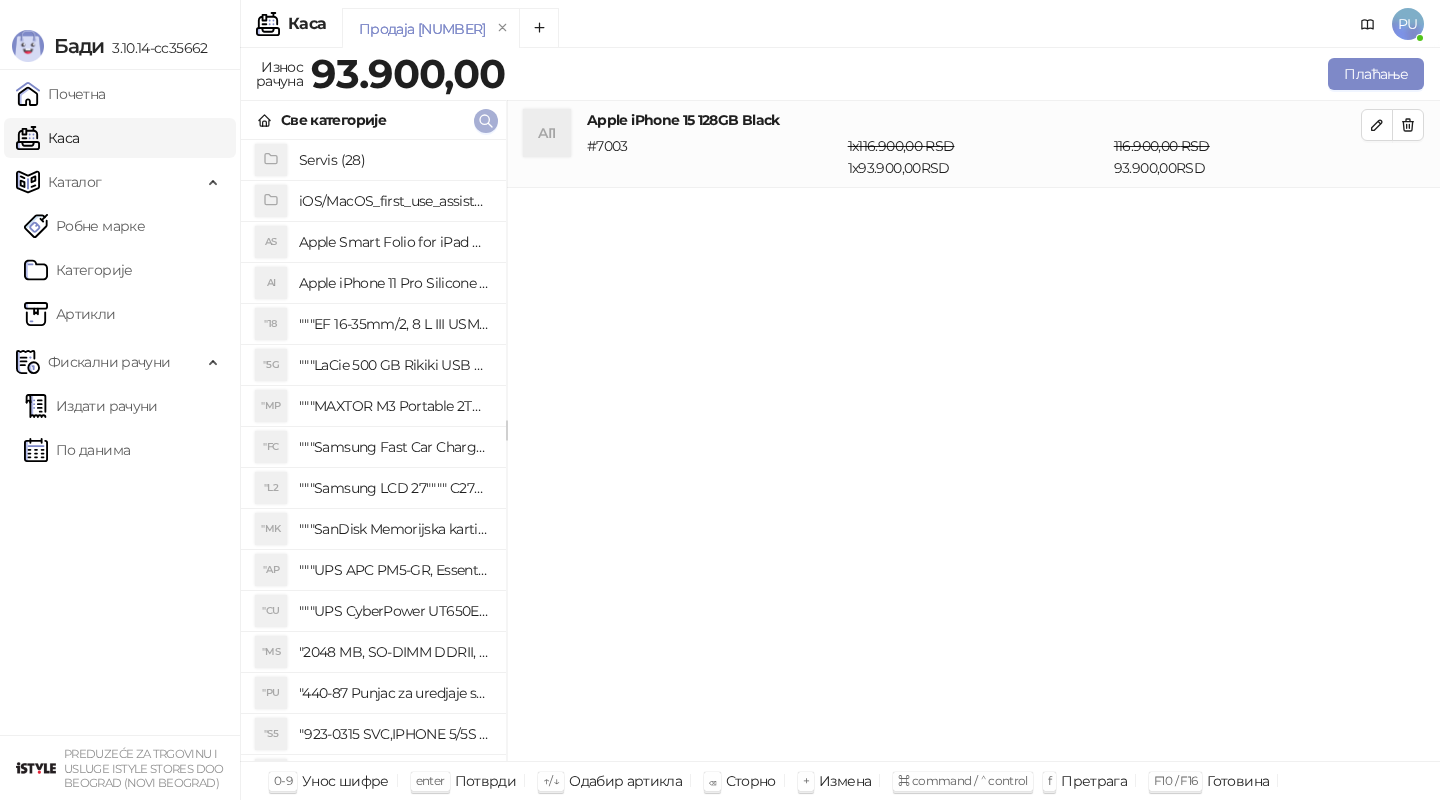 click 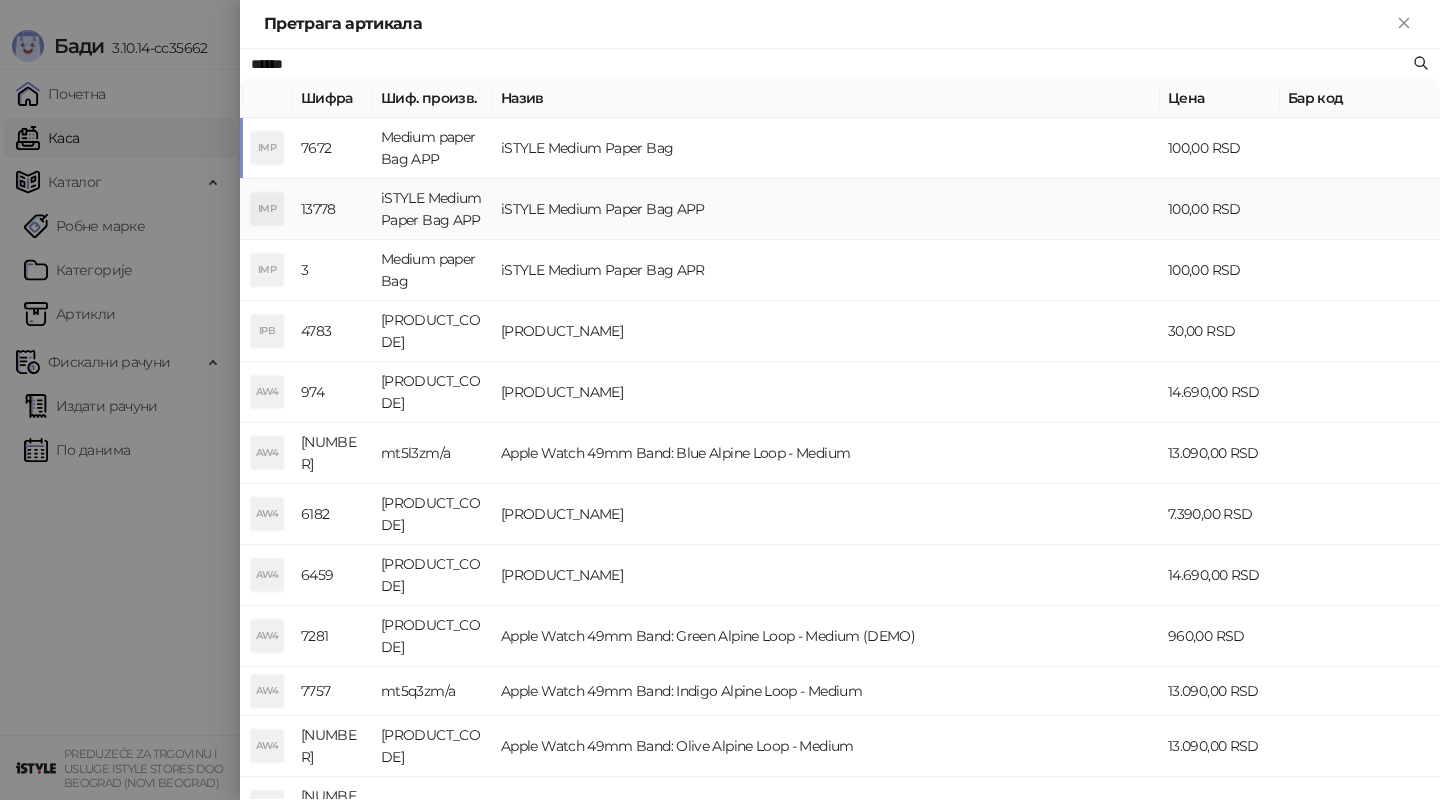 type on "******" 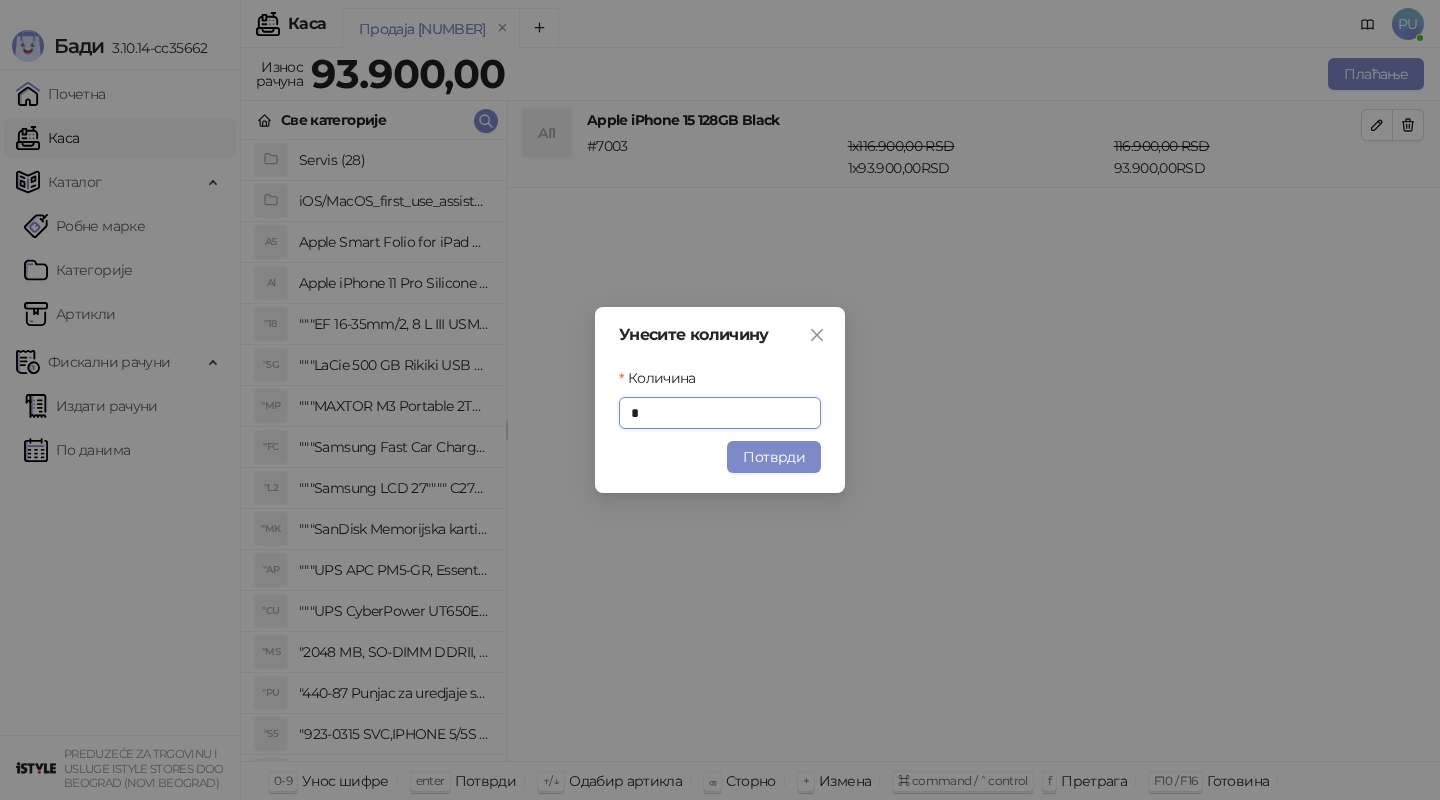 click on "Потврди" at bounding box center [774, 457] 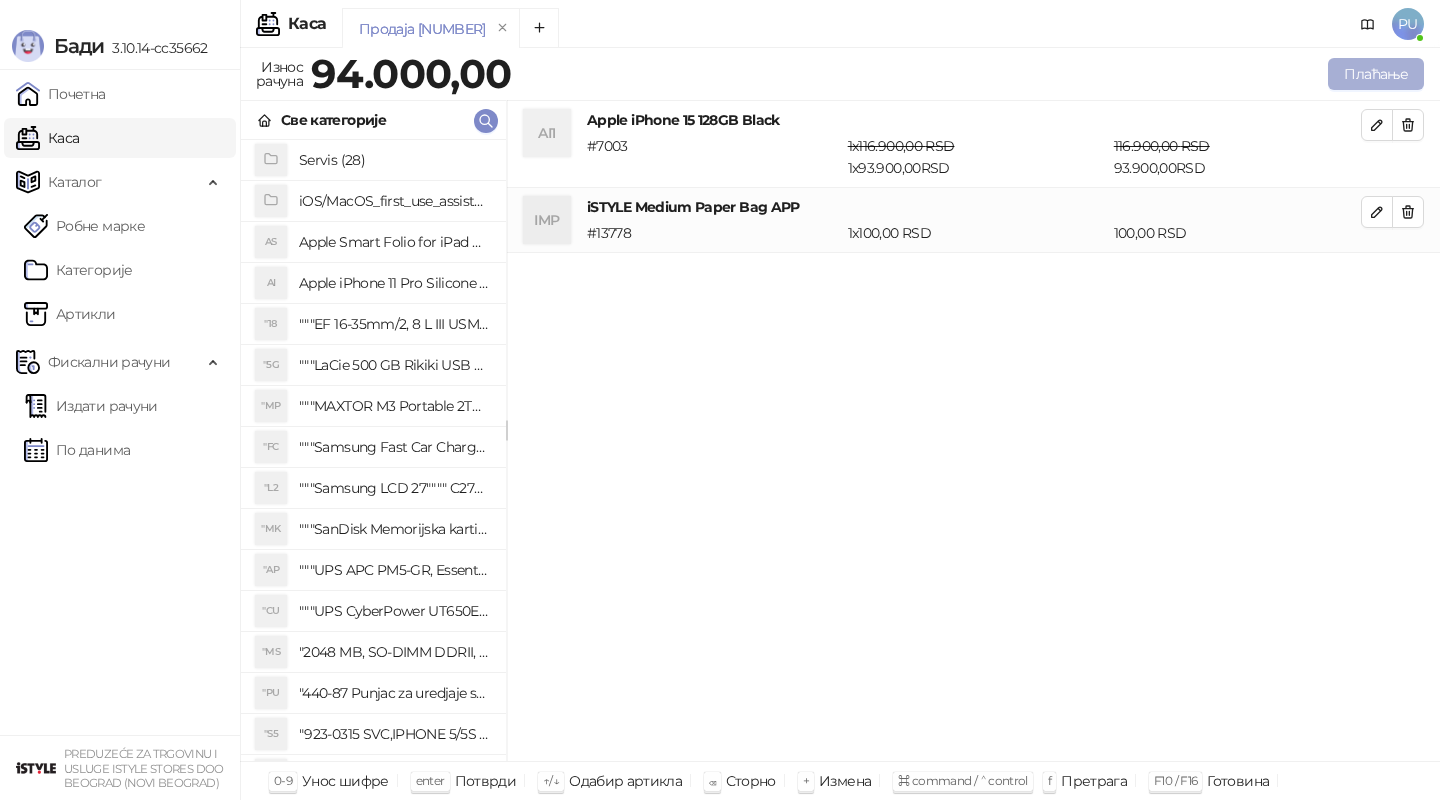 click on "Плаћање" at bounding box center [1376, 74] 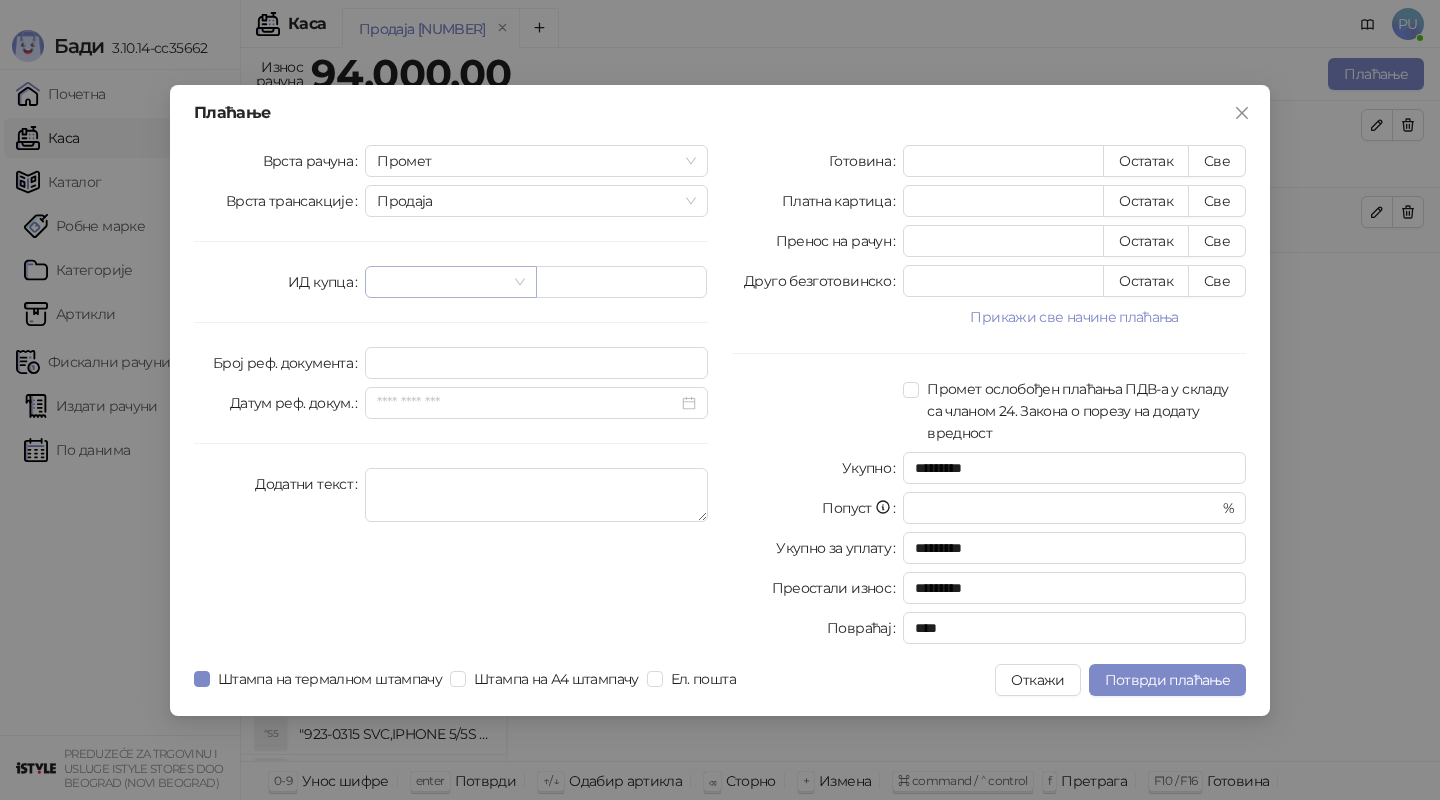 click at bounding box center [441, 282] 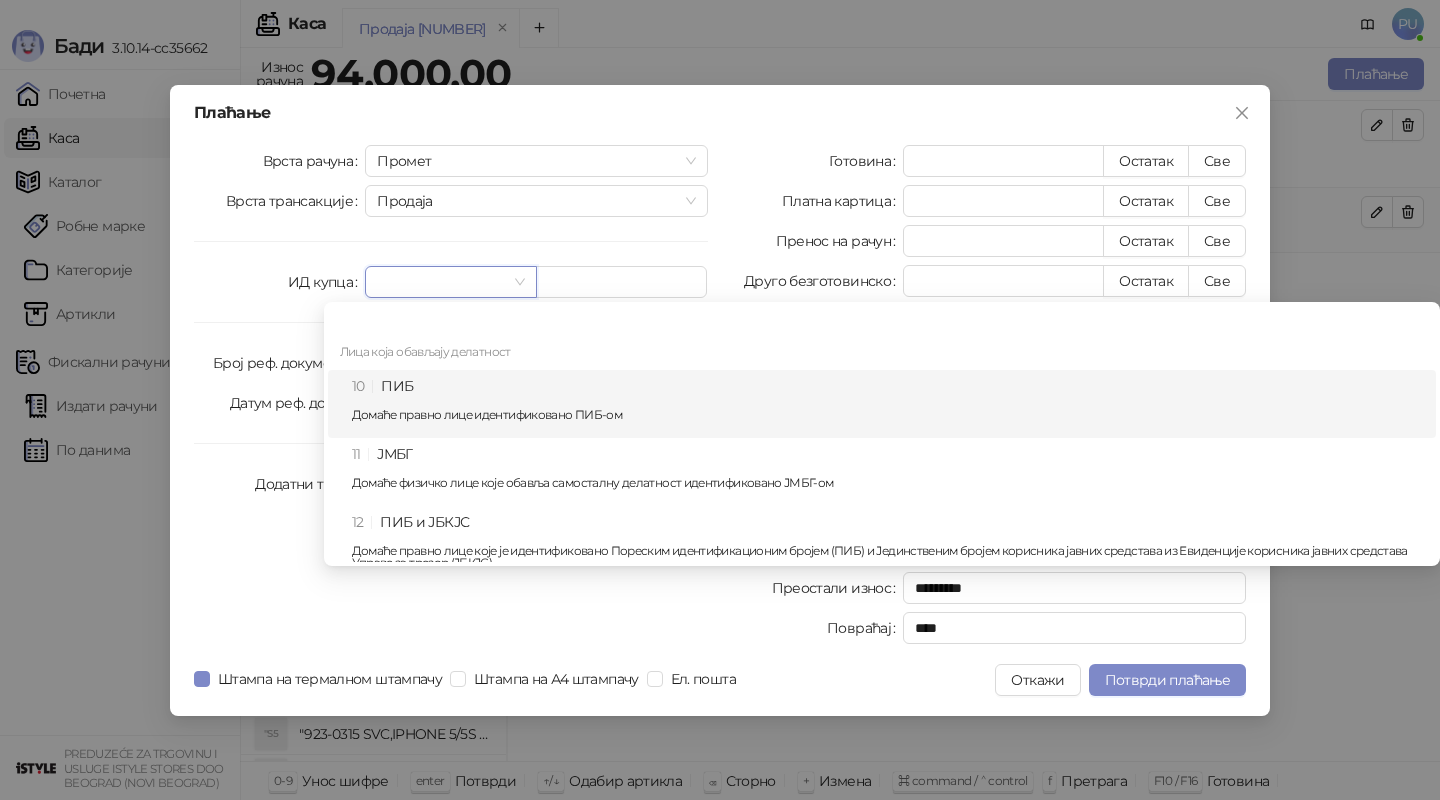 click on "10 ПИБ Домаће правно лице идентификовано ПИБ-ом" at bounding box center (888, 404) 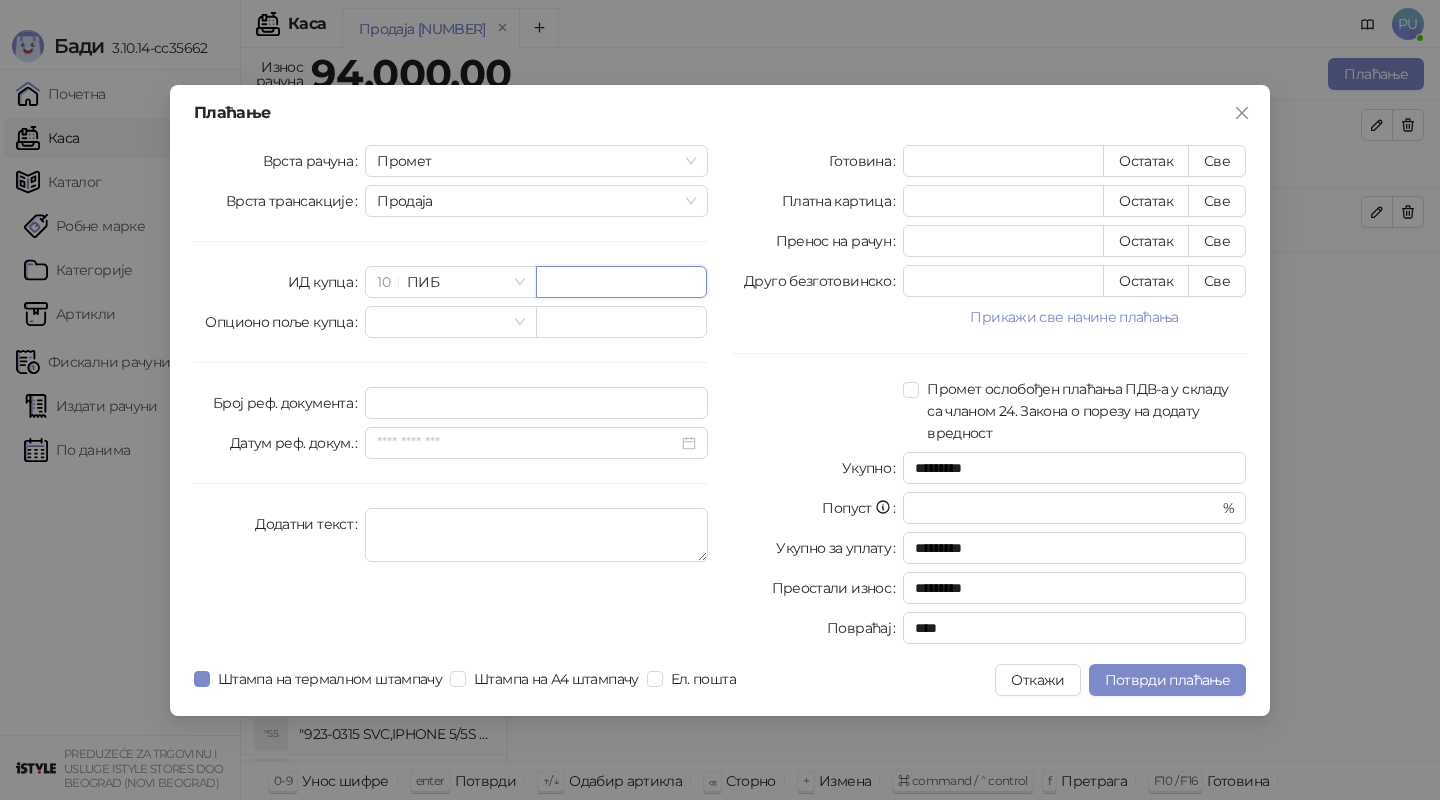 paste on "*********" 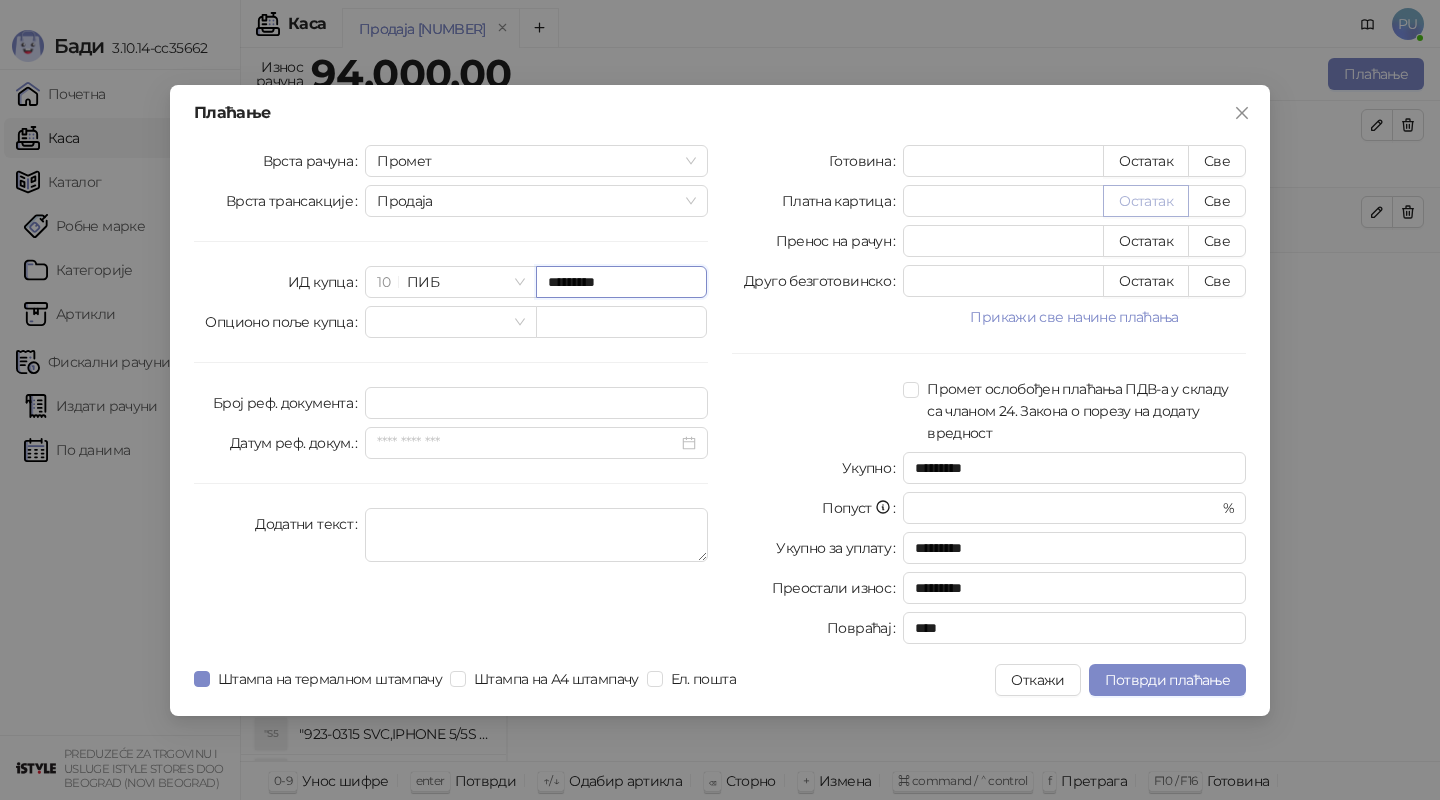type on "*********" 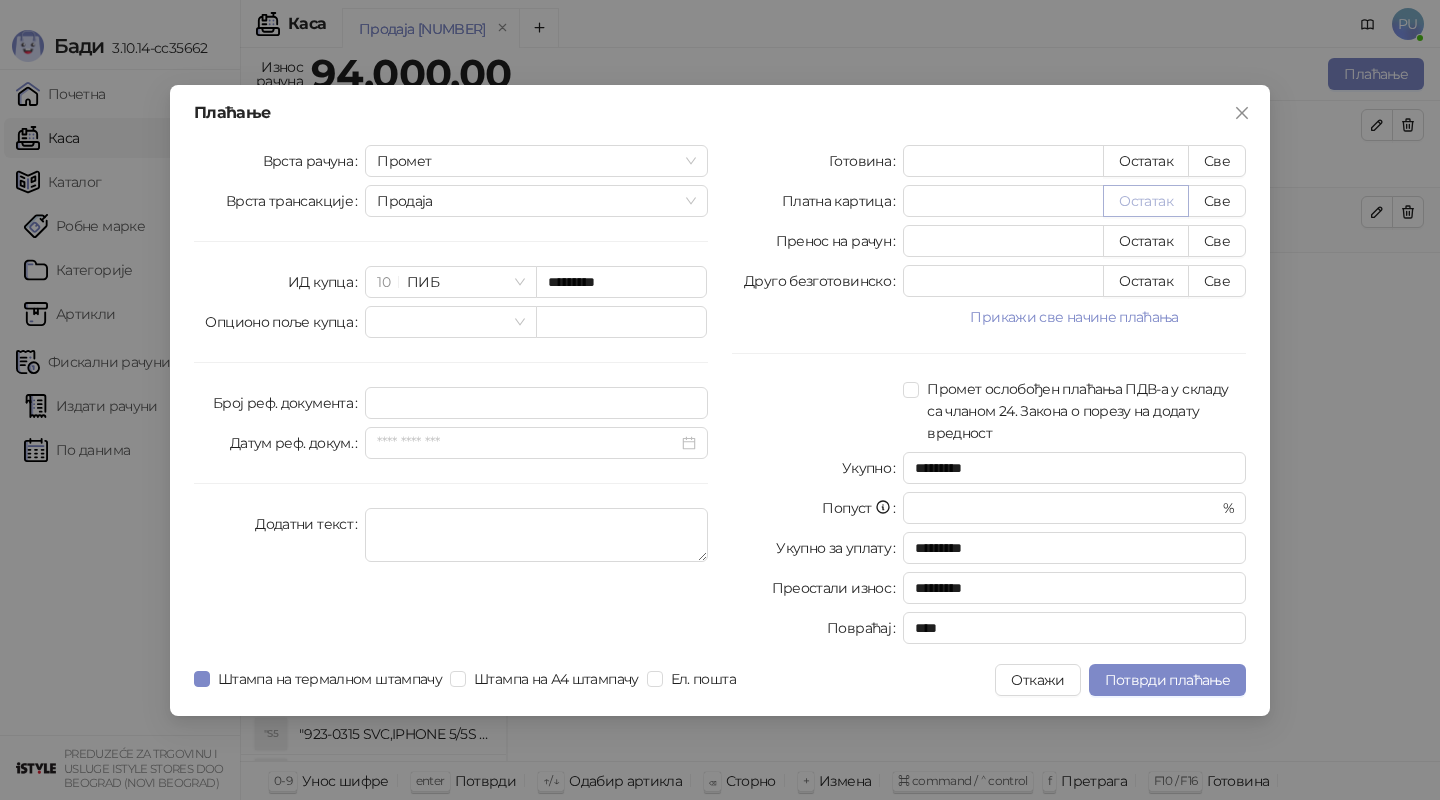 click on "Остатак" at bounding box center [1146, 201] 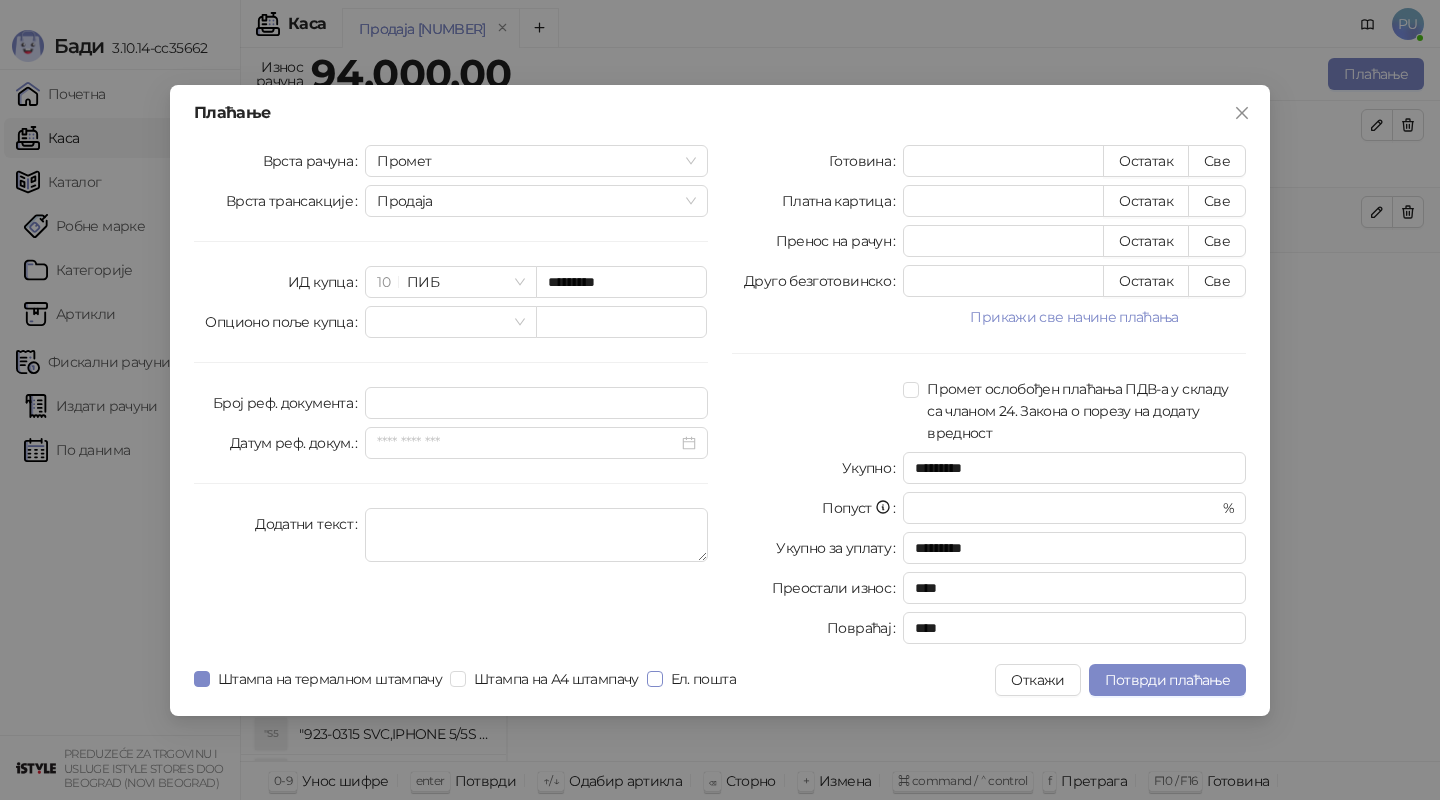 click on "Ел. пошта" at bounding box center (703, 679) 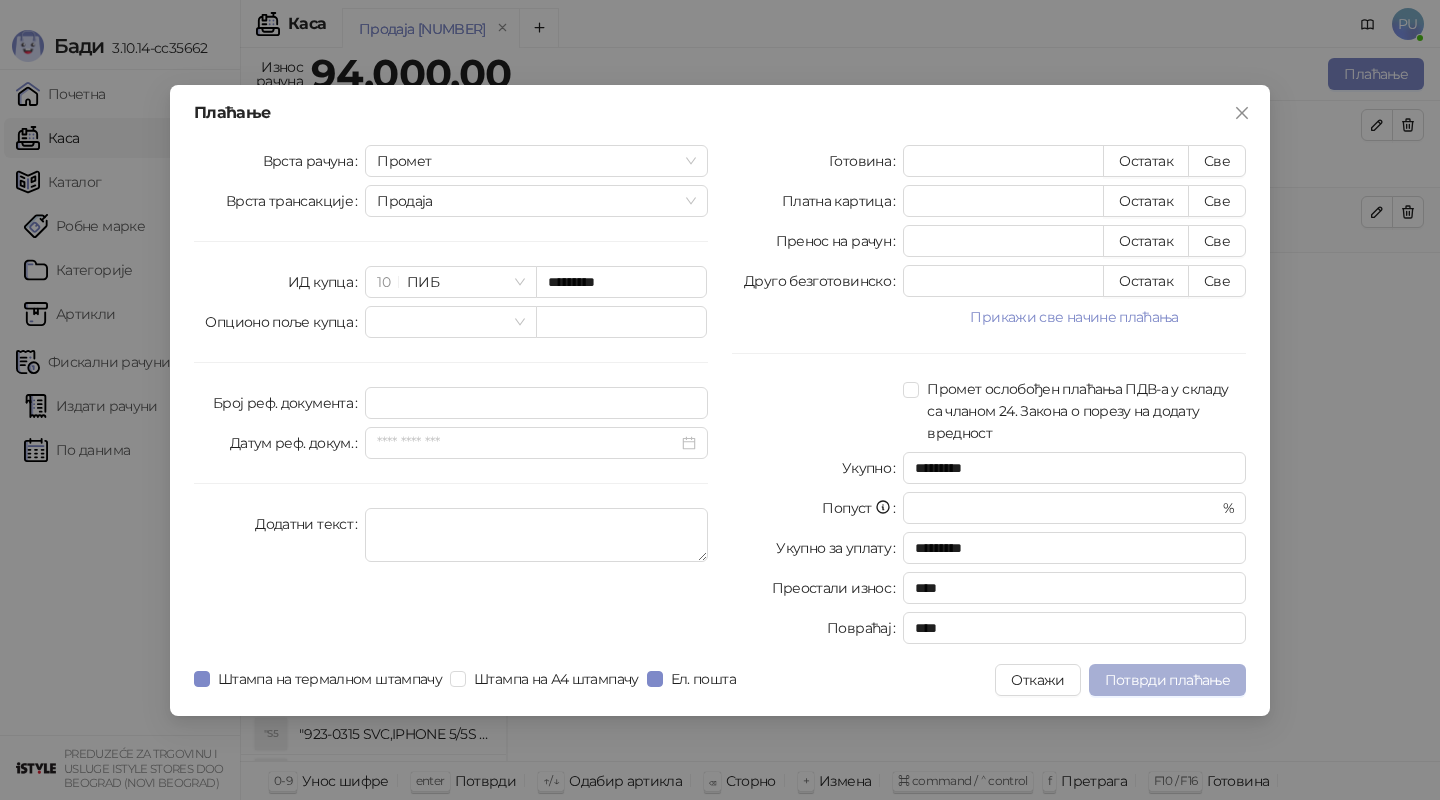 click on "Потврди плаћање" at bounding box center [1167, 680] 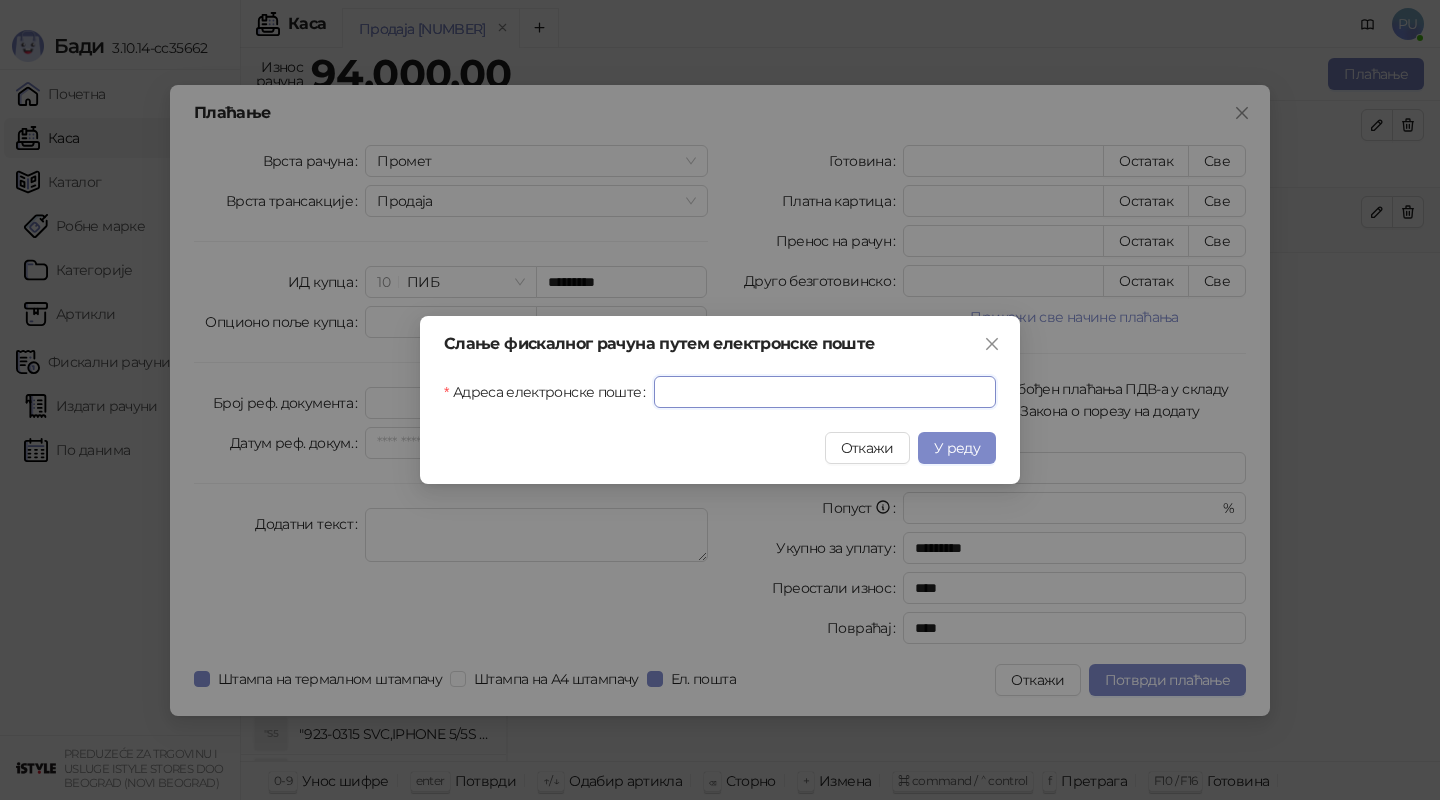 click on "Адреса електронске поште" at bounding box center [825, 392] 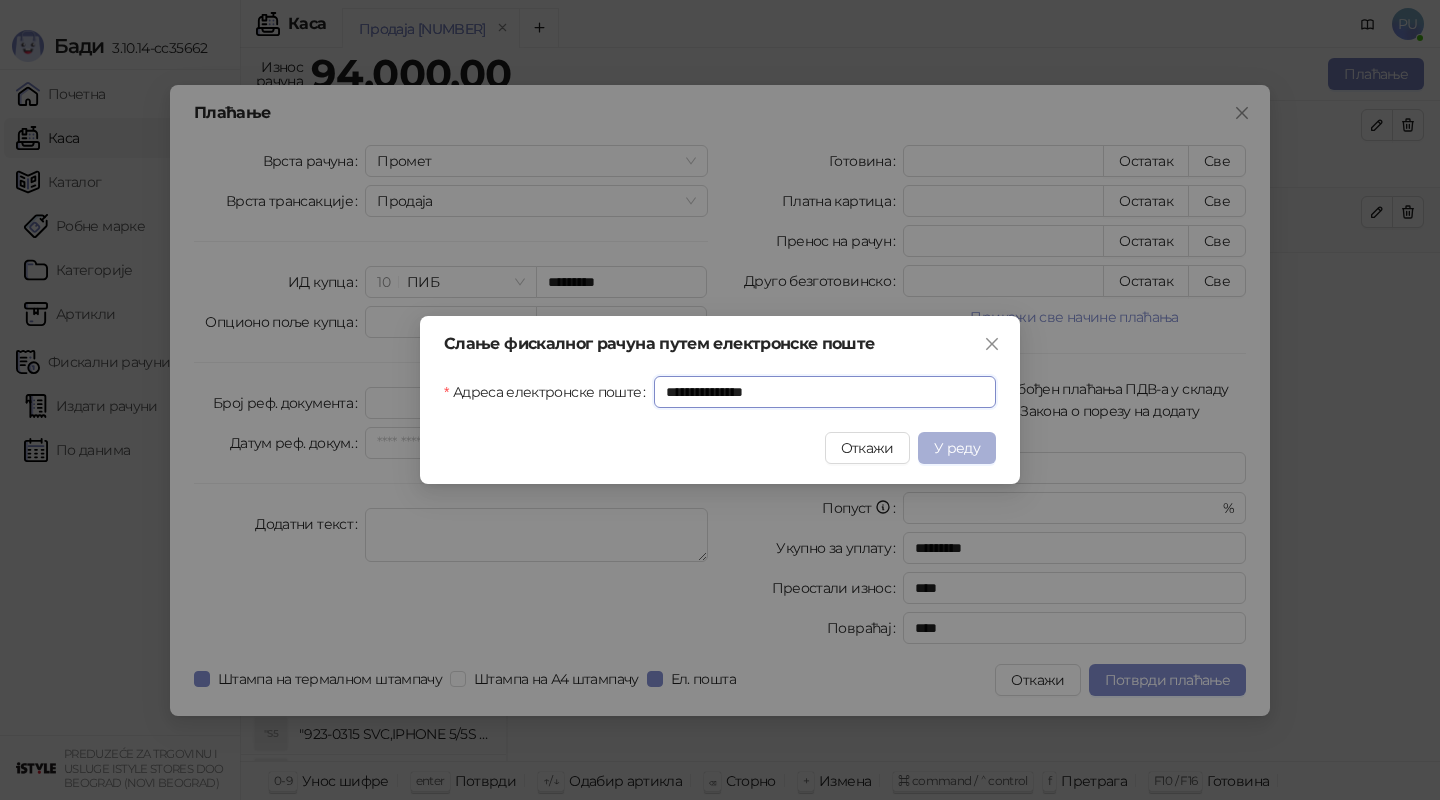 type on "**********" 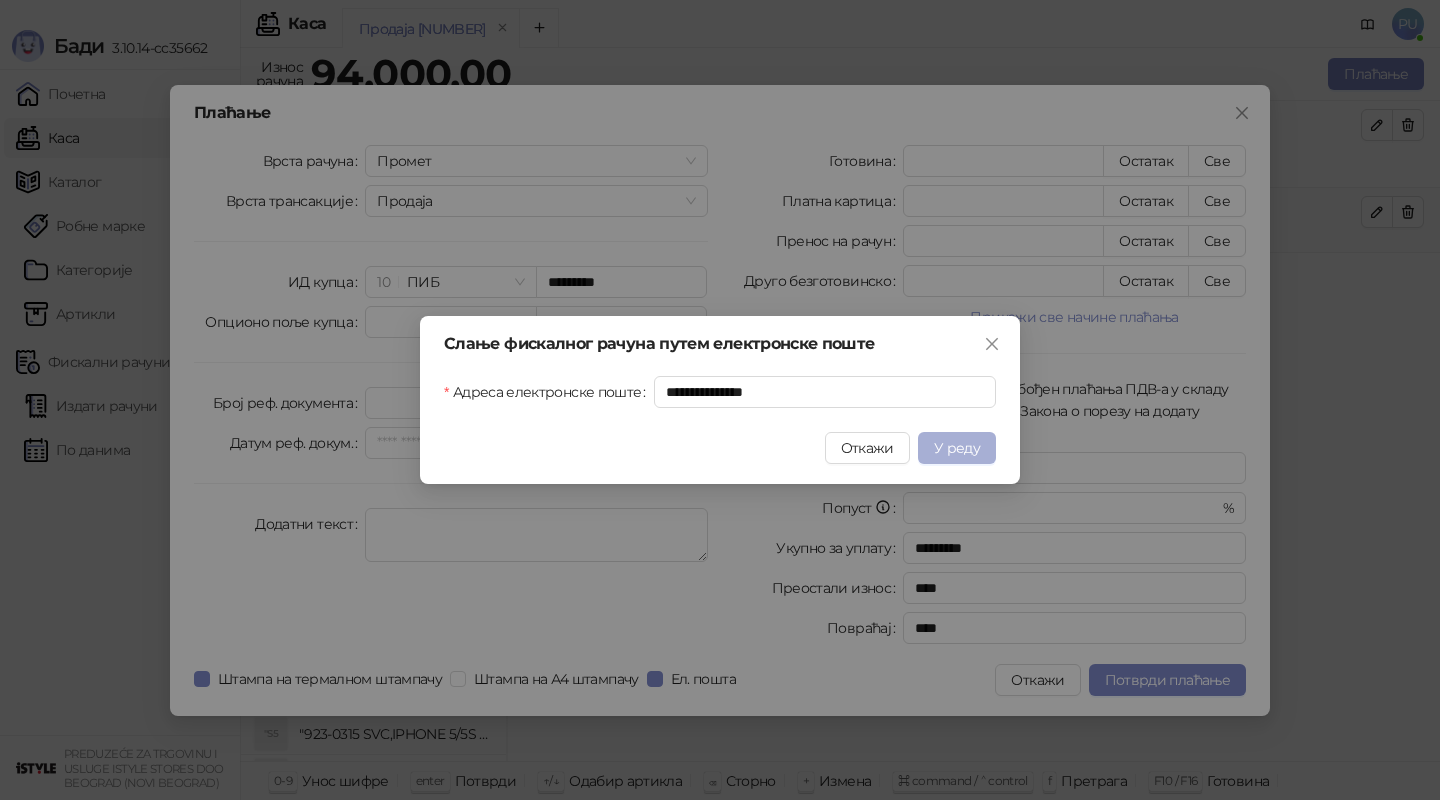 click on "У реду" at bounding box center [957, 448] 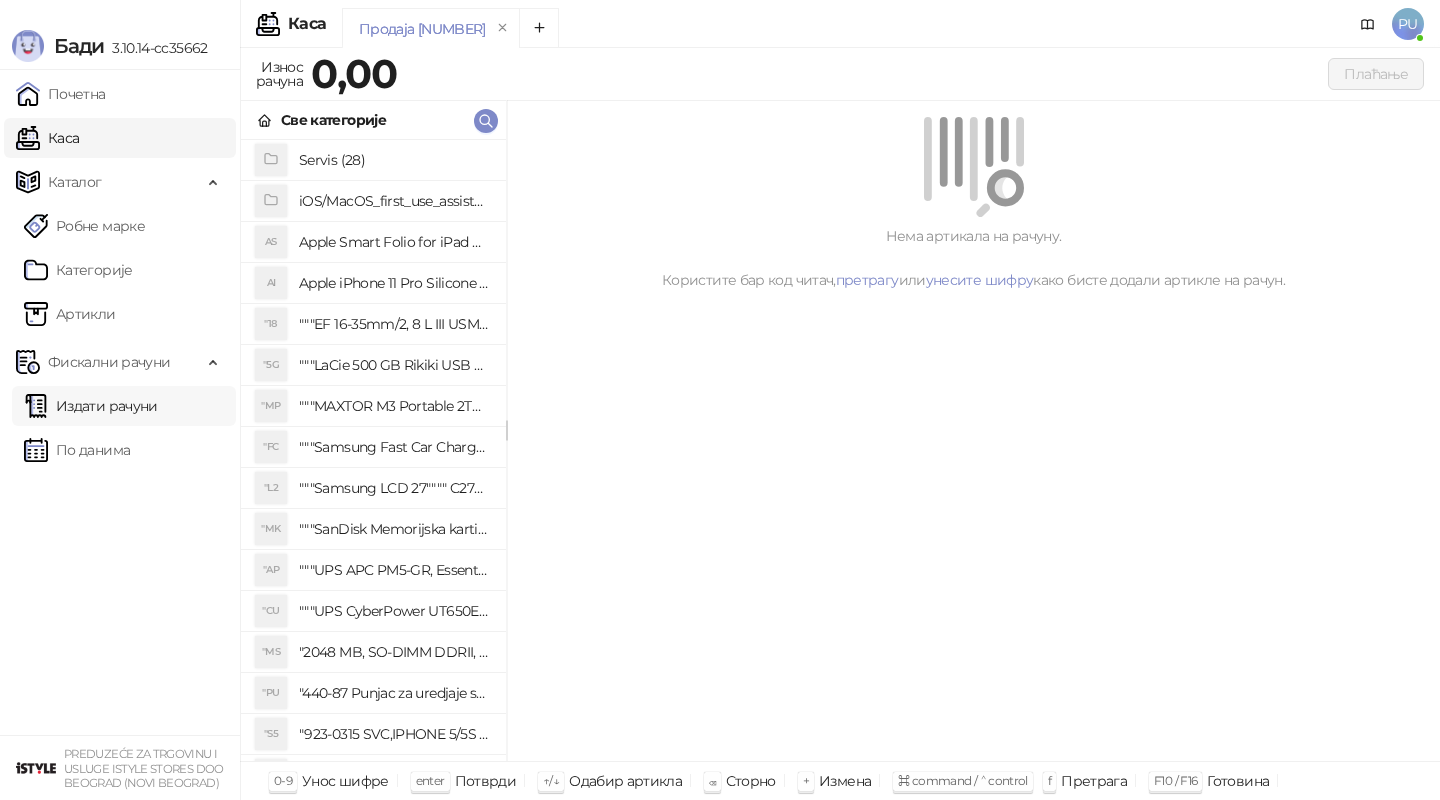 click on "Издати рачуни" at bounding box center (91, 406) 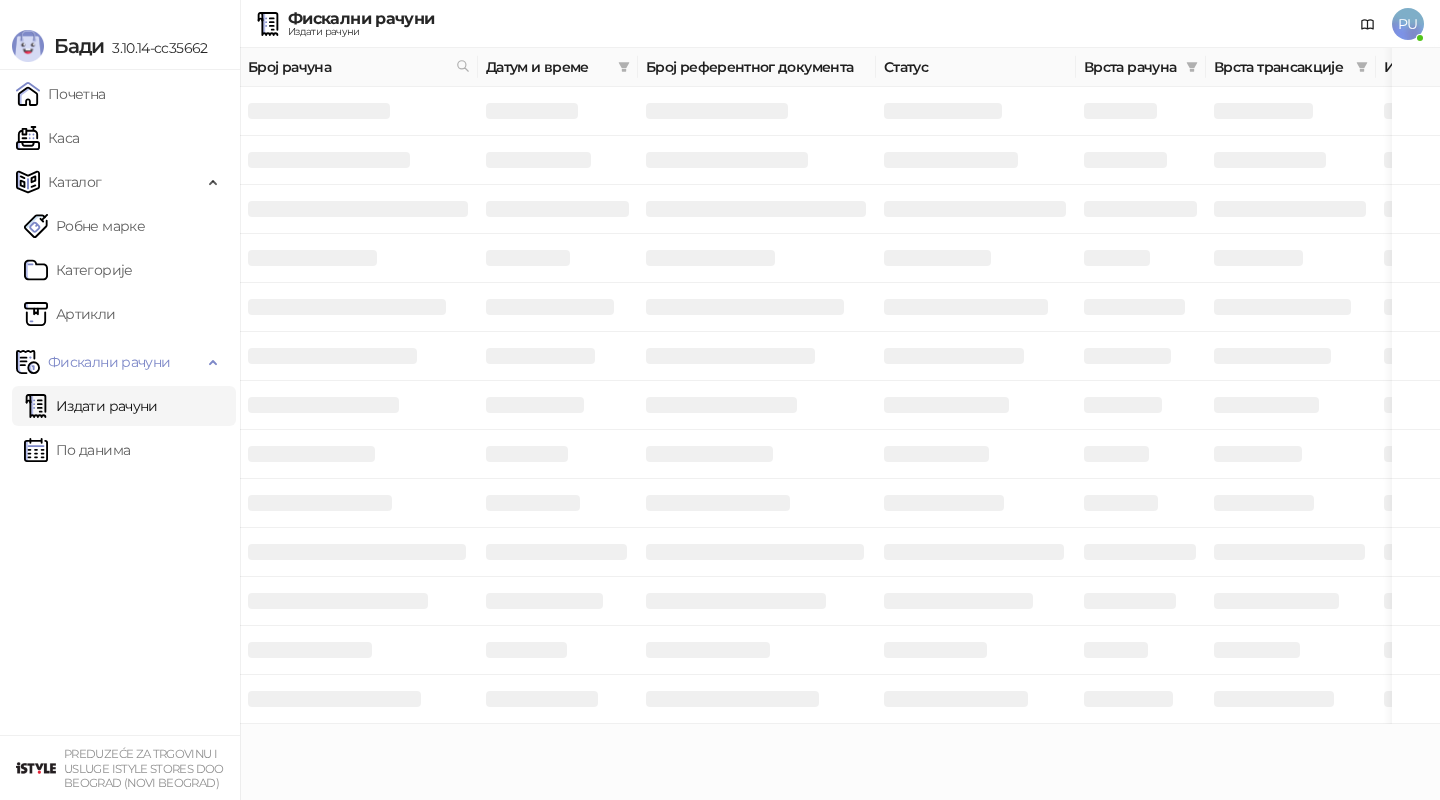 click on "Фискални рачуни Издати рачуни PU" at bounding box center (720, 24) 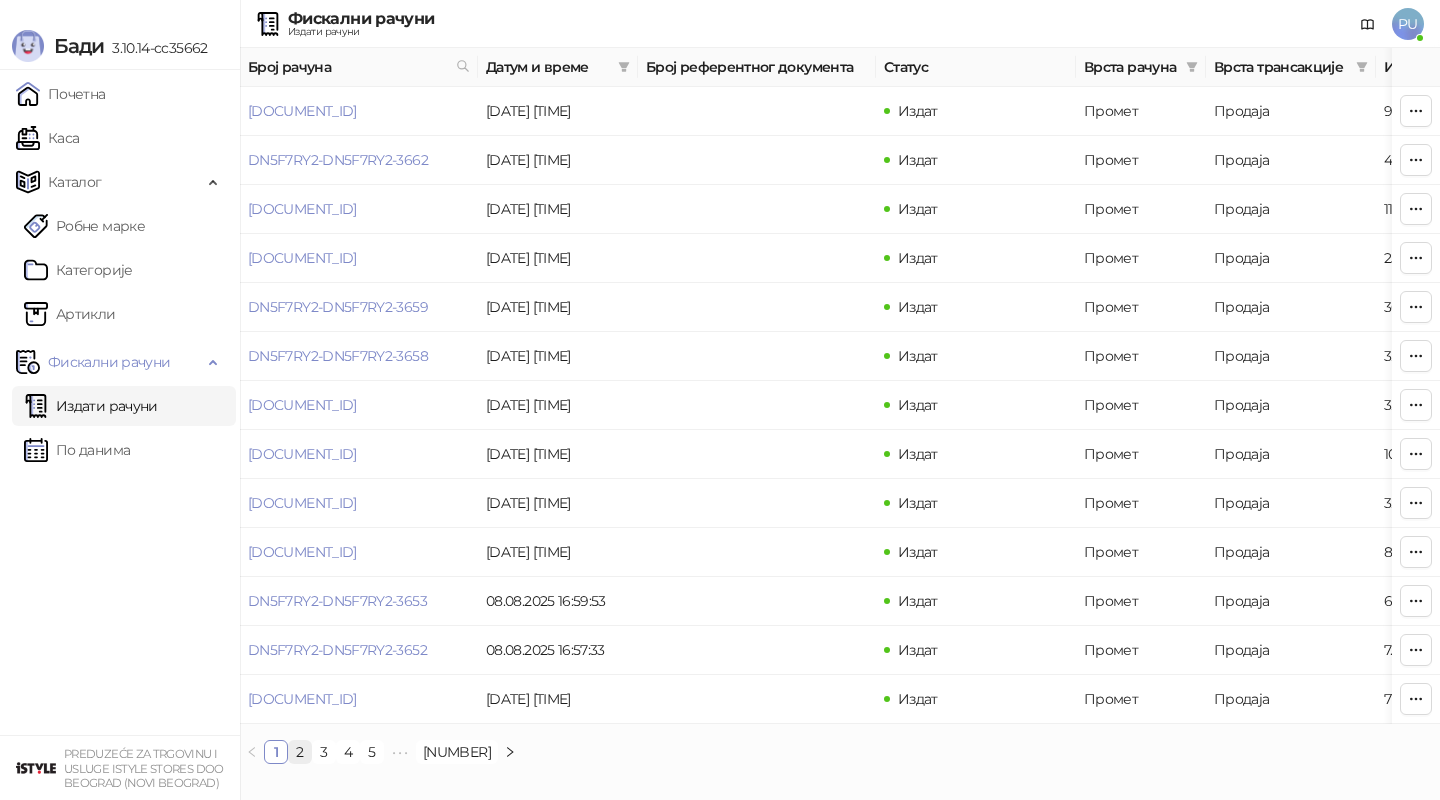 click on "2" at bounding box center (300, 752) 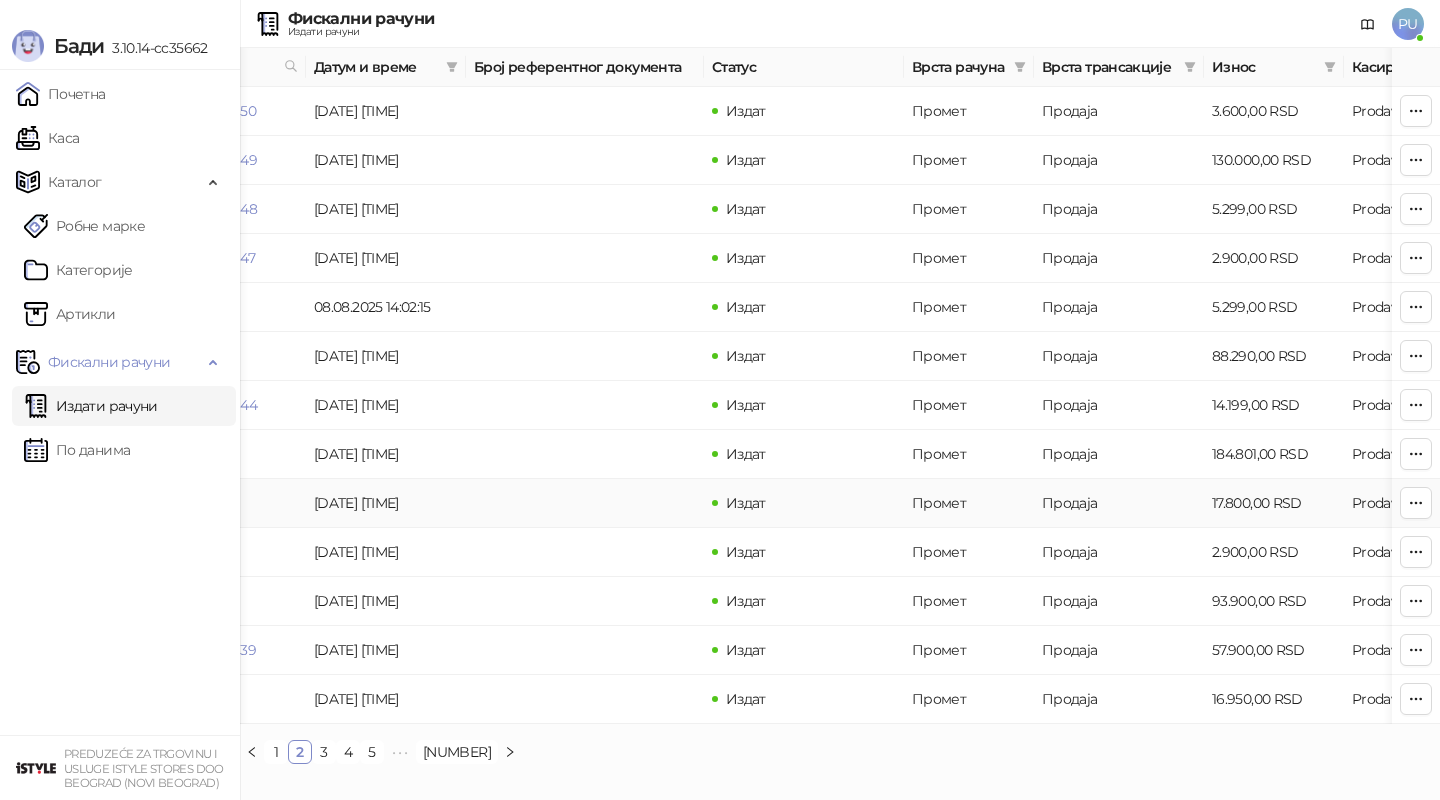 scroll, scrollTop: 0, scrollLeft: 0, axis: both 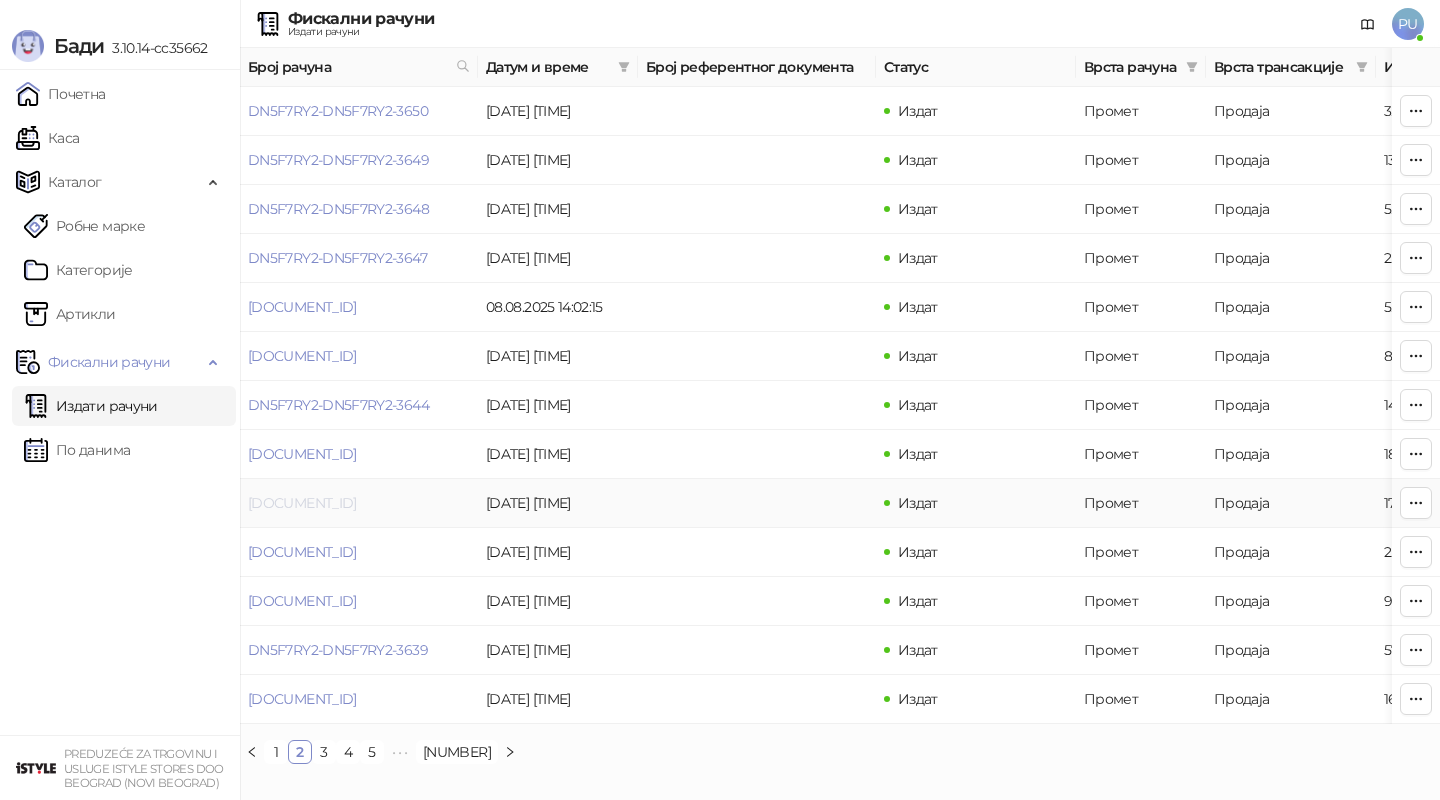 click on "[DOCUMENT_ID]" at bounding box center (302, 503) 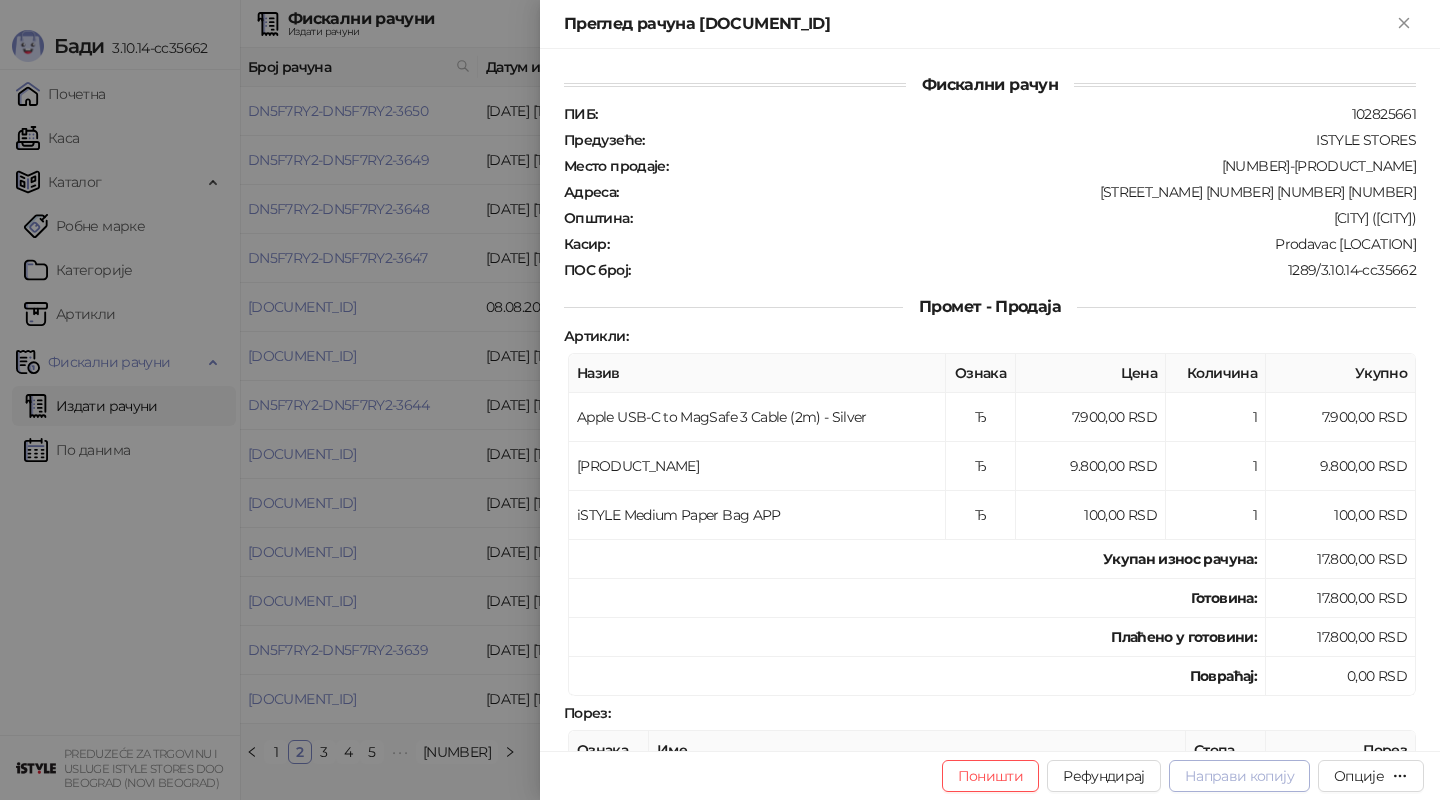 click on "Направи копију" at bounding box center [1239, 776] 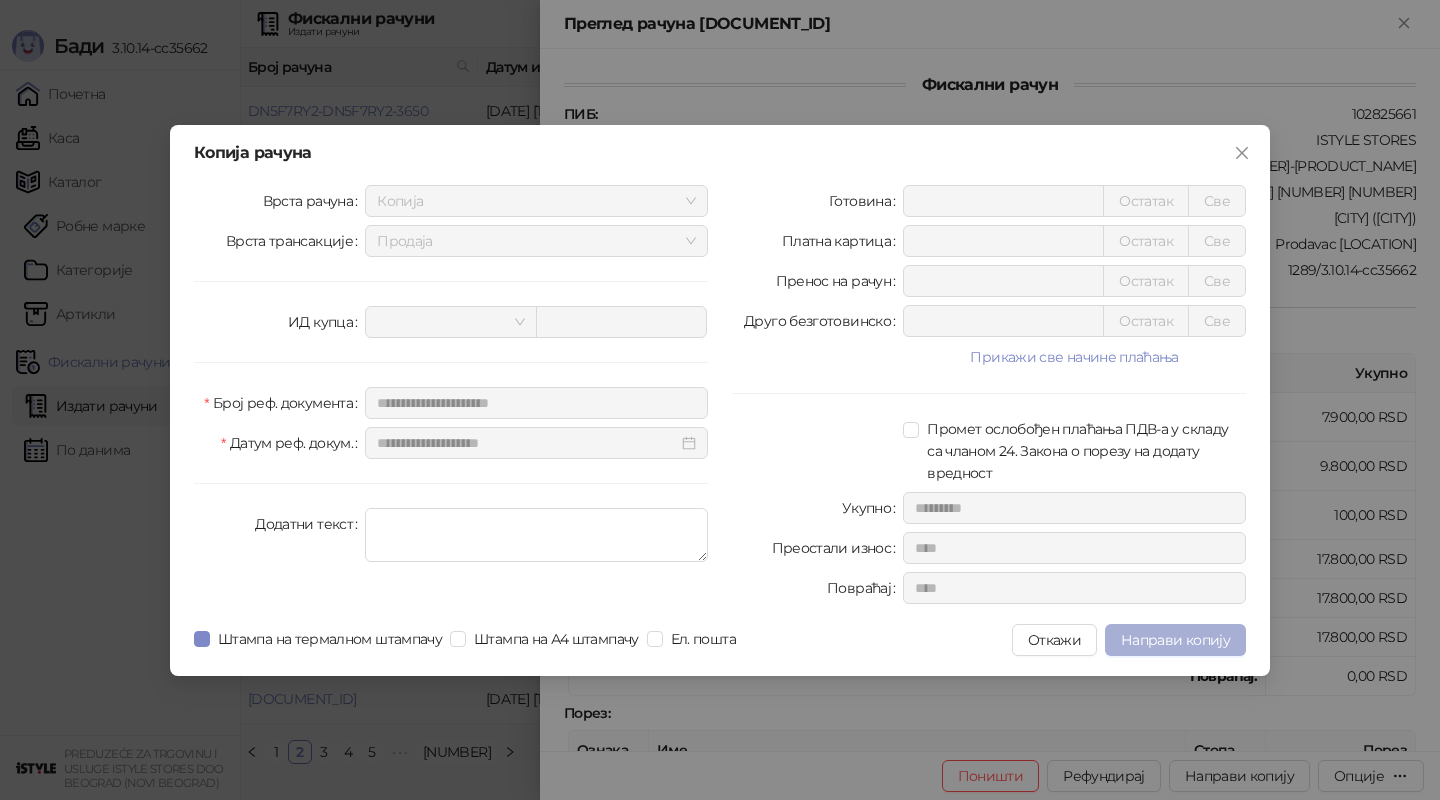 click on "Направи копију" at bounding box center (1175, 640) 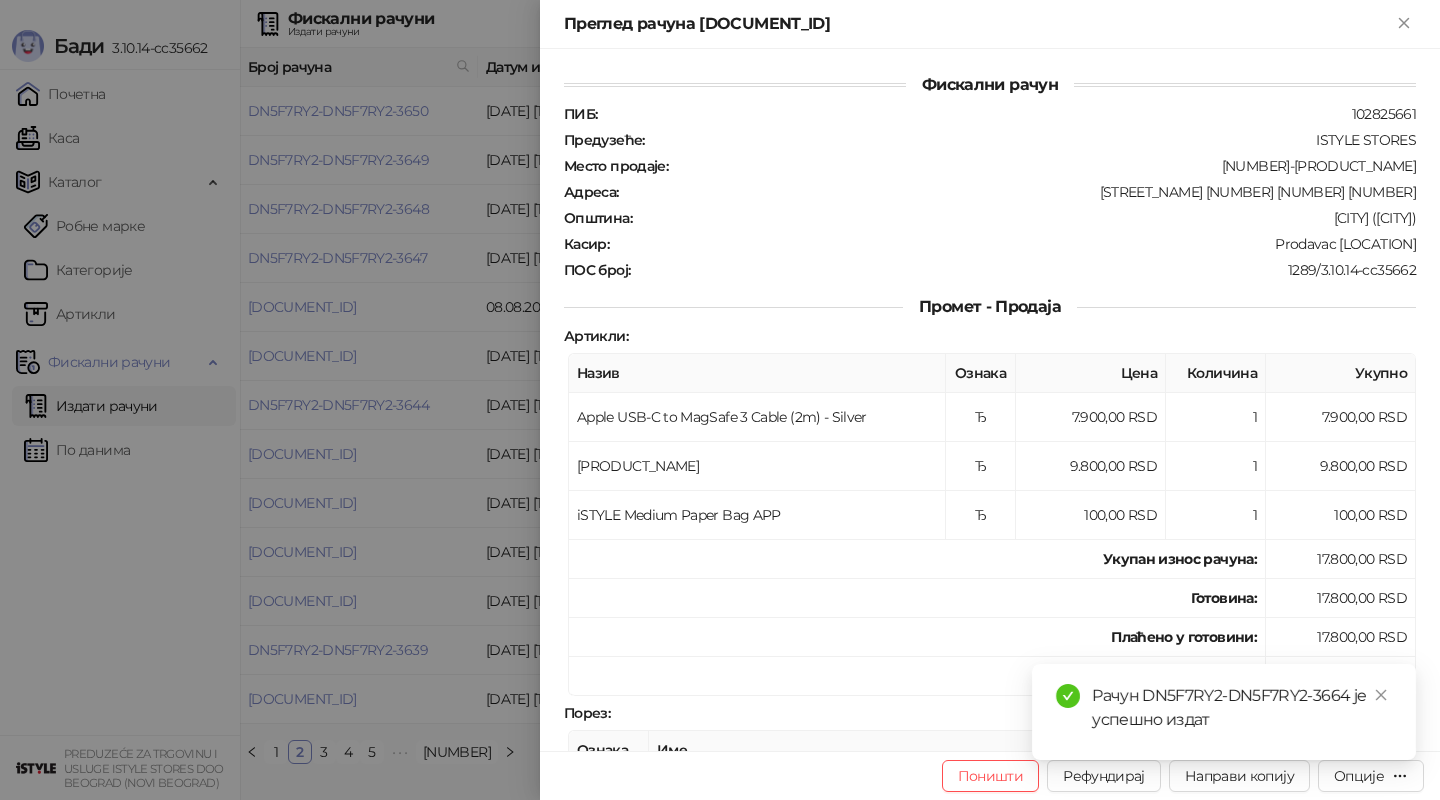 click at bounding box center (720, 400) 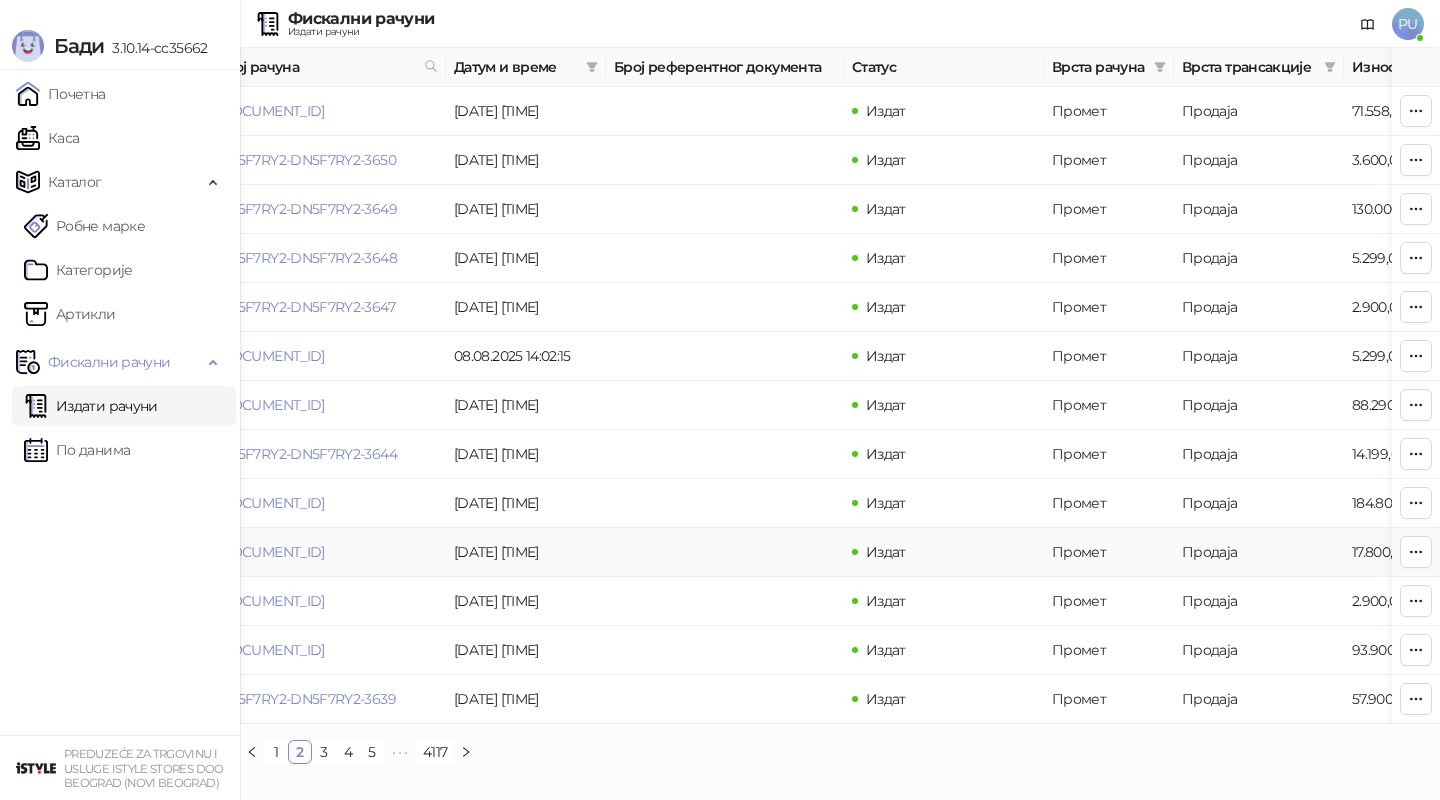 scroll, scrollTop: 0, scrollLeft: 0, axis: both 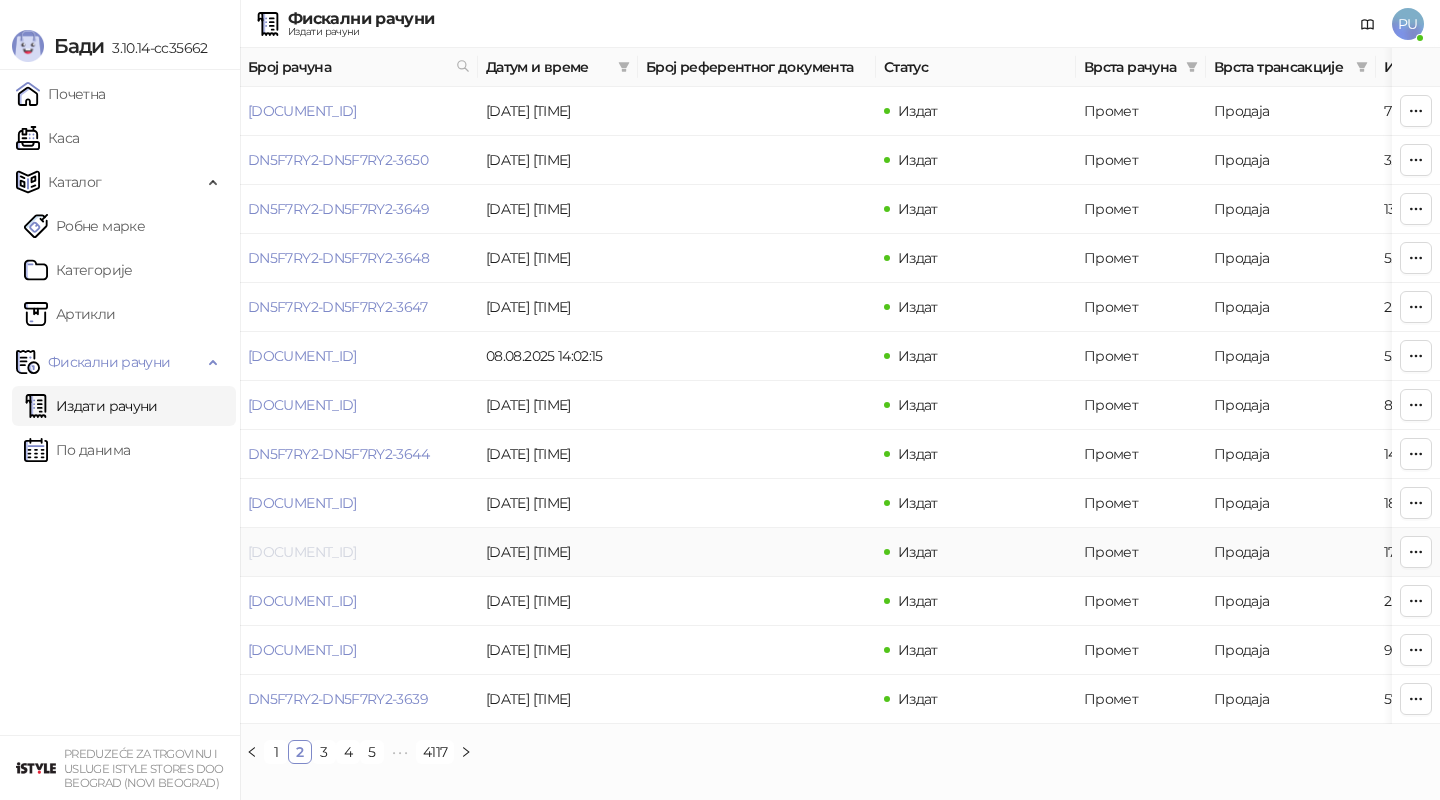 click on "[DOCUMENT_ID]" at bounding box center [302, 552] 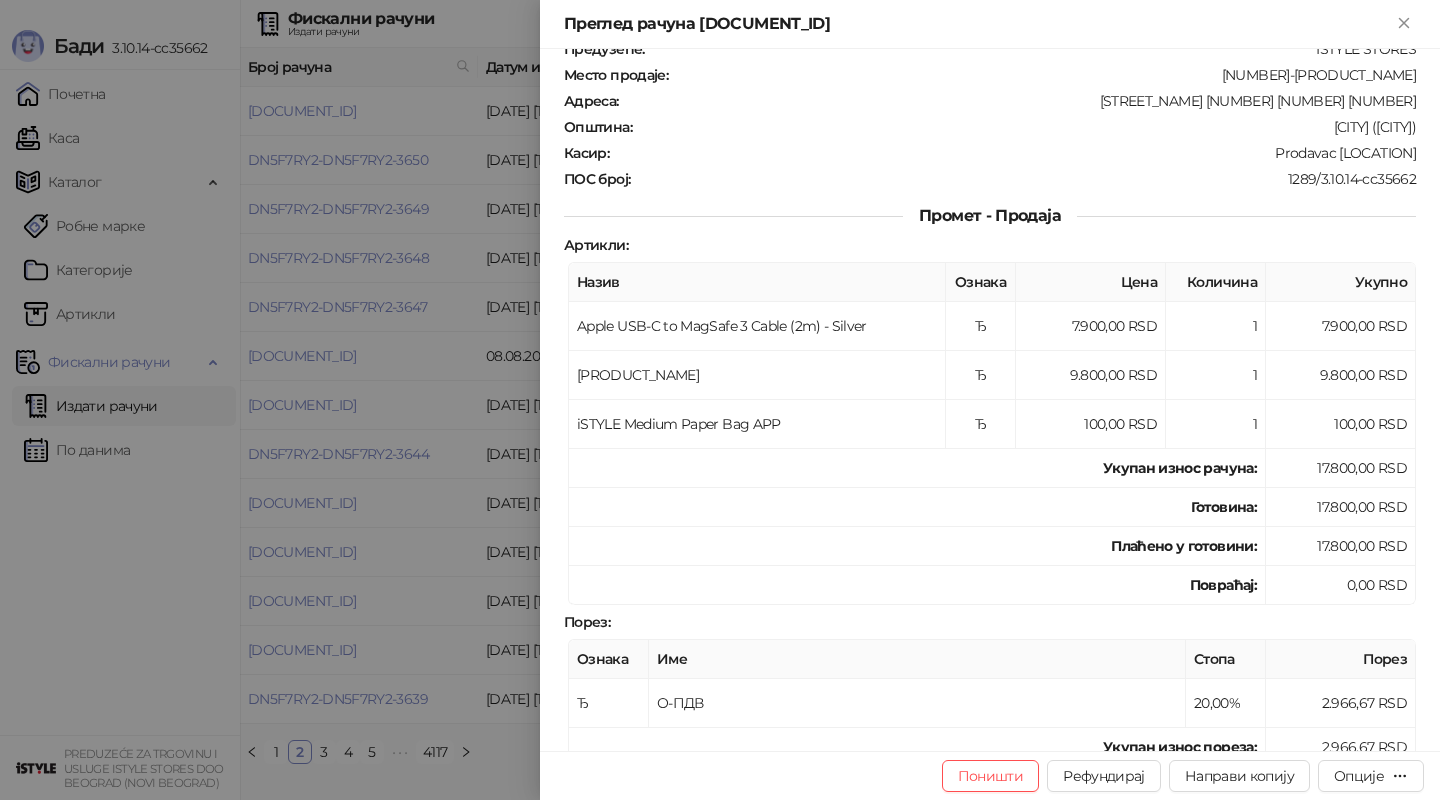 scroll, scrollTop: 114, scrollLeft: 0, axis: vertical 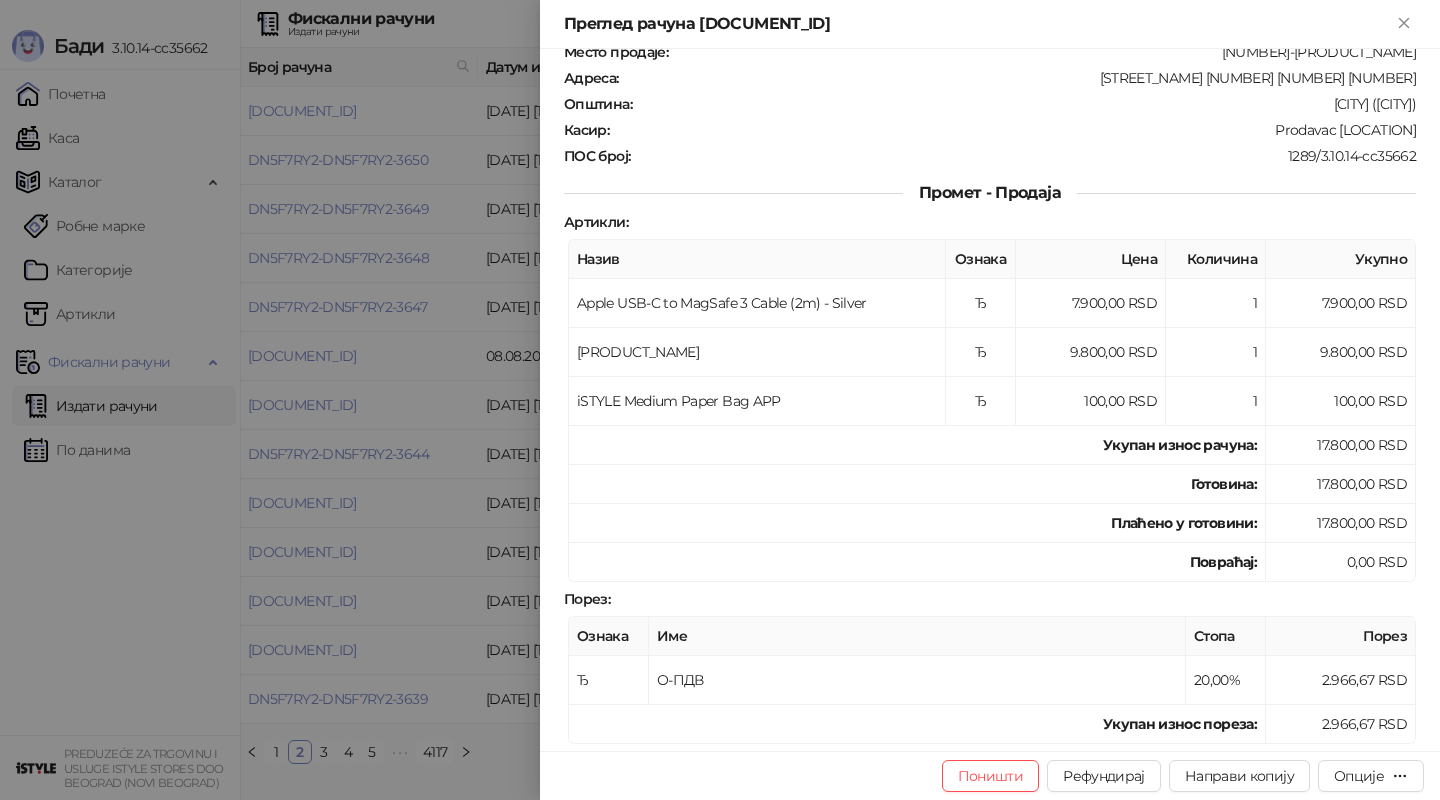 drag, startPoint x: 1302, startPoint y: 474, endPoint x: 1317, endPoint y: 474, distance: 15 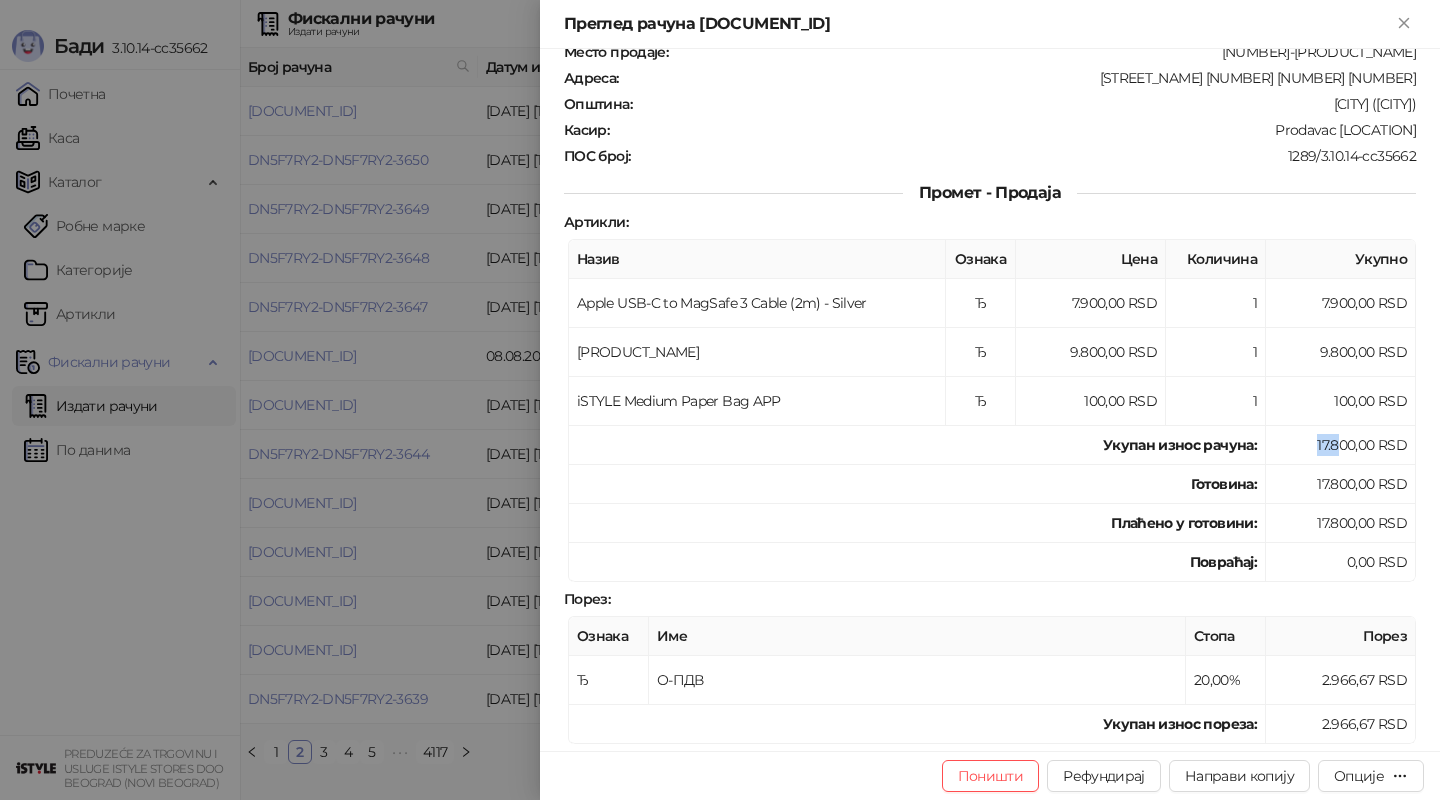 drag, startPoint x: 1280, startPoint y: 438, endPoint x: 1338, endPoint y: 438, distance: 58 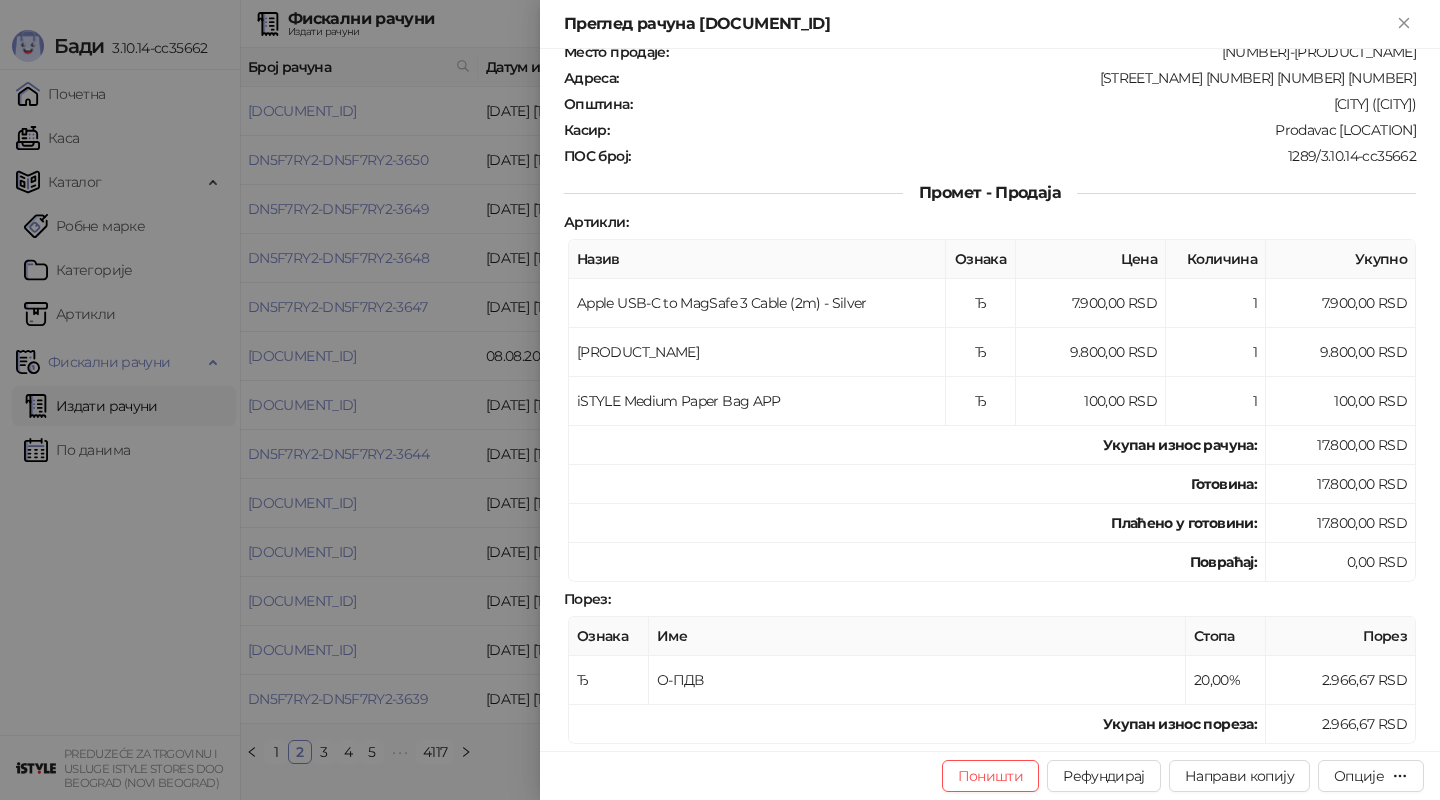 click on "17.800,00 RSD" at bounding box center [1341, 445] 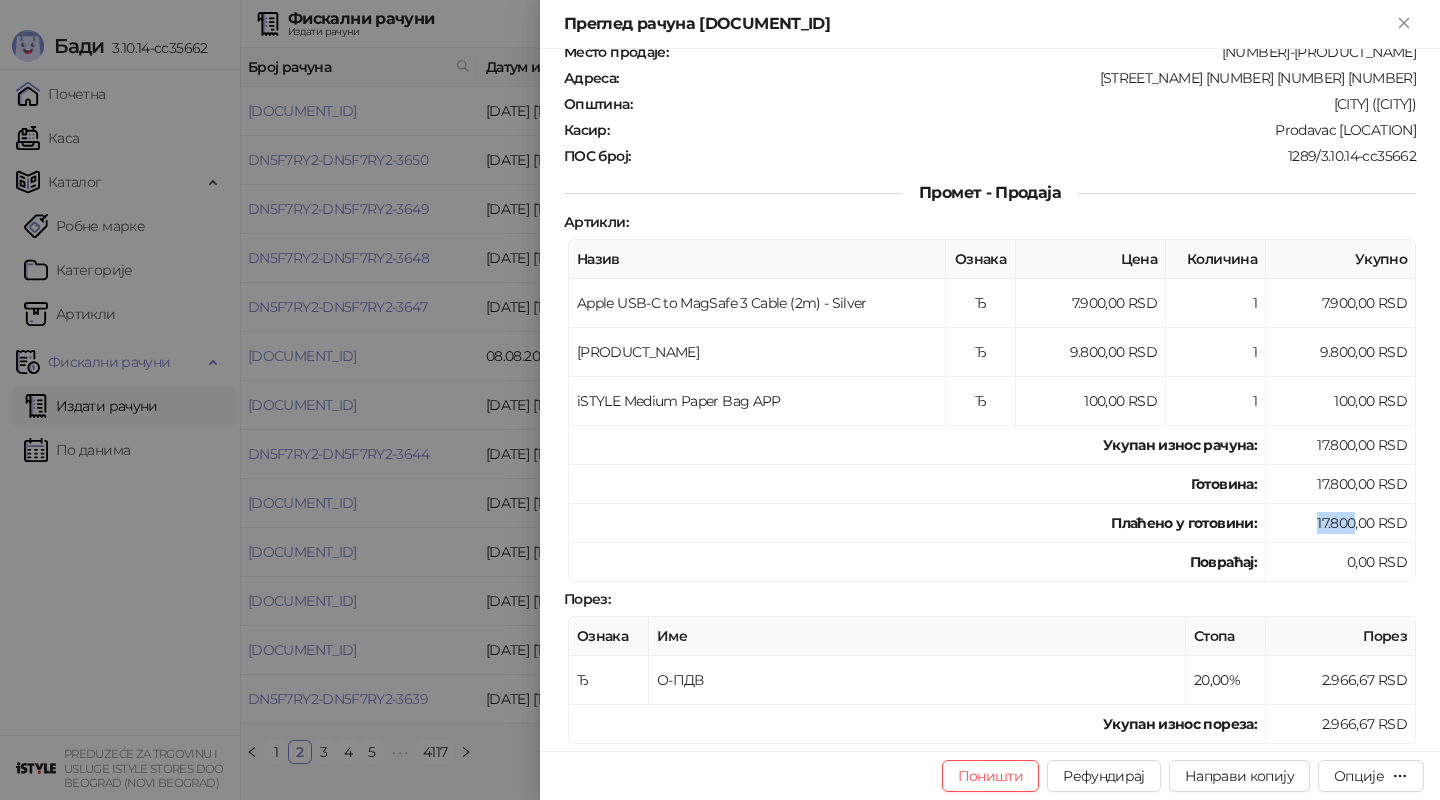 drag, startPoint x: 1283, startPoint y: 518, endPoint x: 1366, endPoint y: 518, distance: 83 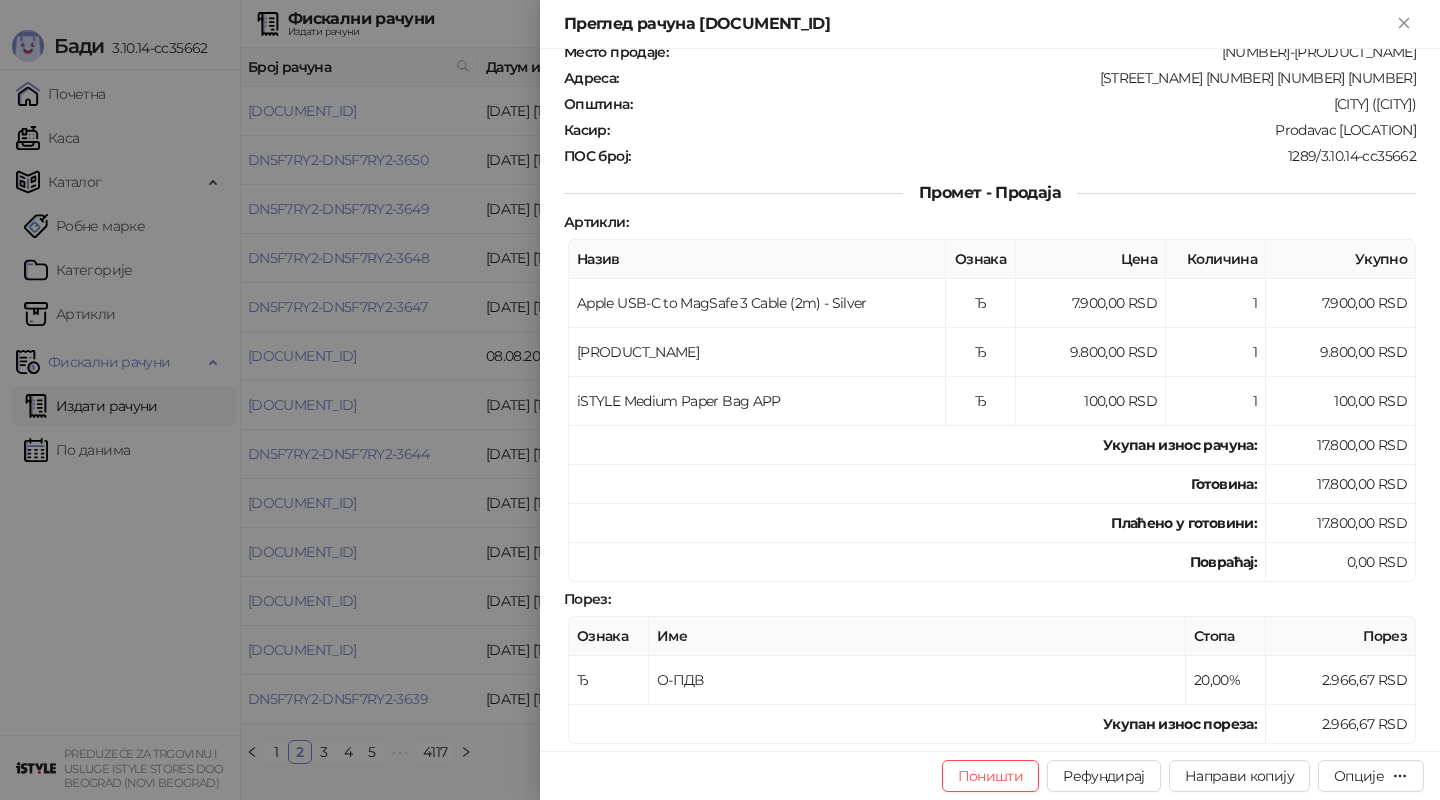 click on "17.800,00 RSD" at bounding box center [1341, 523] 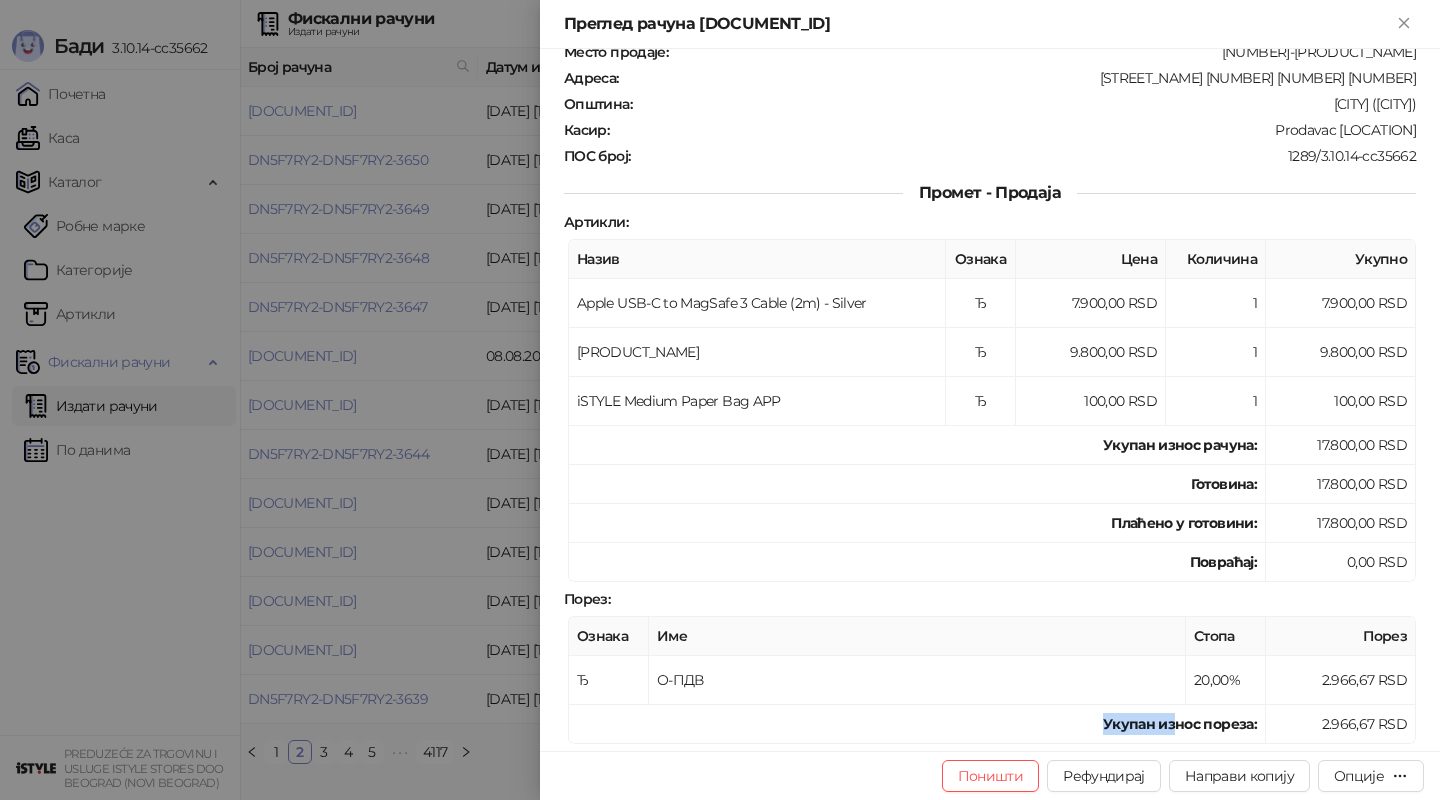 click on "2.966,67 RSD" at bounding box center [1341, 724] 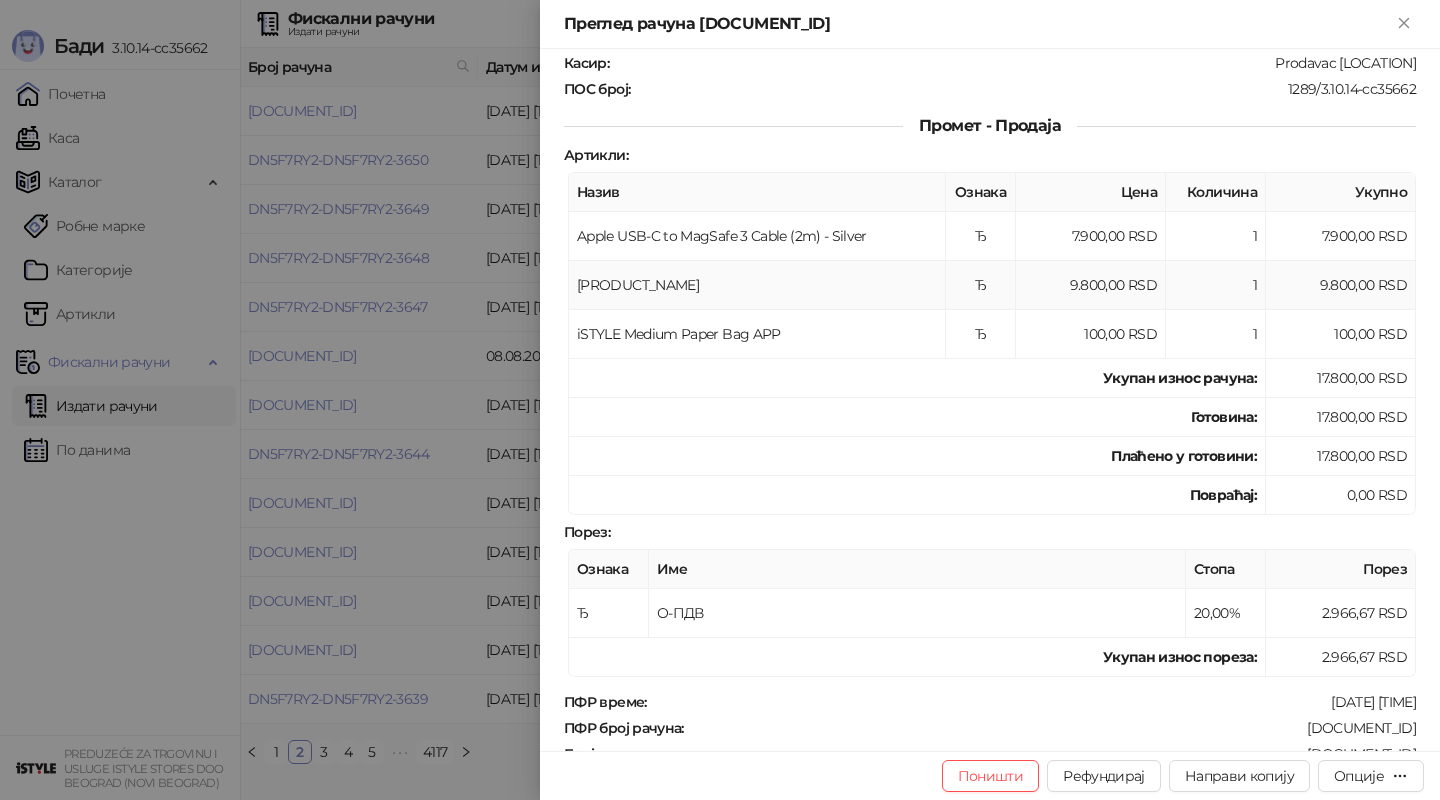 scroll, scrollTop: 193, scrollLeft: 0, axis: vertical 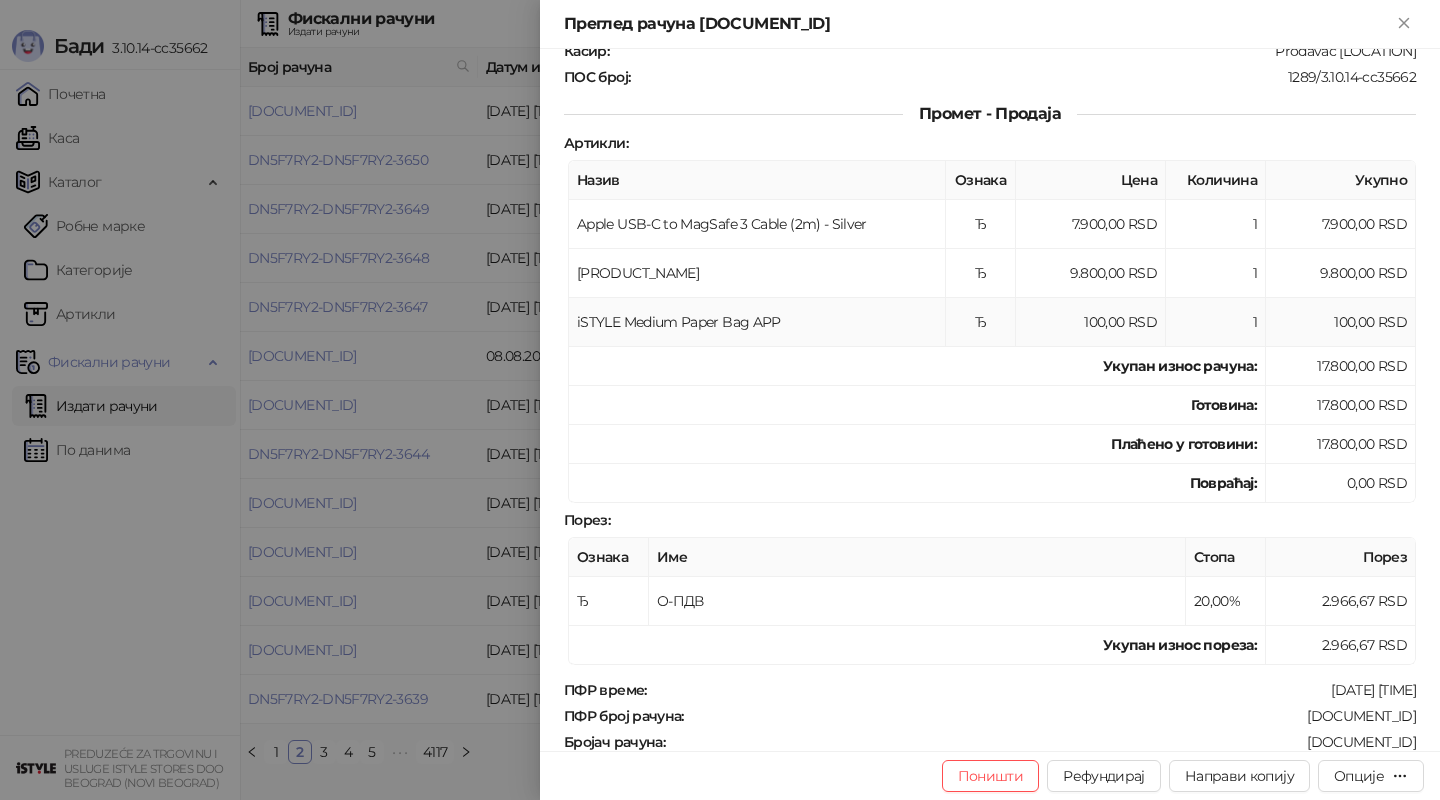 click on "100,00 RSD" at bounding box center [1341, 322] 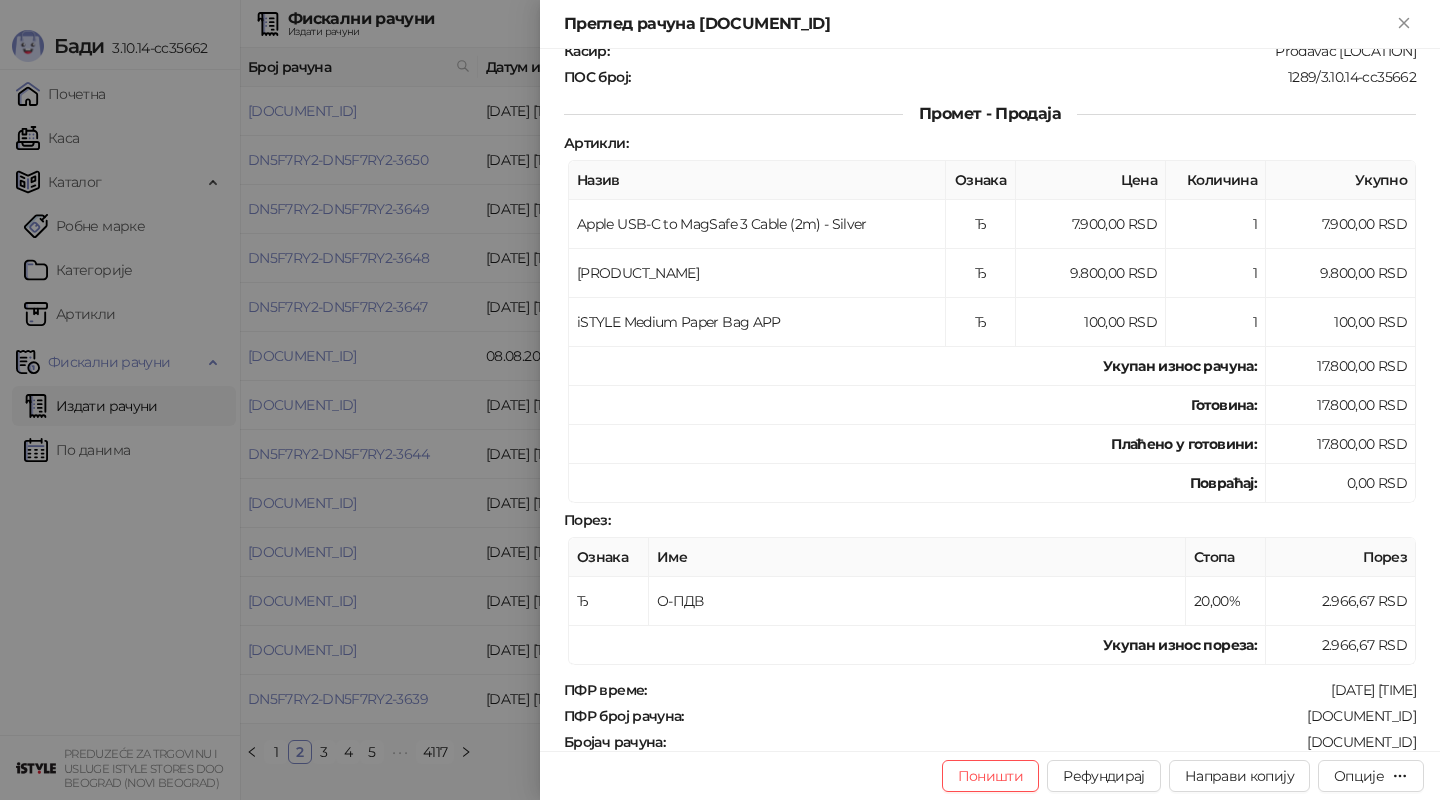 click on "17.800,00 RSD" at bounding box center [1341, 366] 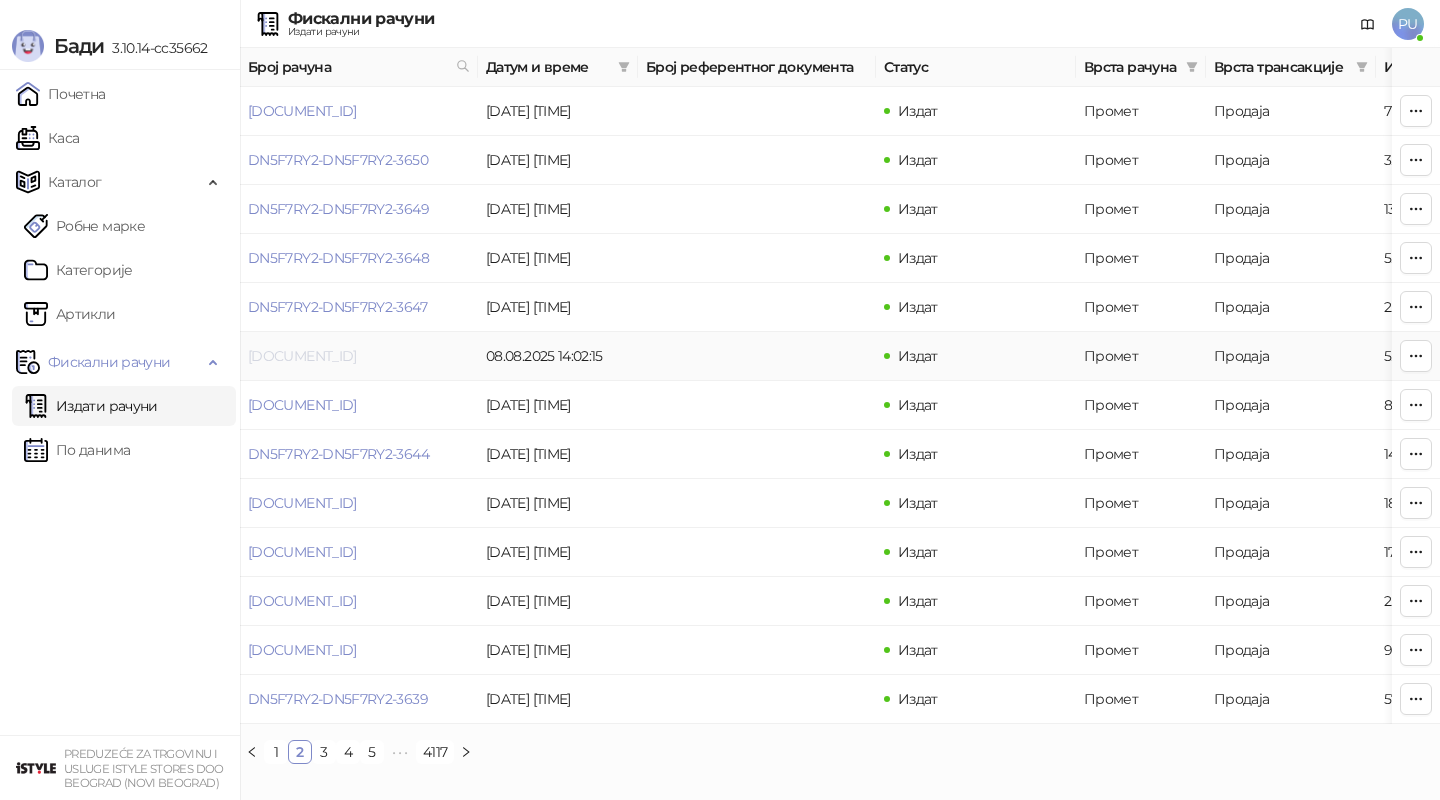 click on "[DOCUMENT_ID]" at bounding box center [302, 356] 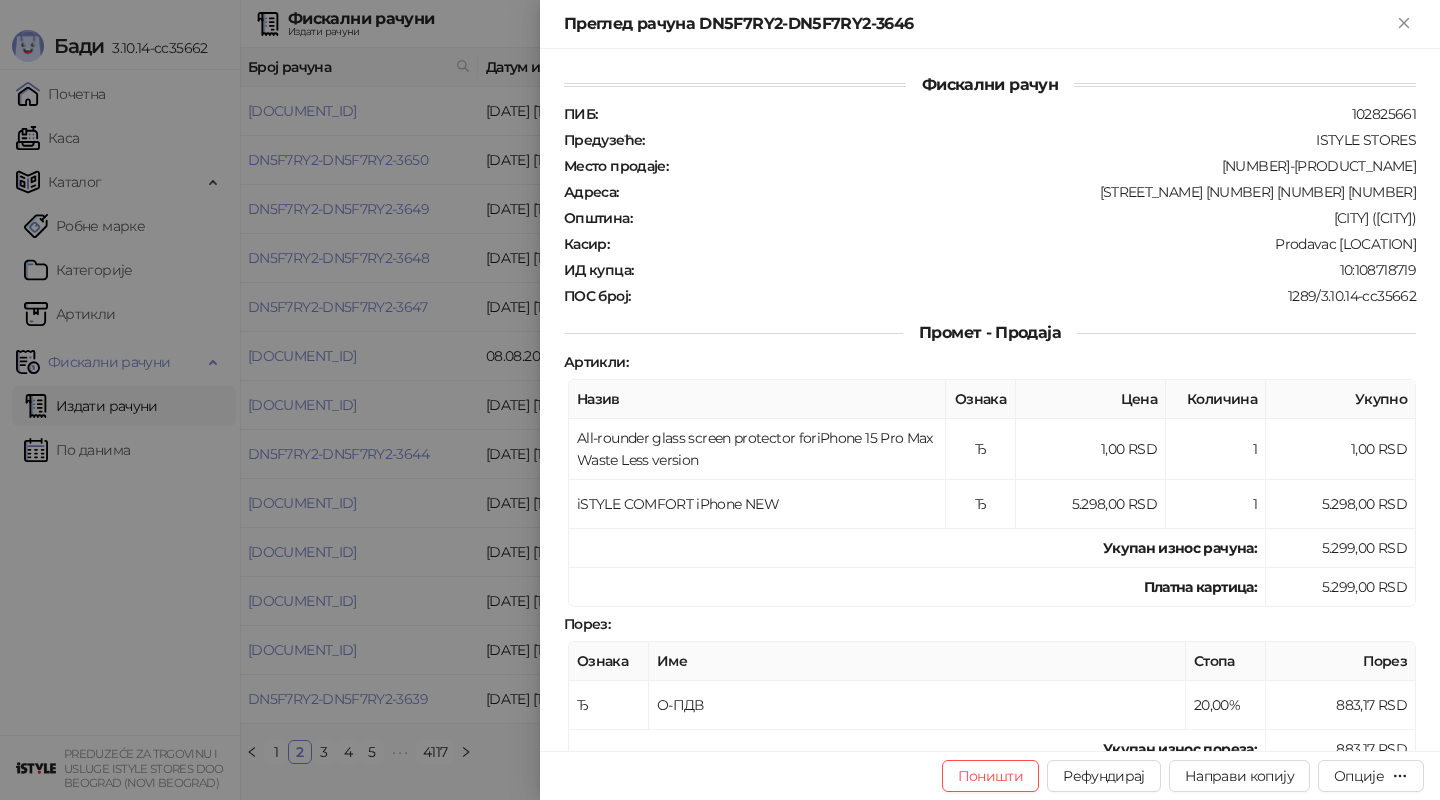 click at bounding box center (720, 400) 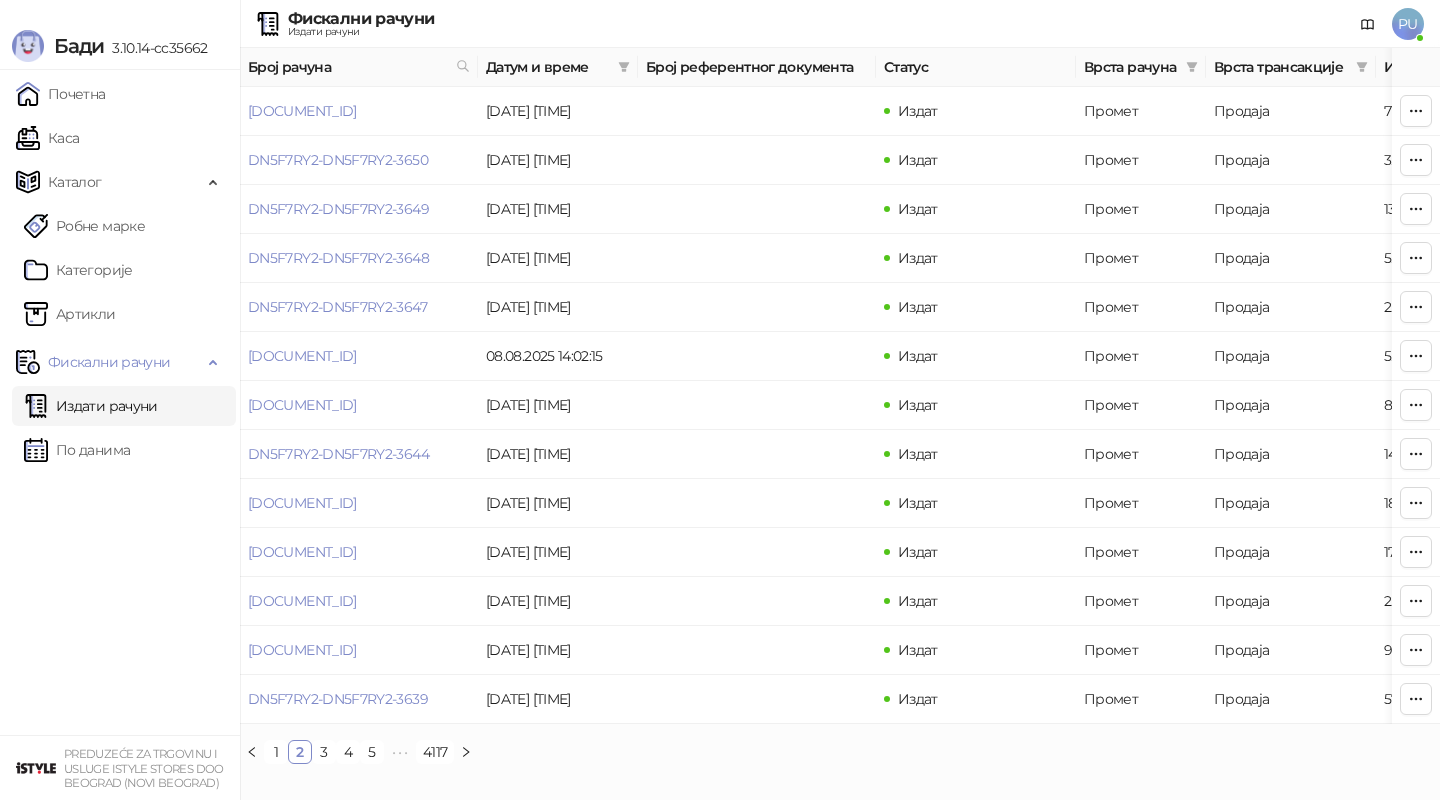 scroll, scrollTop: 0, scrollLeft: 104, axis: horizontal 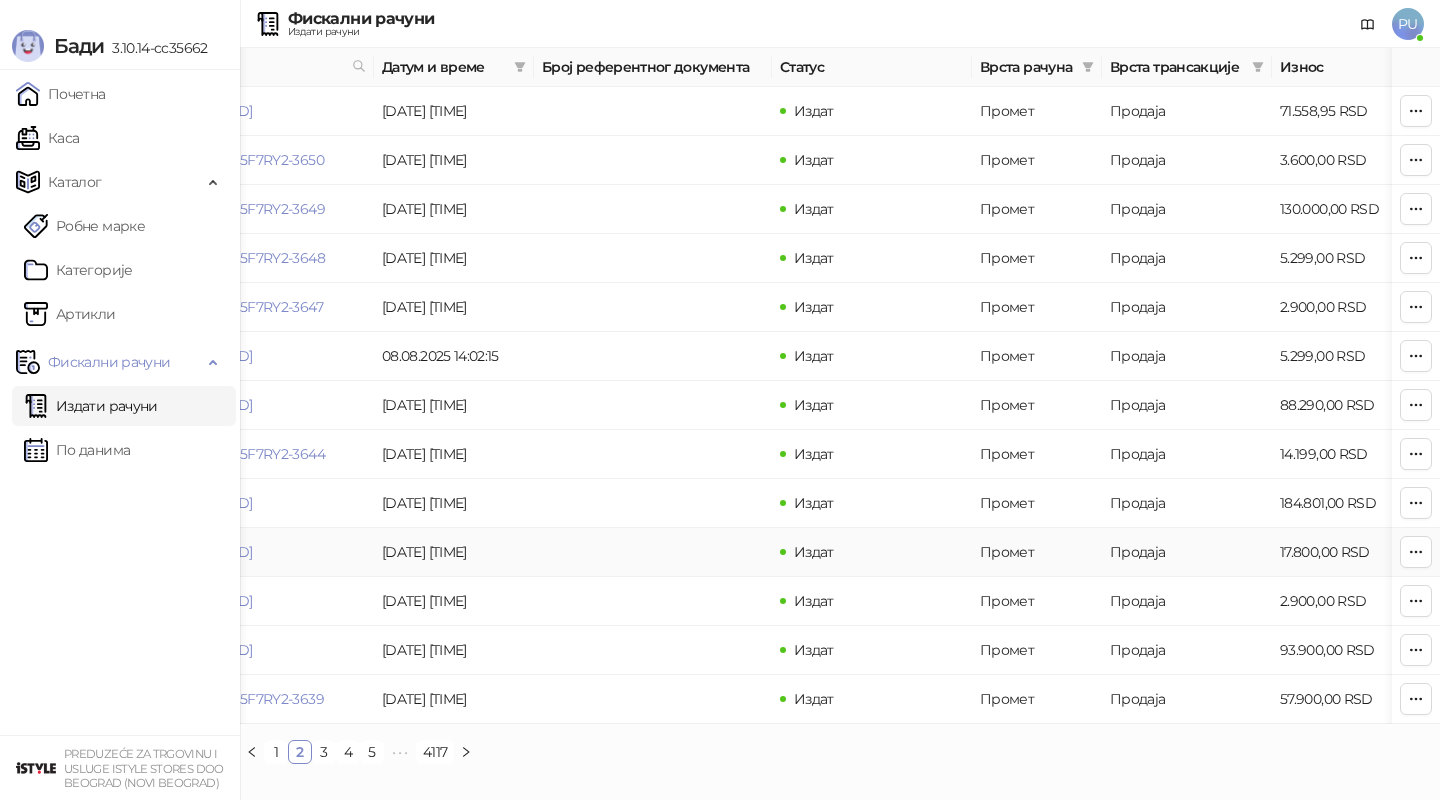 click on "[DOCUMENT_ID]" at bounding box center (255, 552) 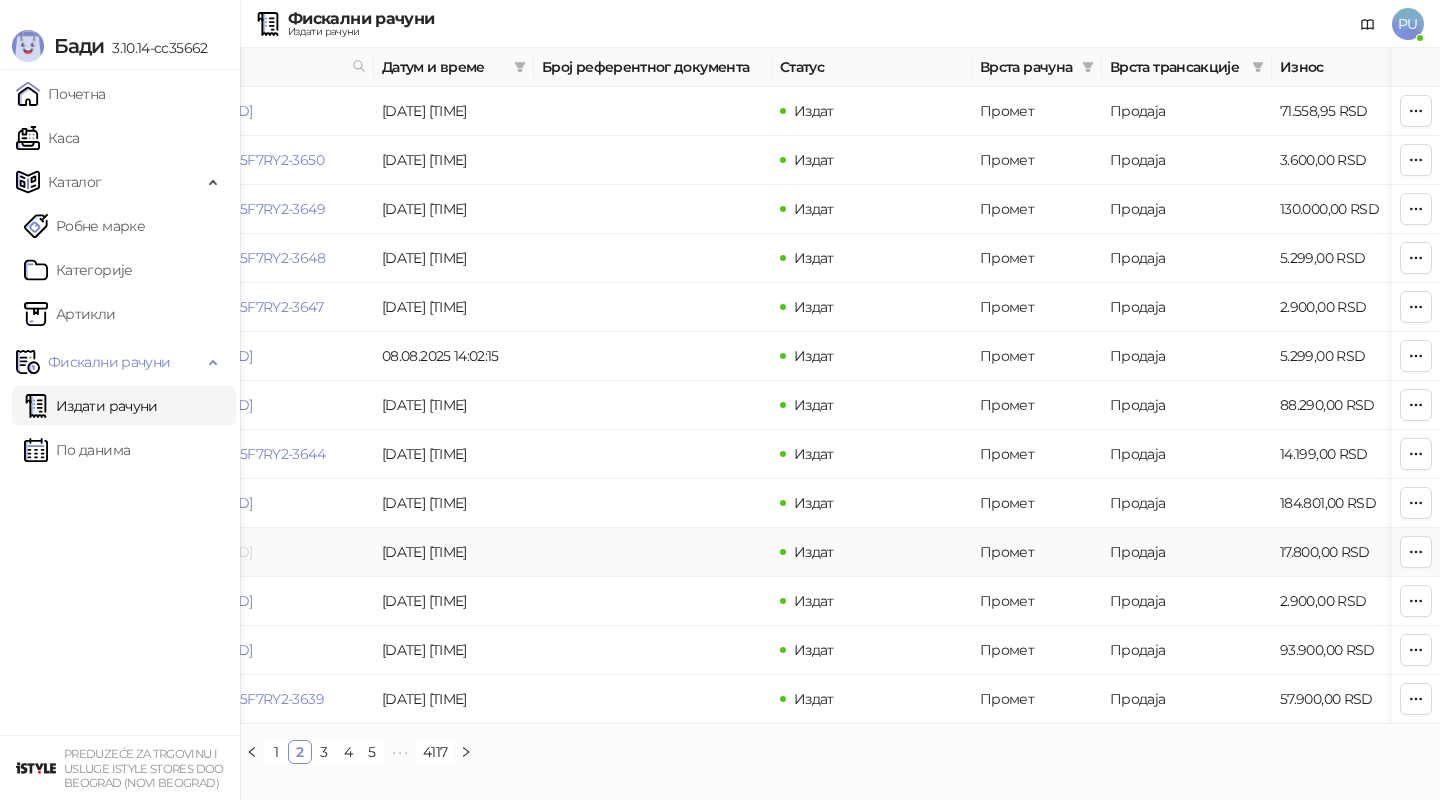 click on "[DOCUMENT_ID]" at bounding box center [198, 552] 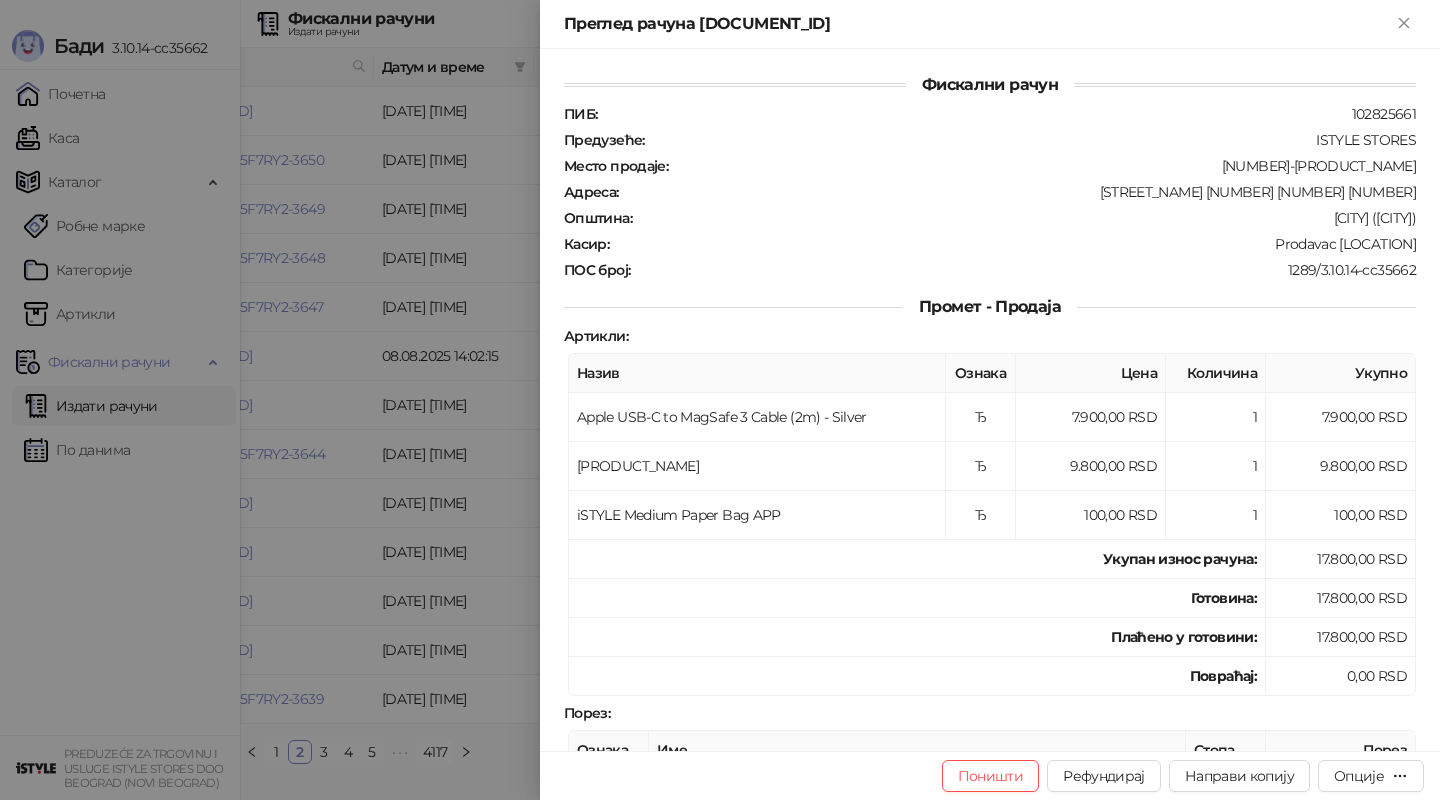 click at bounding box center (720, 400) 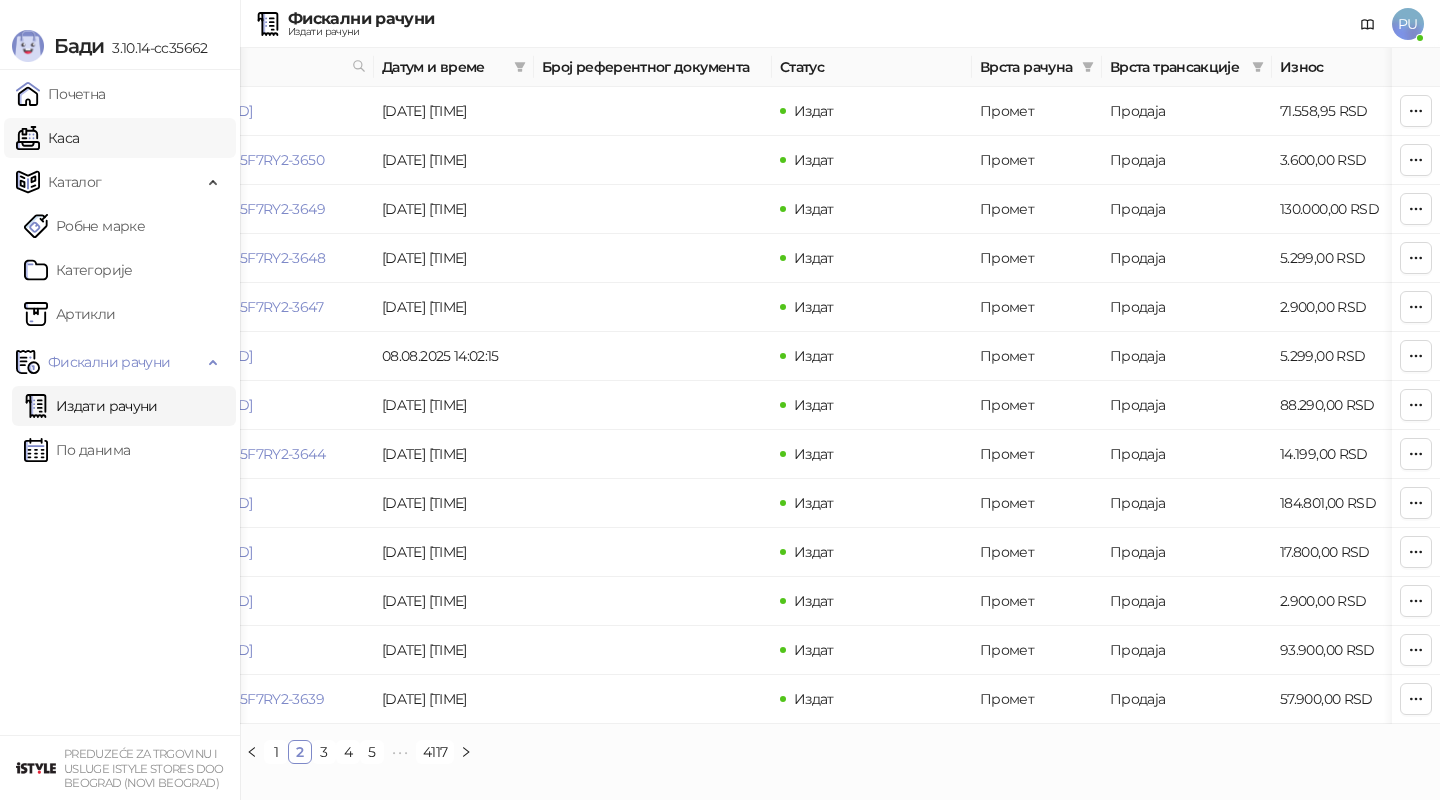 click on "Каса" at bounding box center (47, 138) 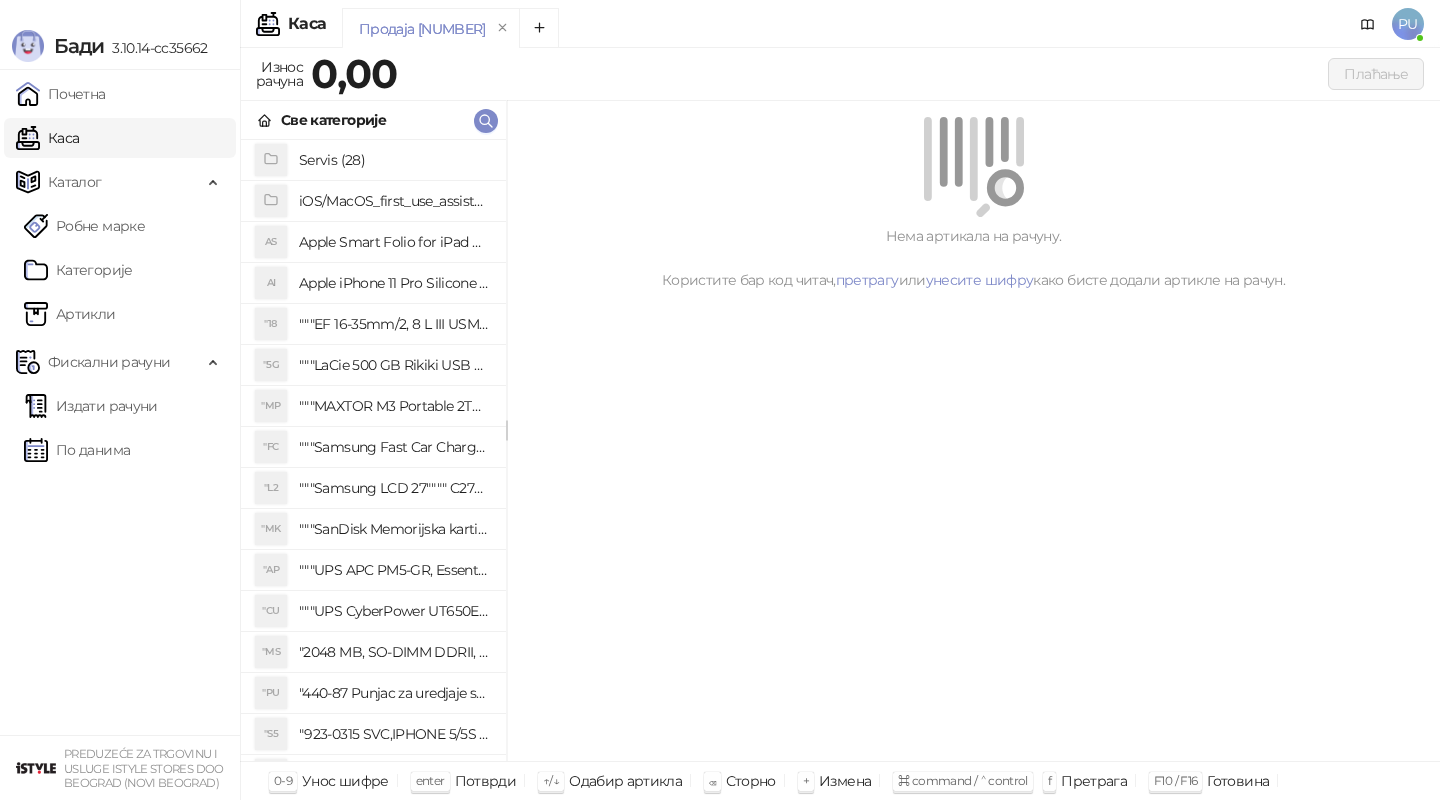 click on "Продаја [NUMBER]" at bounding box center [823, 31] 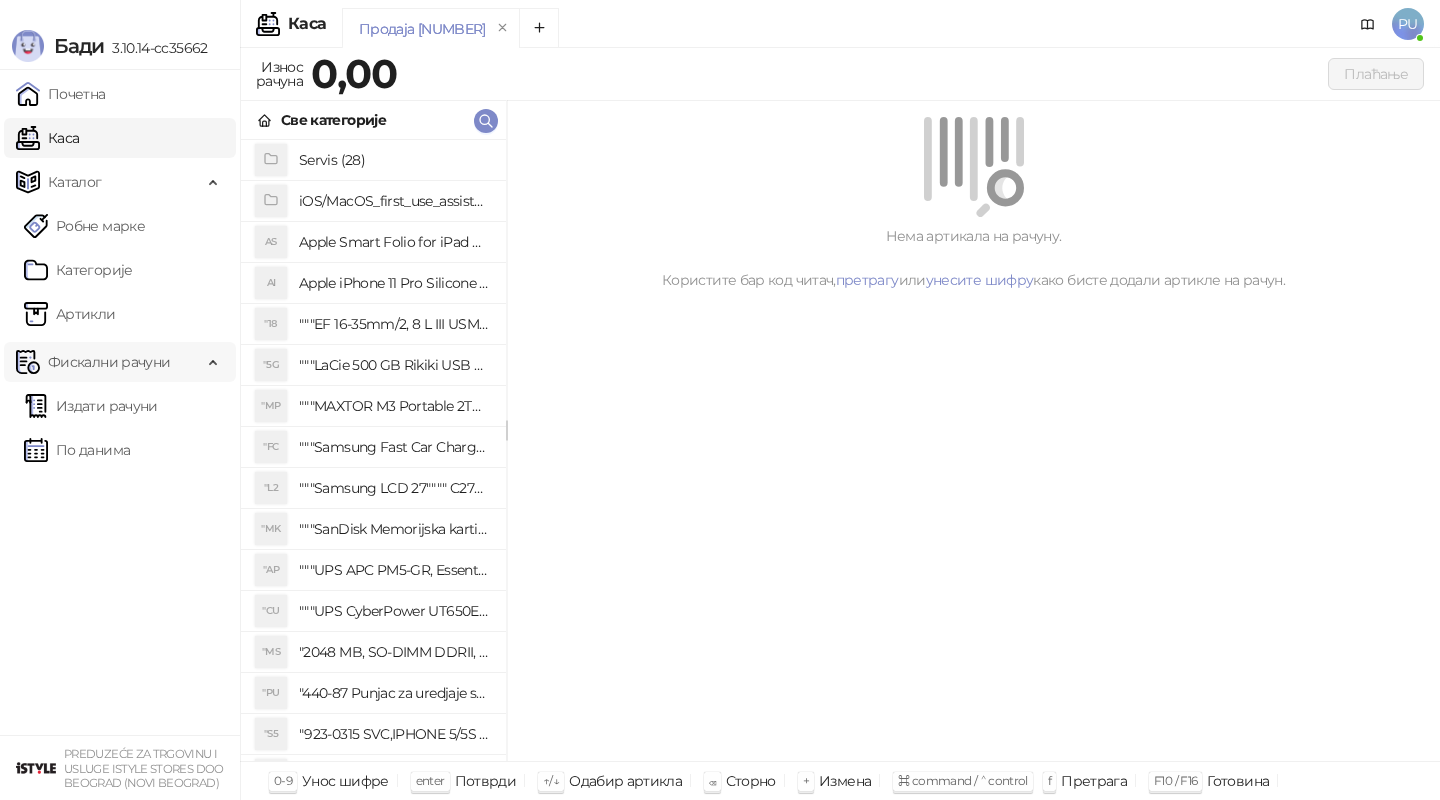 click on "Фискални рачуни" at bounding box center [109, 362] 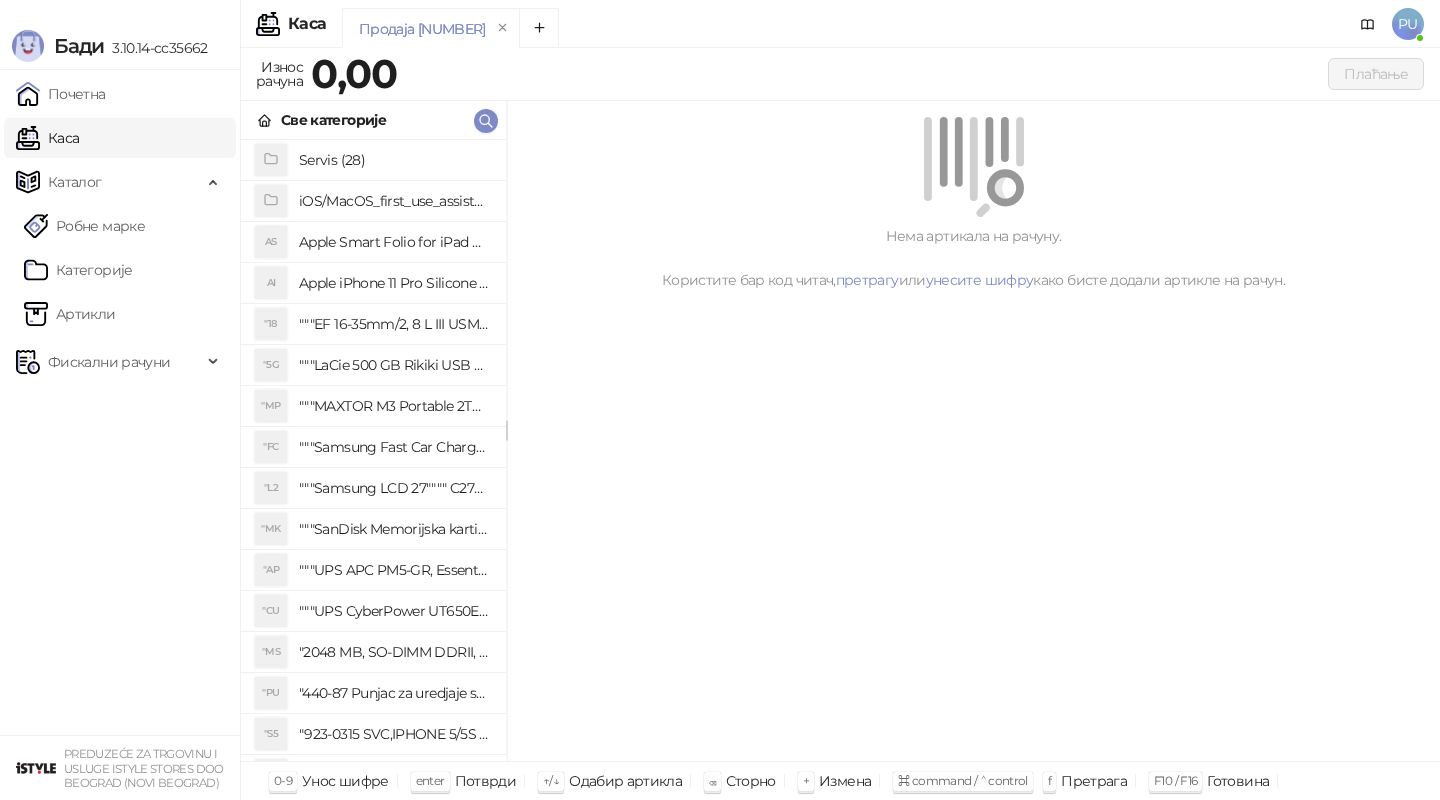 click on "Почетна Каса Каталог Робне марке Категорије Артикли Фискални рачуни Издати рачуни По данима" at bounding box center [120, 402] 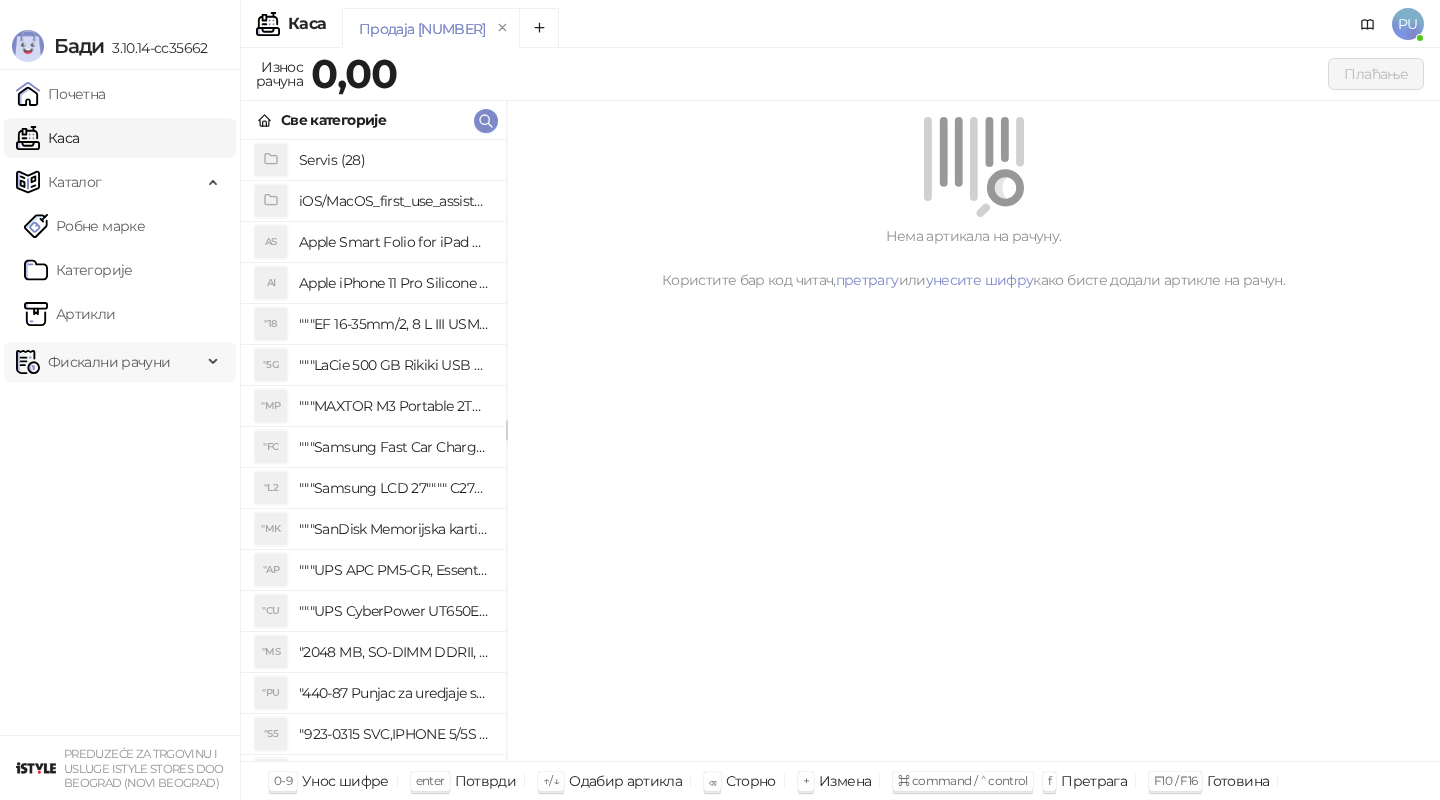 click on "Фискални рачуни" at bounding box center (109, 362) 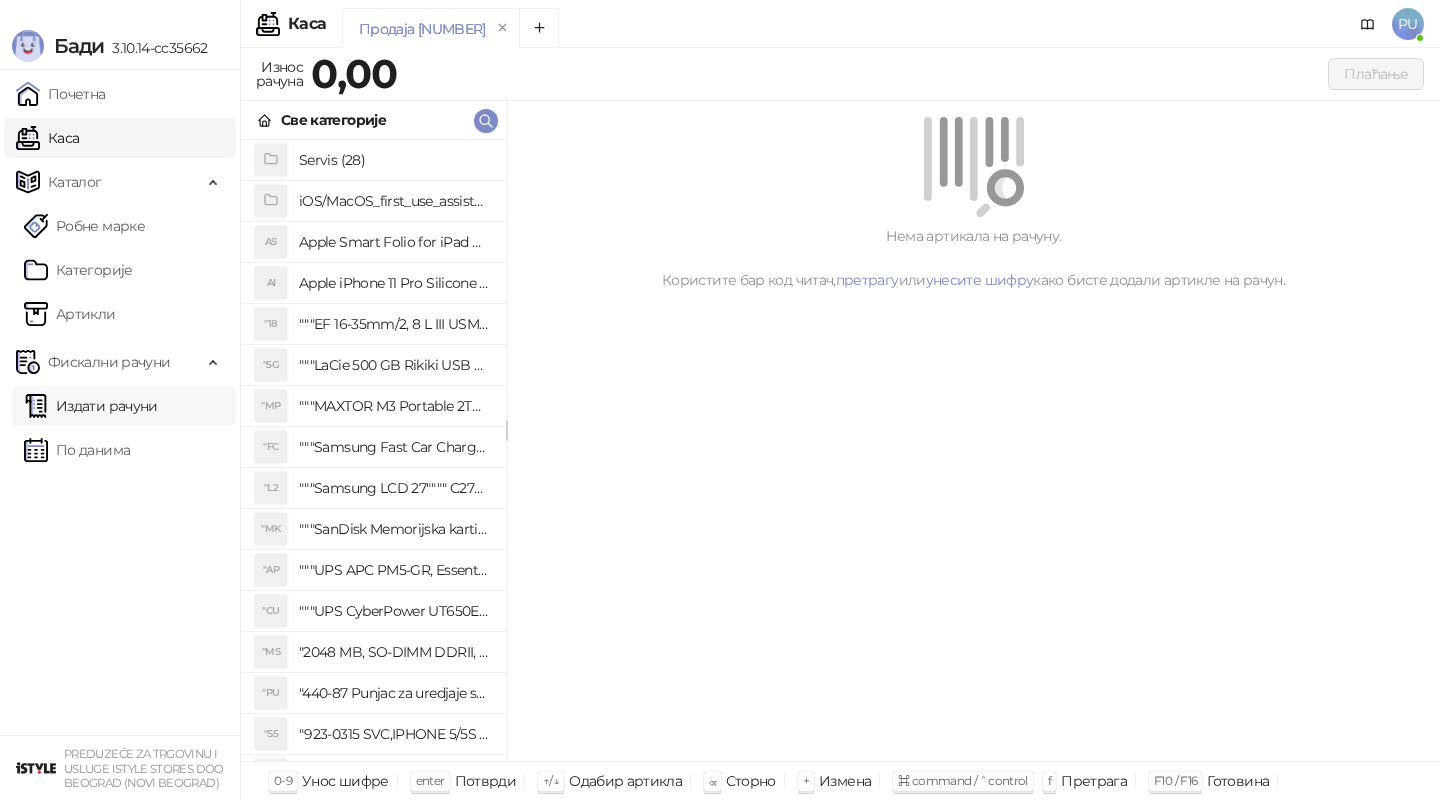 click on "Издати рачуни" at bounding box center [91, 406] 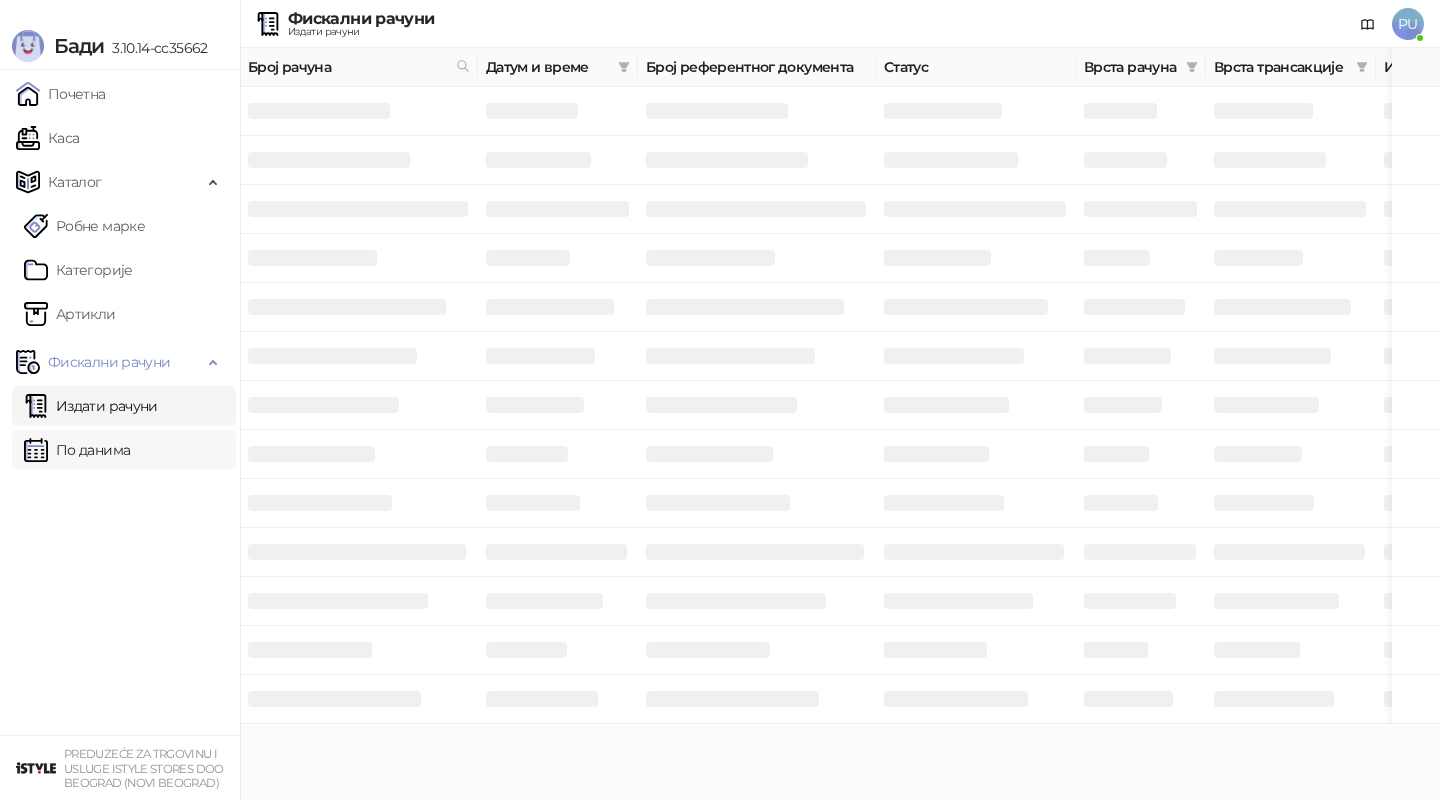 click on "По данима" at bounding box center (77, 450) 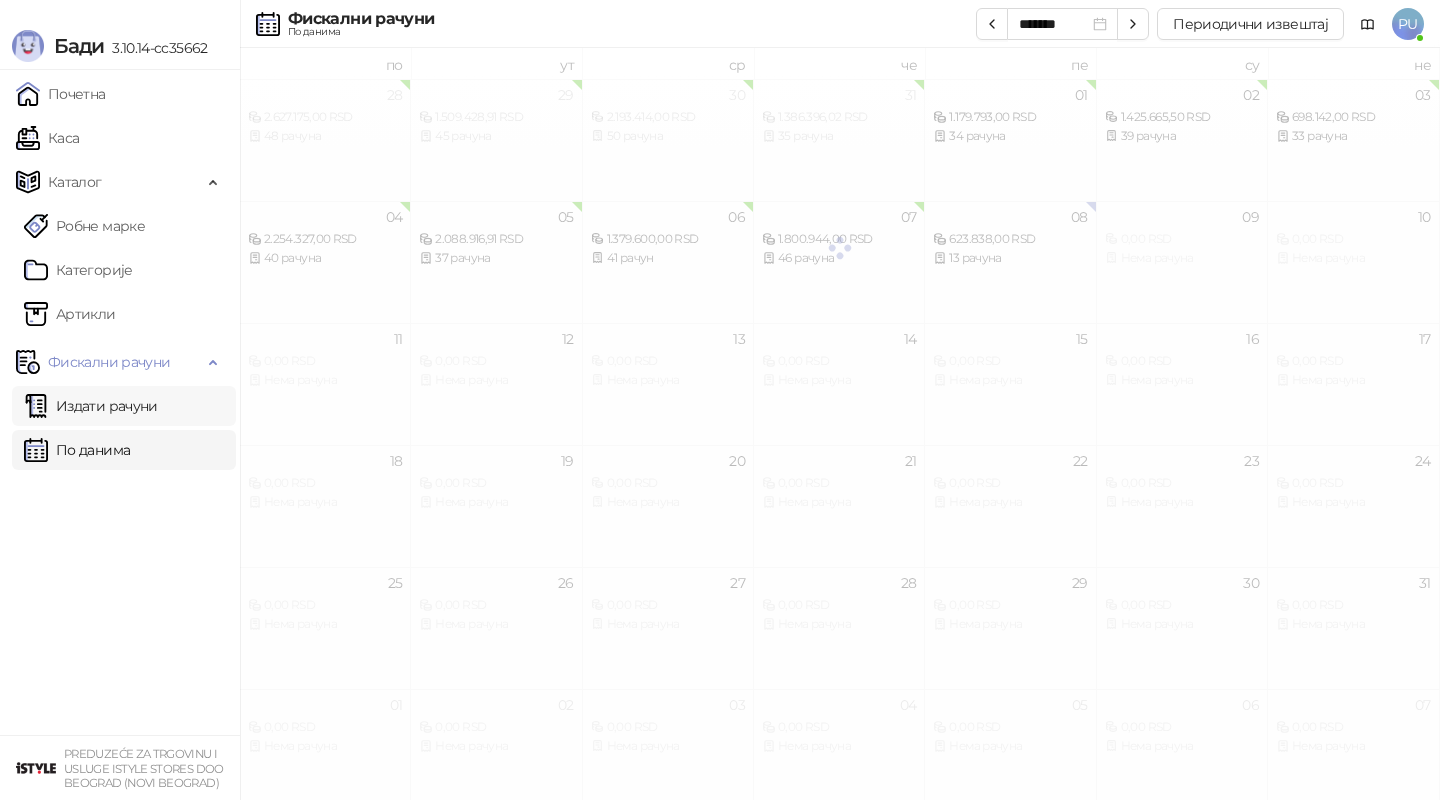 click on "Издати рачуни" at bounding box center (91, 406) 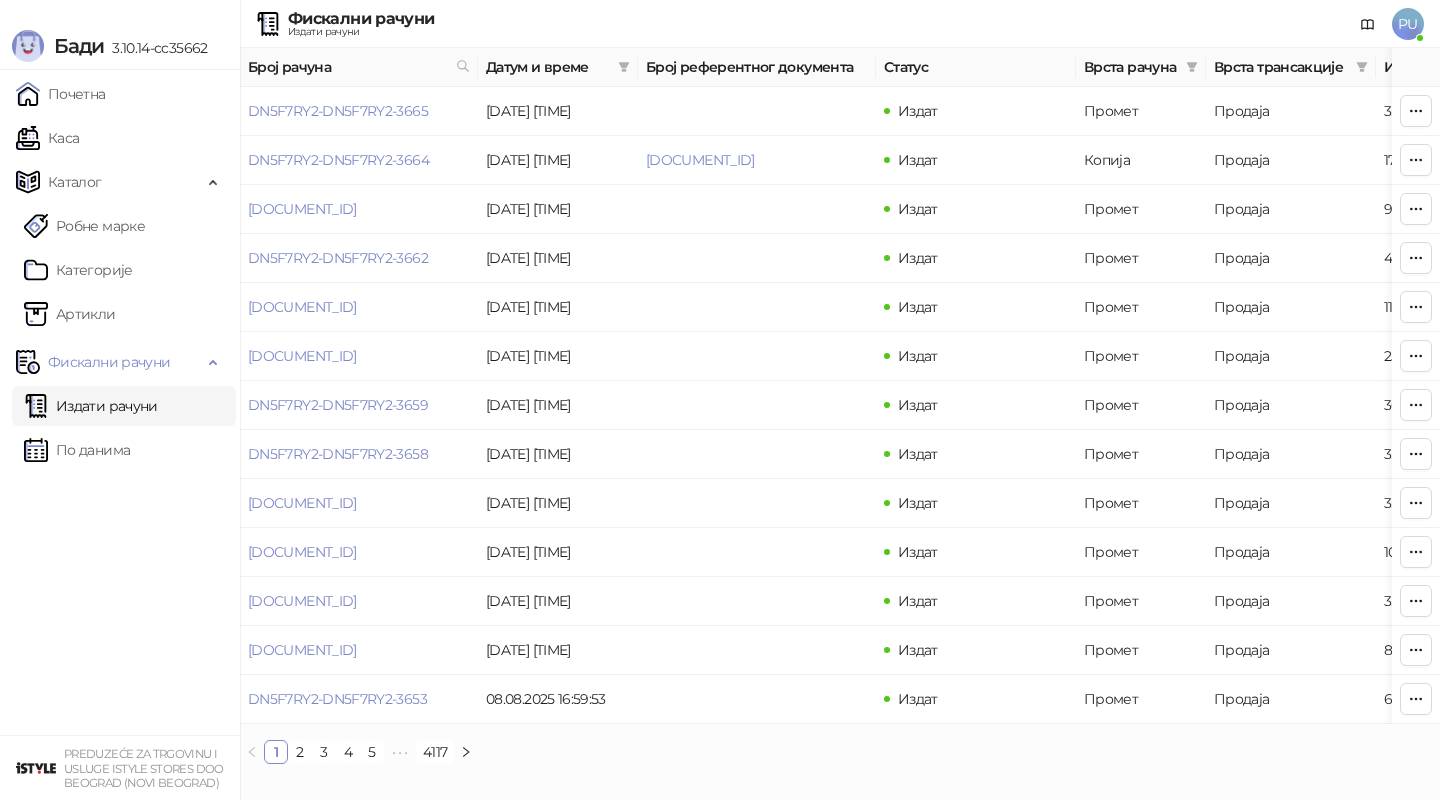 click on "Фискални рачуни Издати рачуни PU" at bounding box center [720, 24] 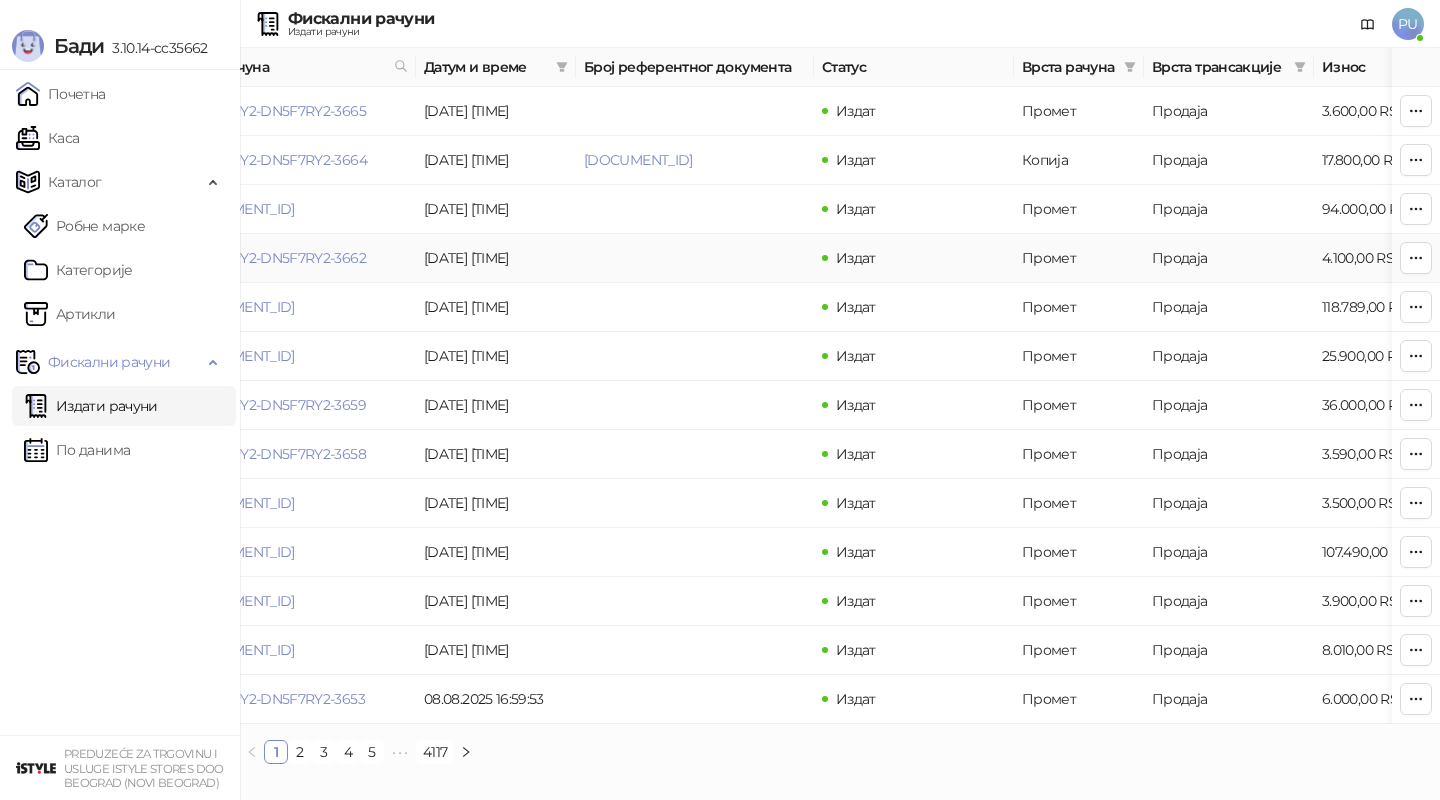scroll, scrollTop: 0, scrollLeft: 0, axis: both 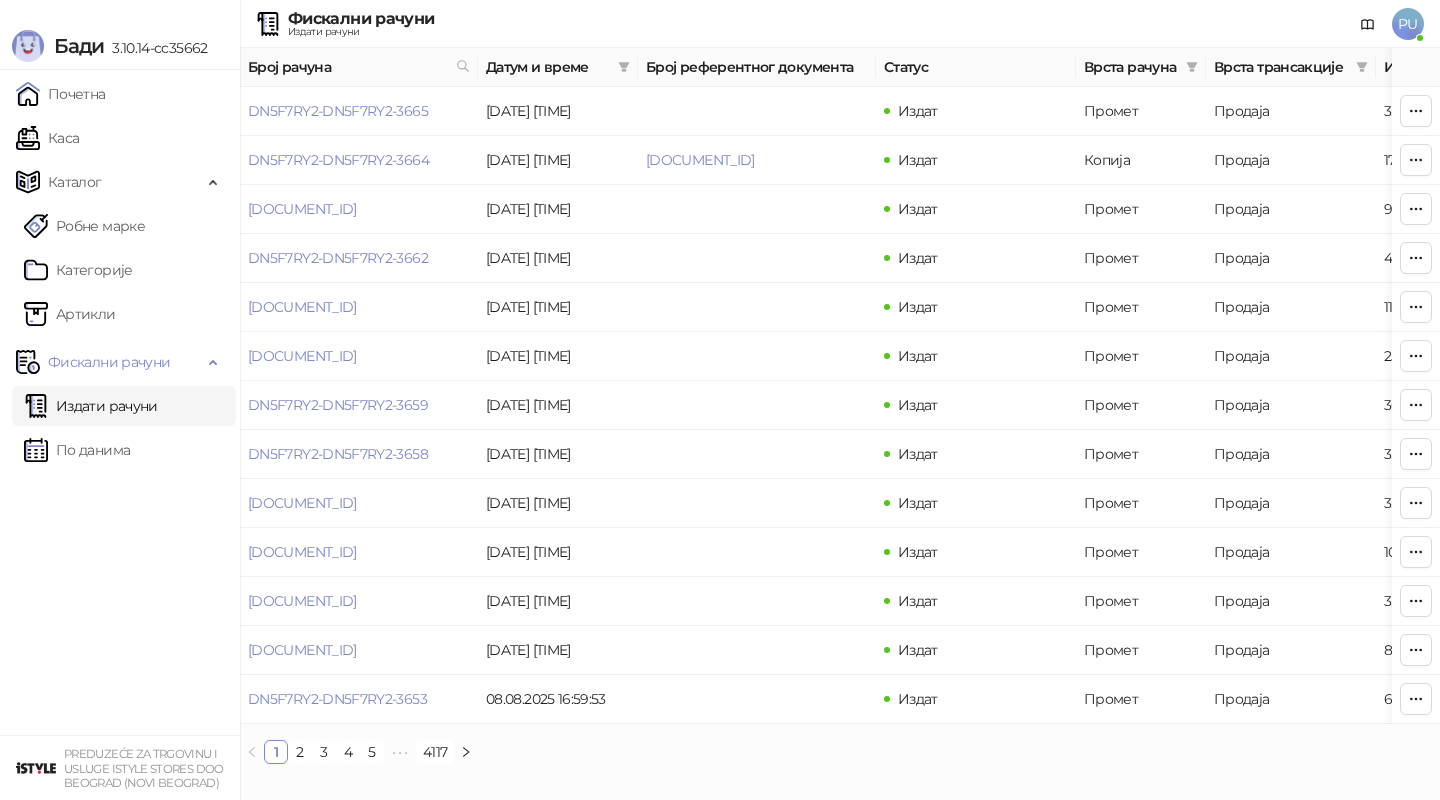 click on "2" at bounding box center (300, 752) 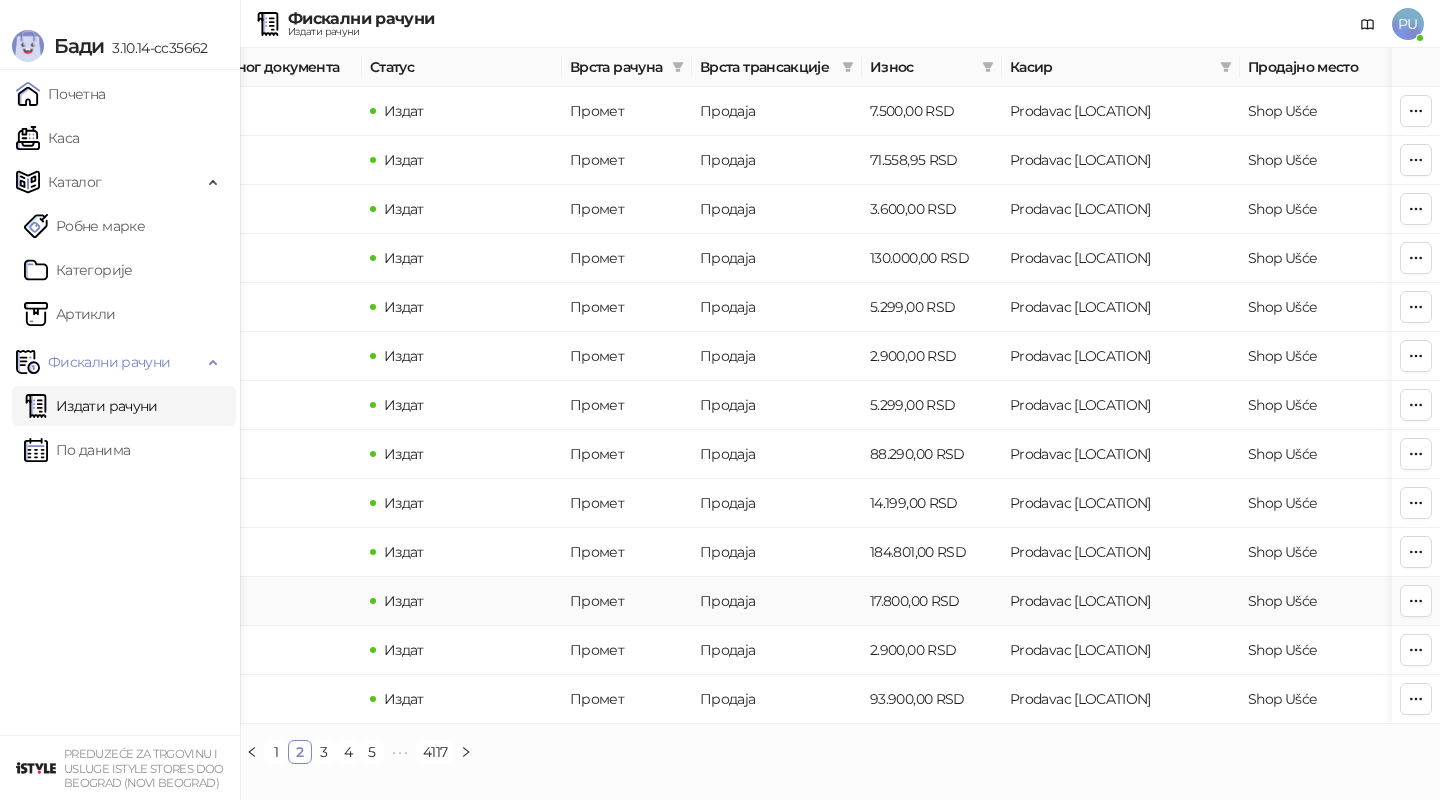 scroll, scrollTop: 0, scrollLeft: 0, axis: both 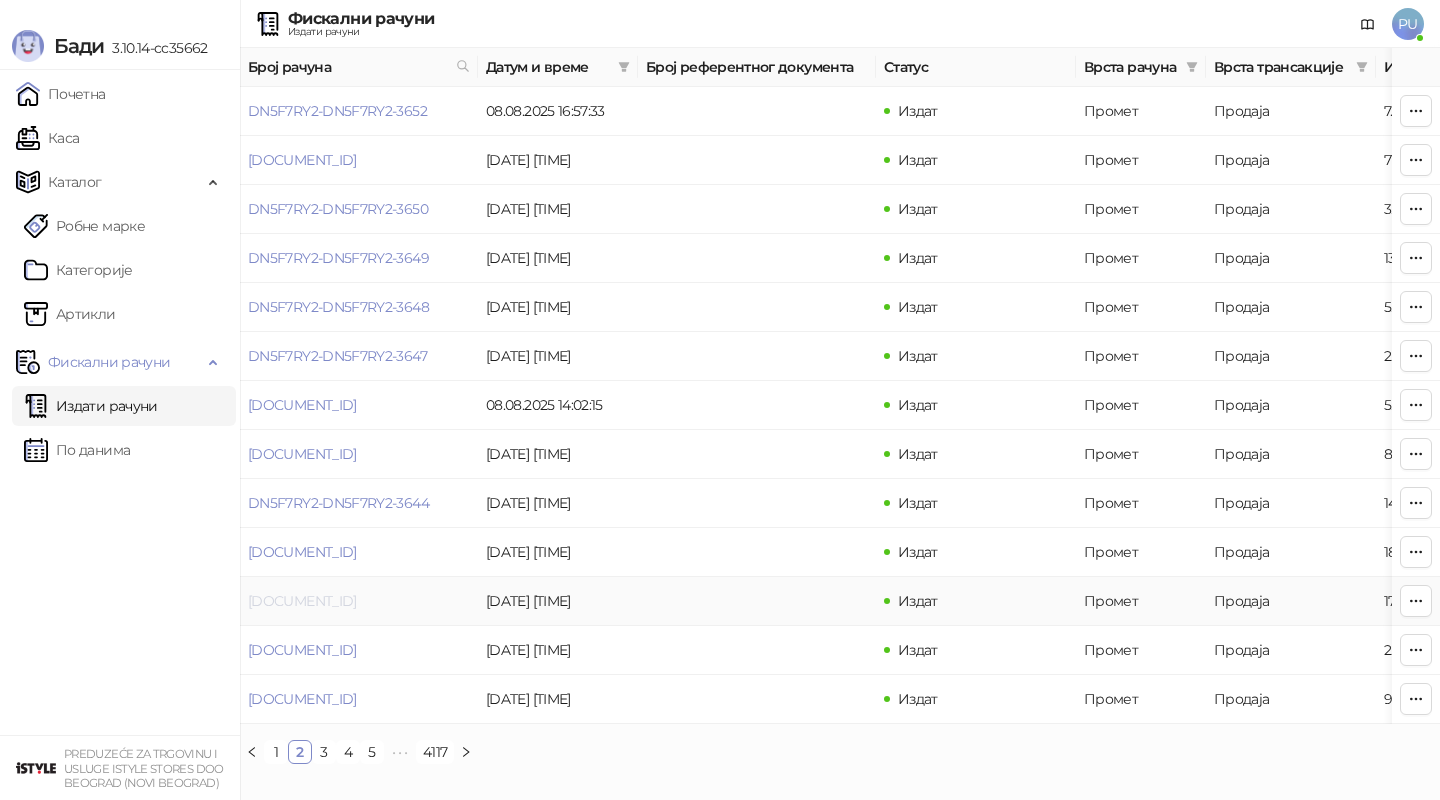 click on "[DOCUMENT_ID]" at bounding box center (302, 601) 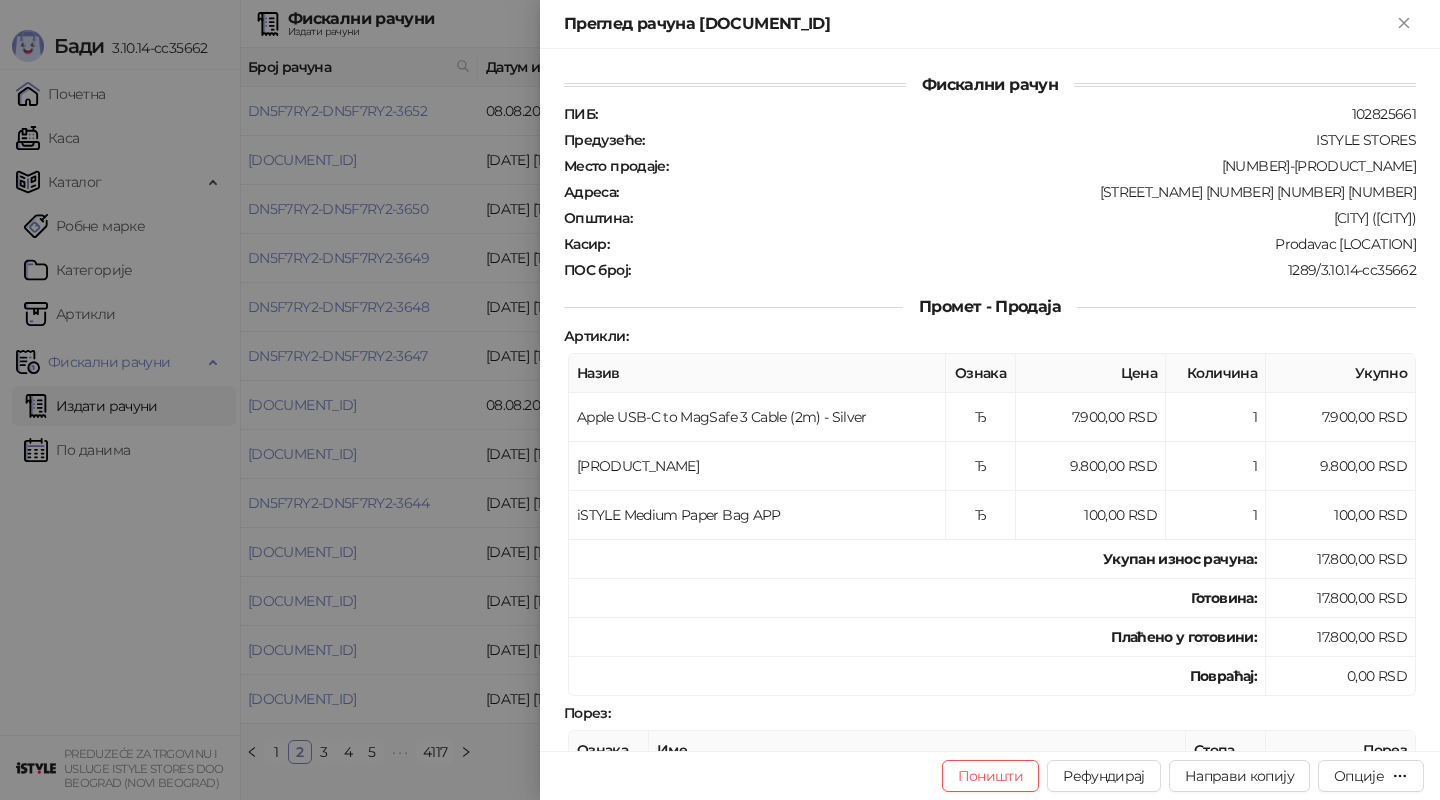 click on "ПИБ : [PIB] Предузеће : ISTYLE STORES Место продаје : 1165185-ISTYLE STORES SHOP UŠĆE Адреса : БУЛЕВАР МИХАЈЛА ПУПИНА 4  2 117 Општина : [CITY] ([BOROUGH]) Касир : Prodavac Ušće ПОС број : 1289/3.10.14-cc35662" at bounding box center (990, 192) 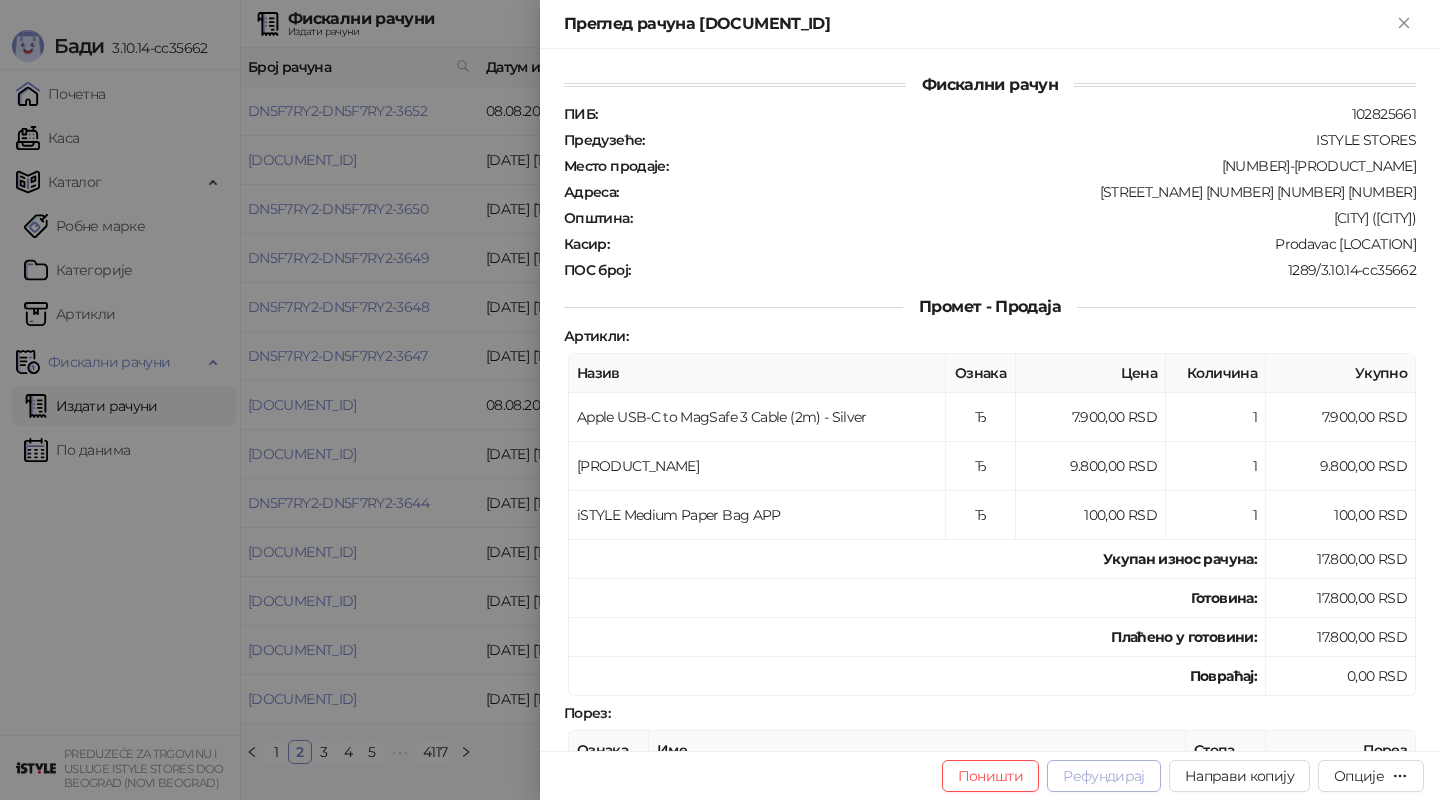 click on "Рефундирај" at bounding box center (1104, 776) 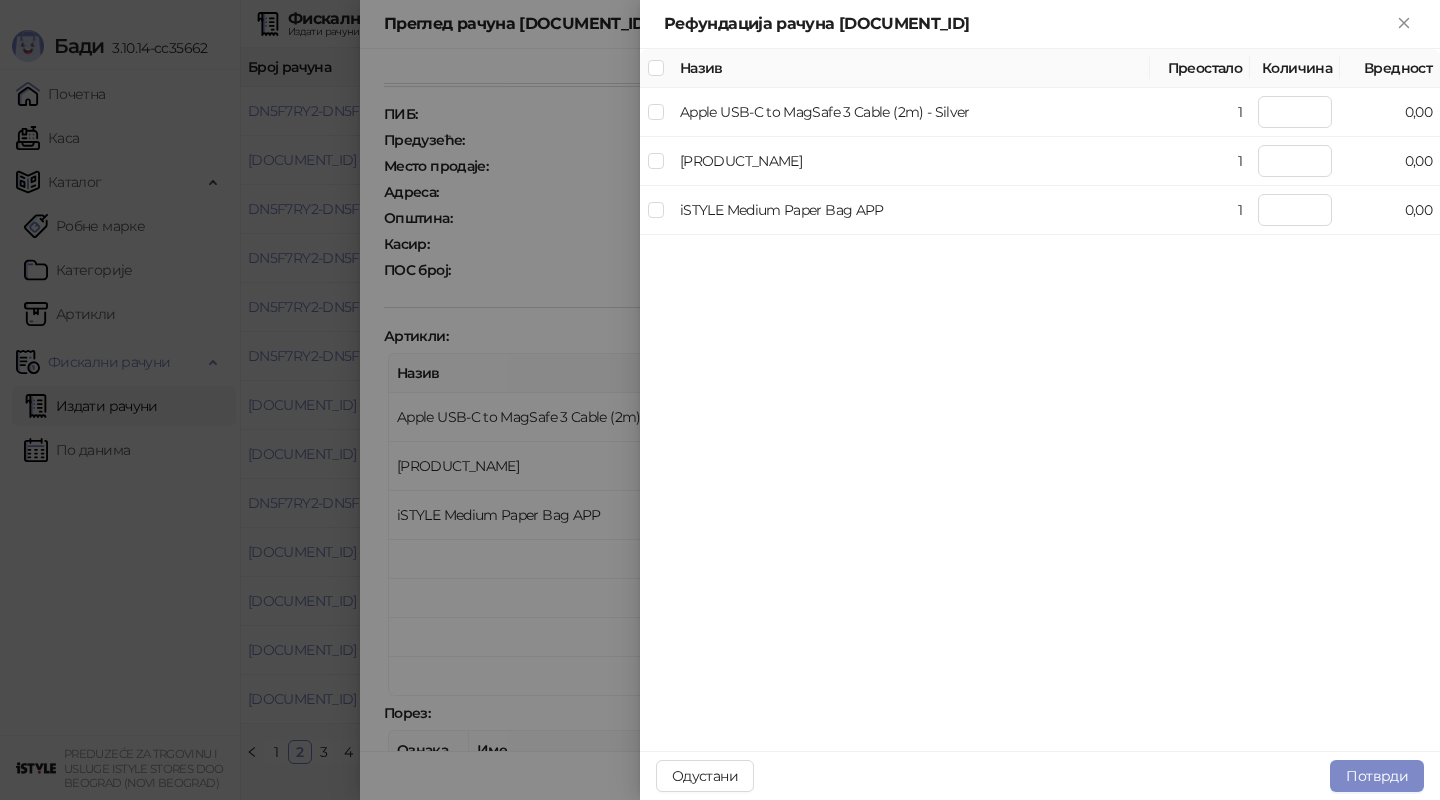 click at bounding box center [720, 400] 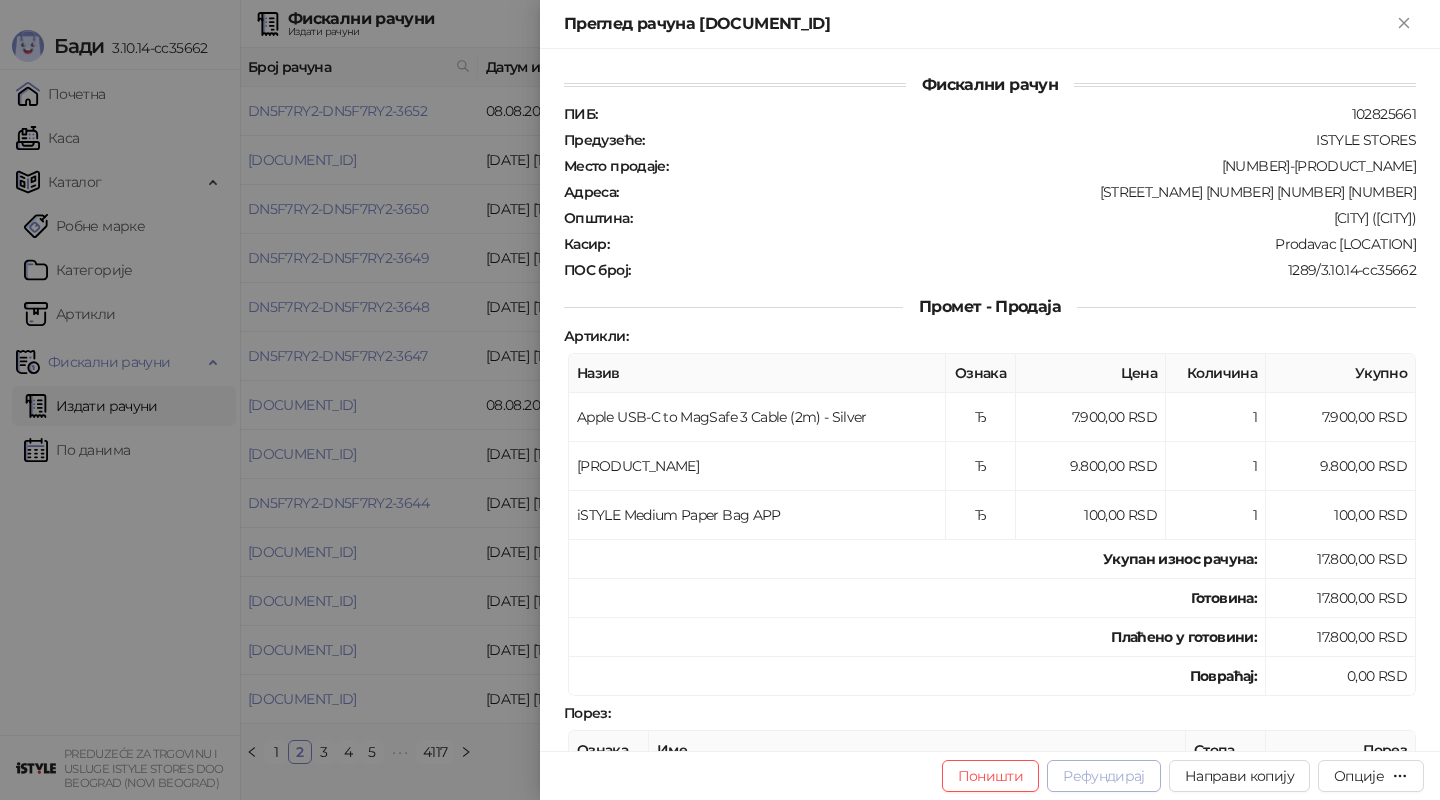 click on "Рефундирај" at bounding box center [1104, 776] 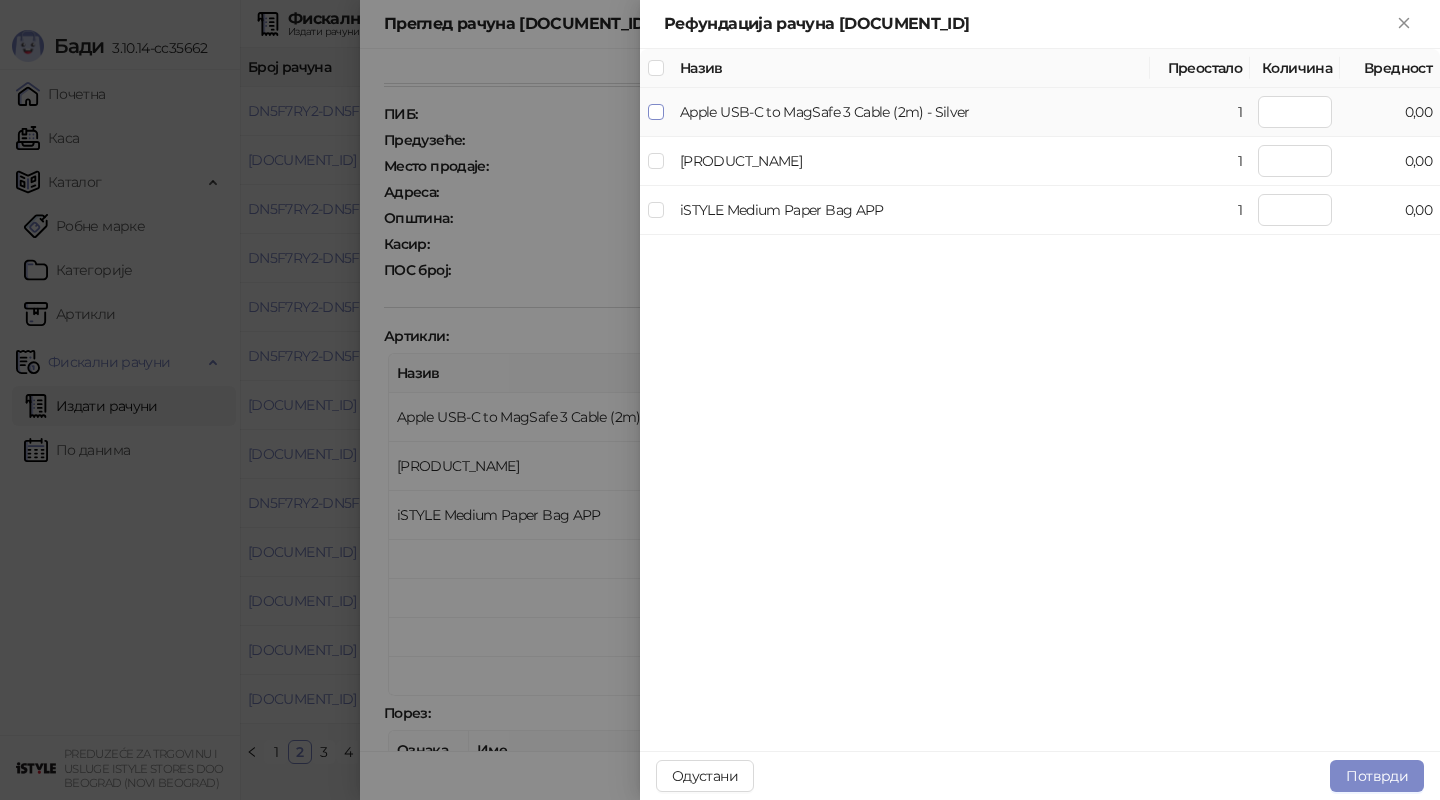 type on "*" 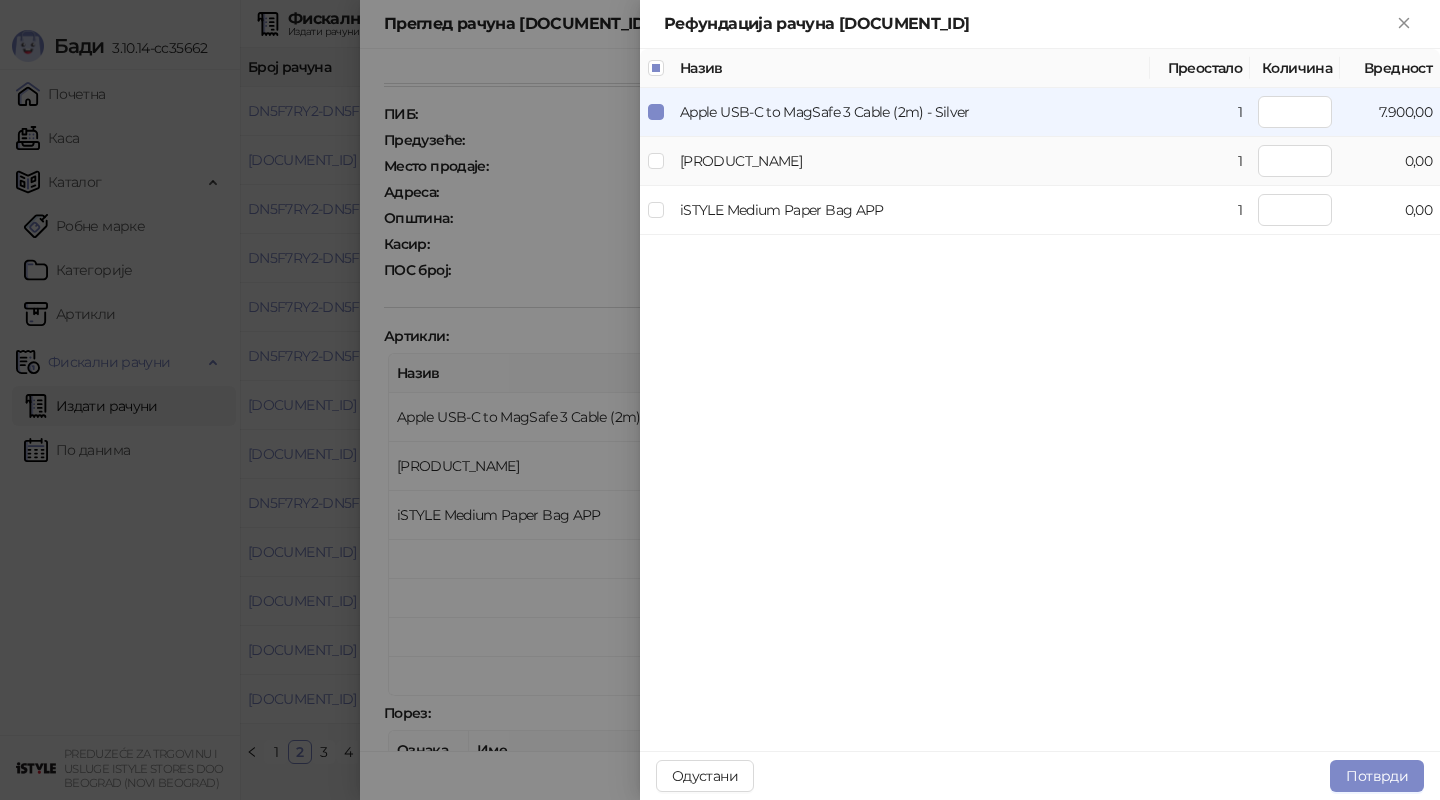type on "*" 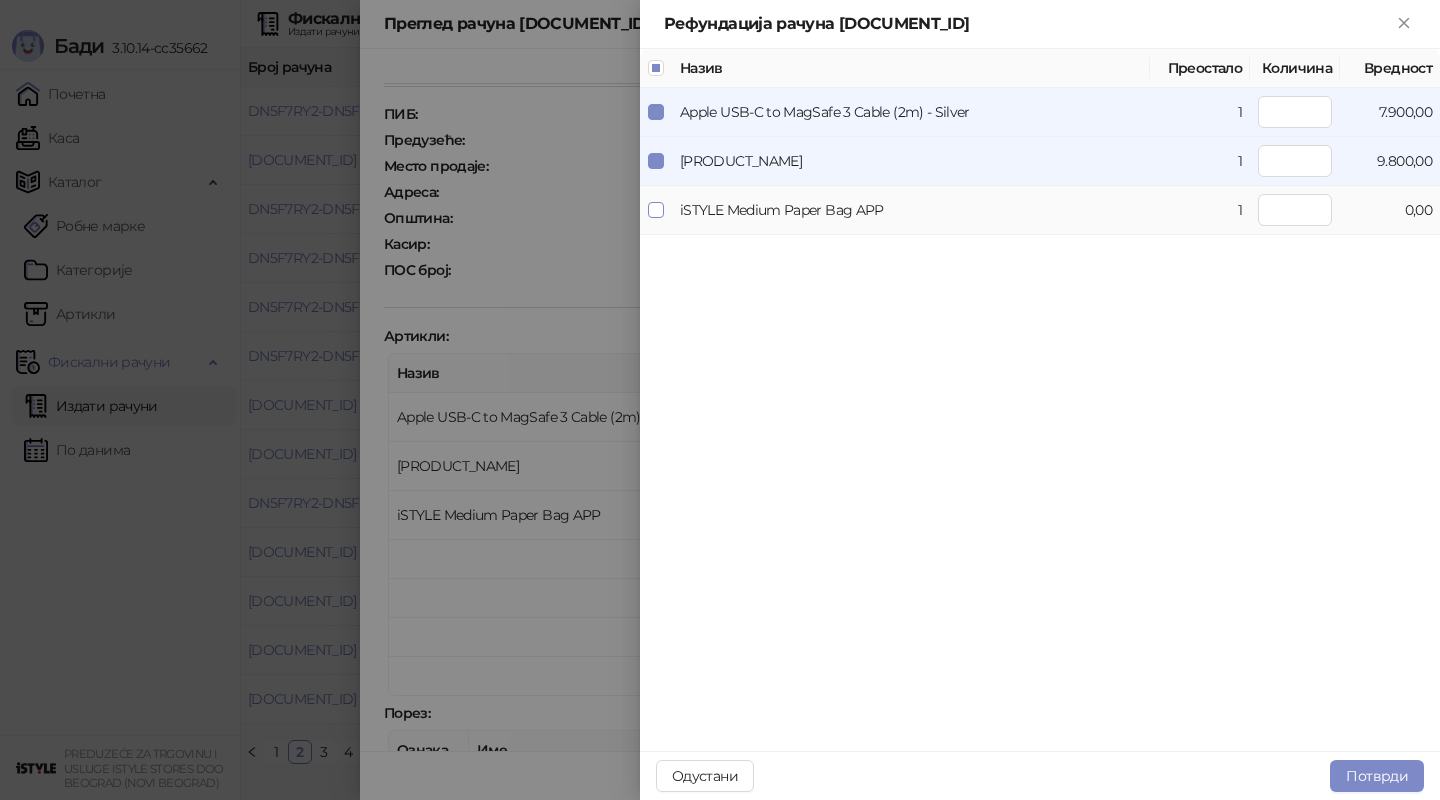 type on "*" 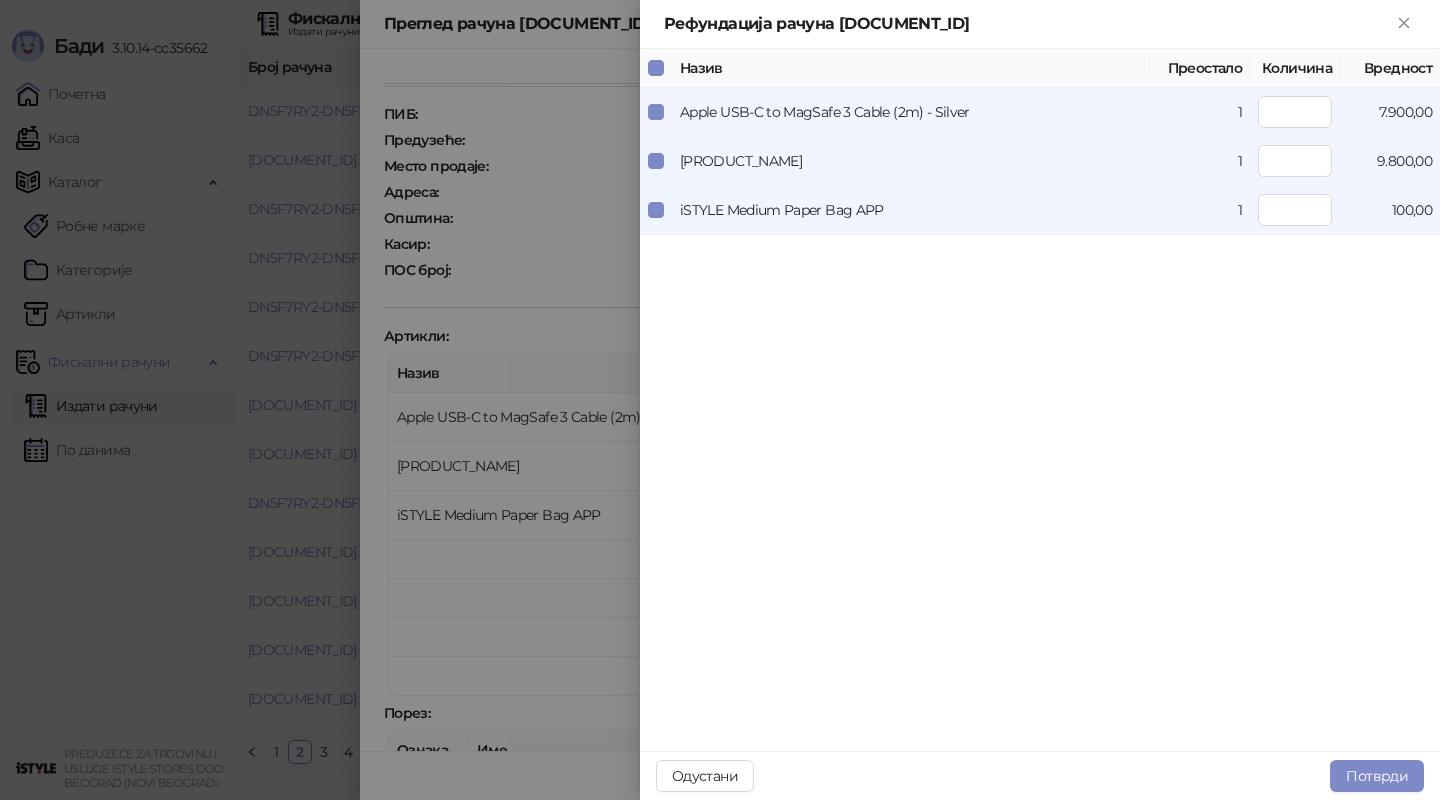 click at bounding box center [720, 400] 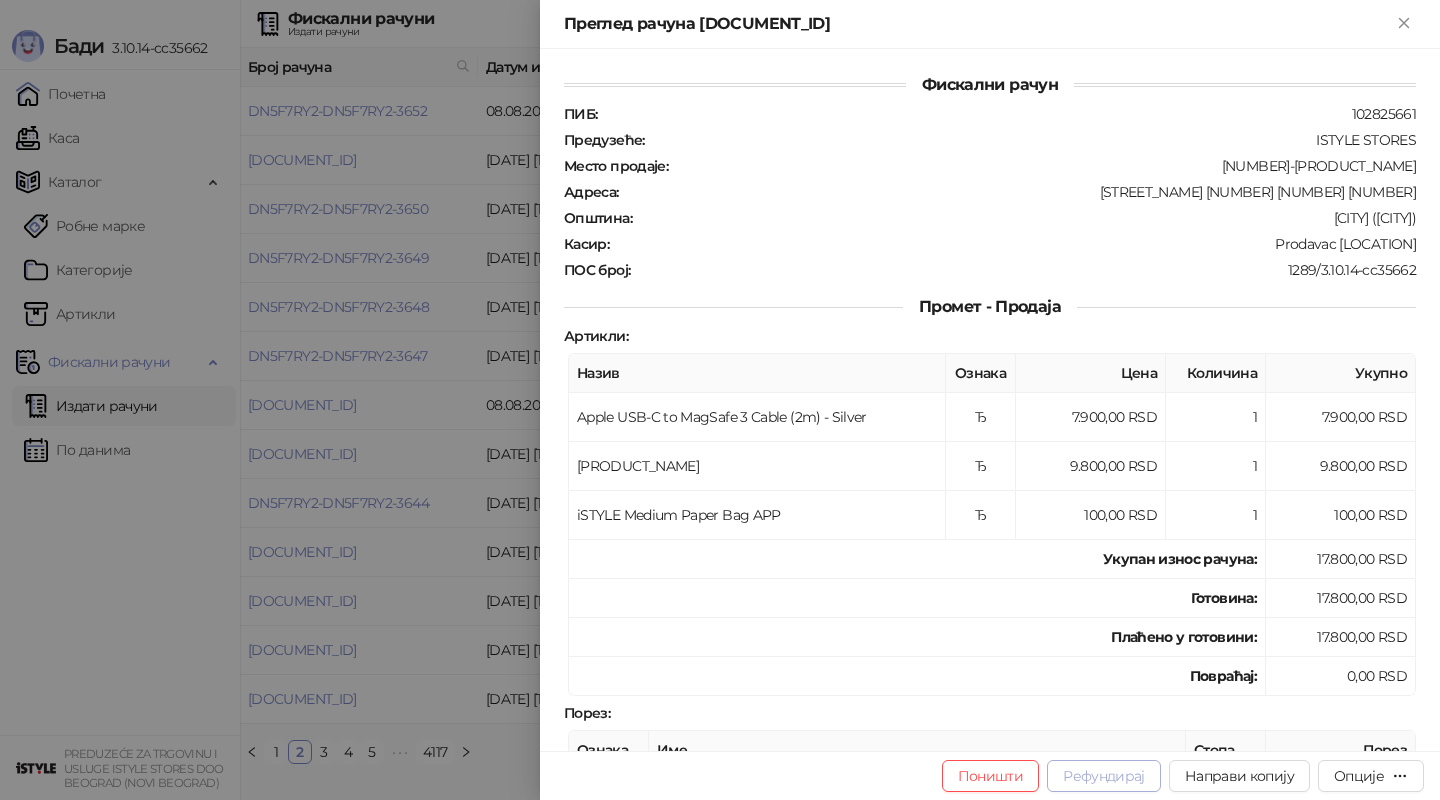 click on "Рефундирај" at bounding box center [1104, 776] 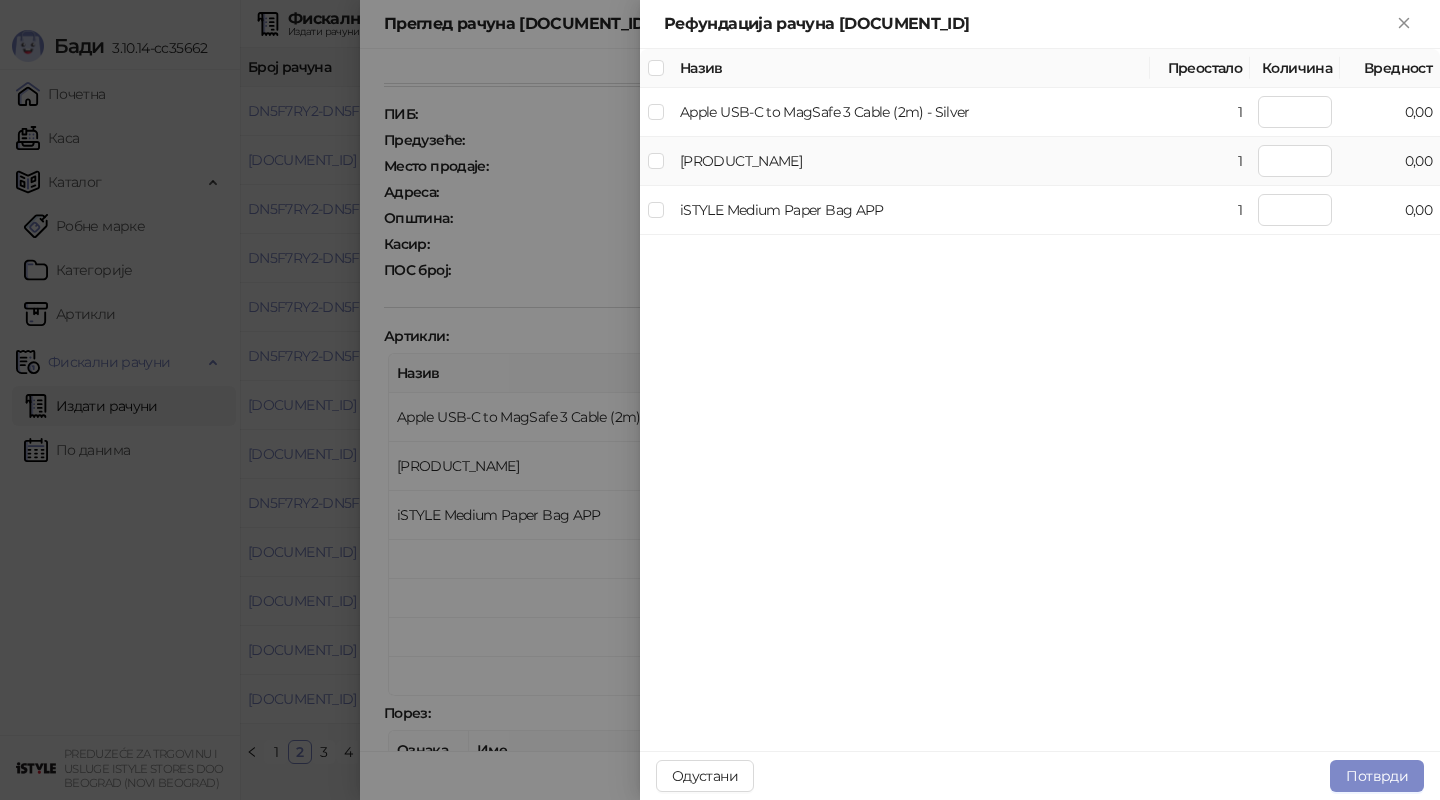 type on "*" 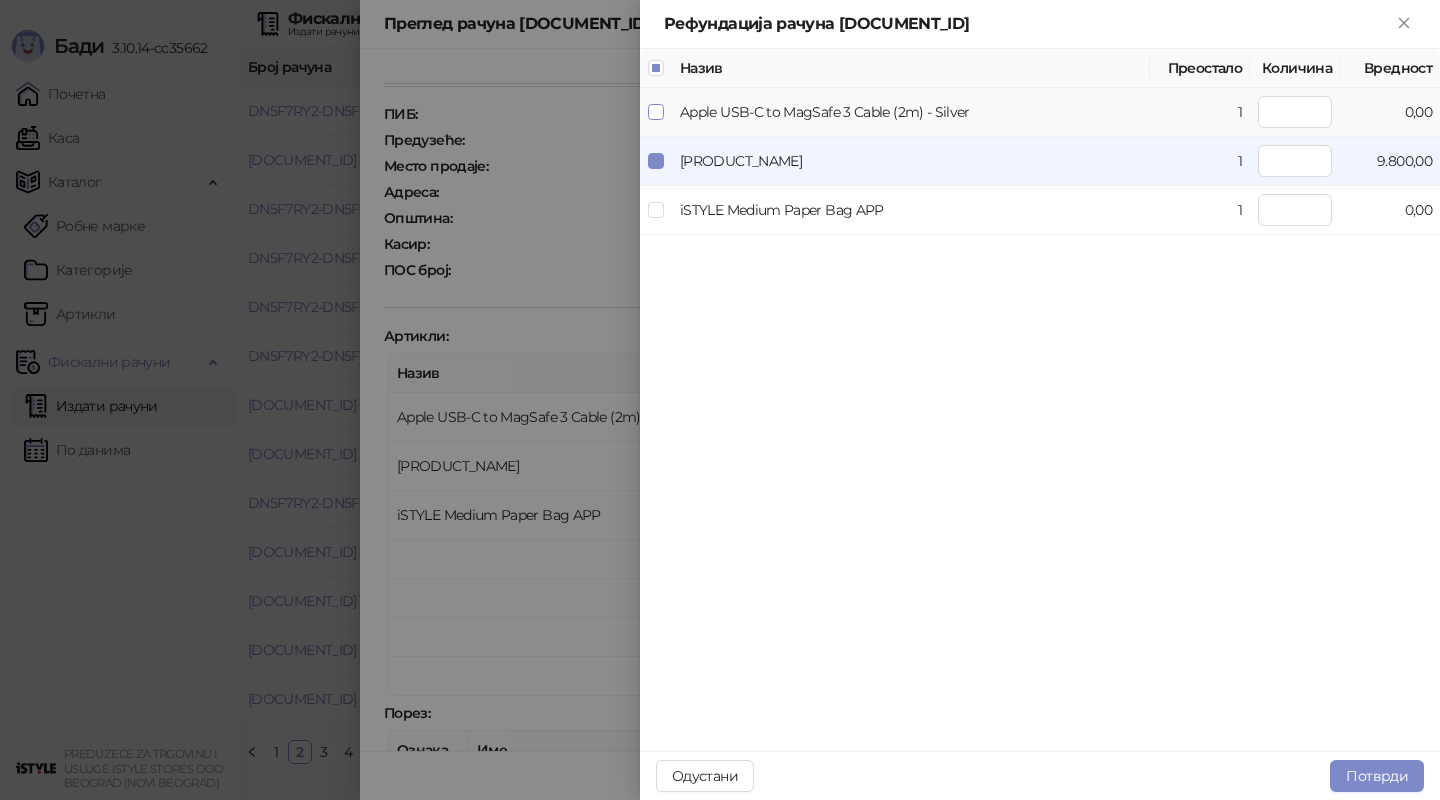 type on "*" 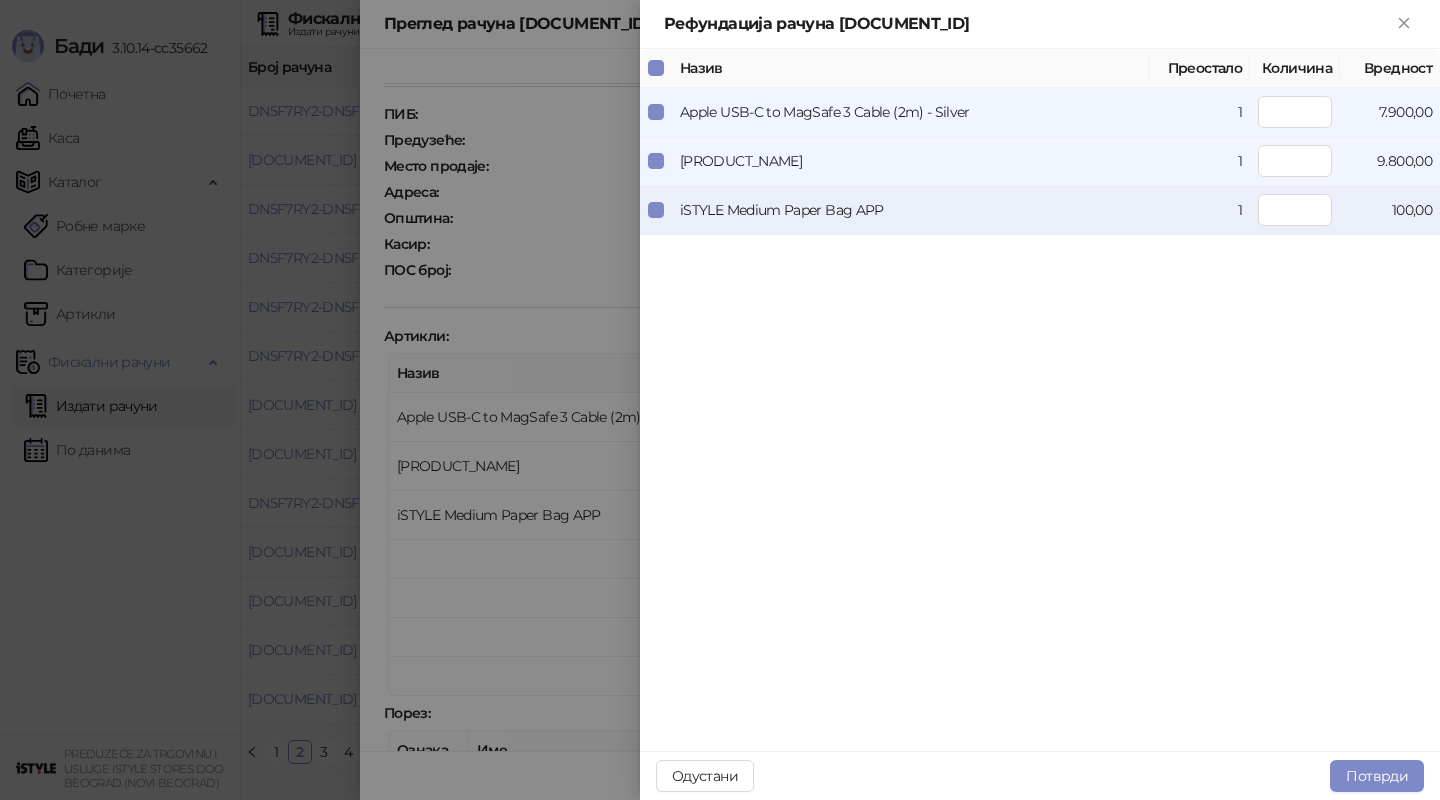 type on "*" 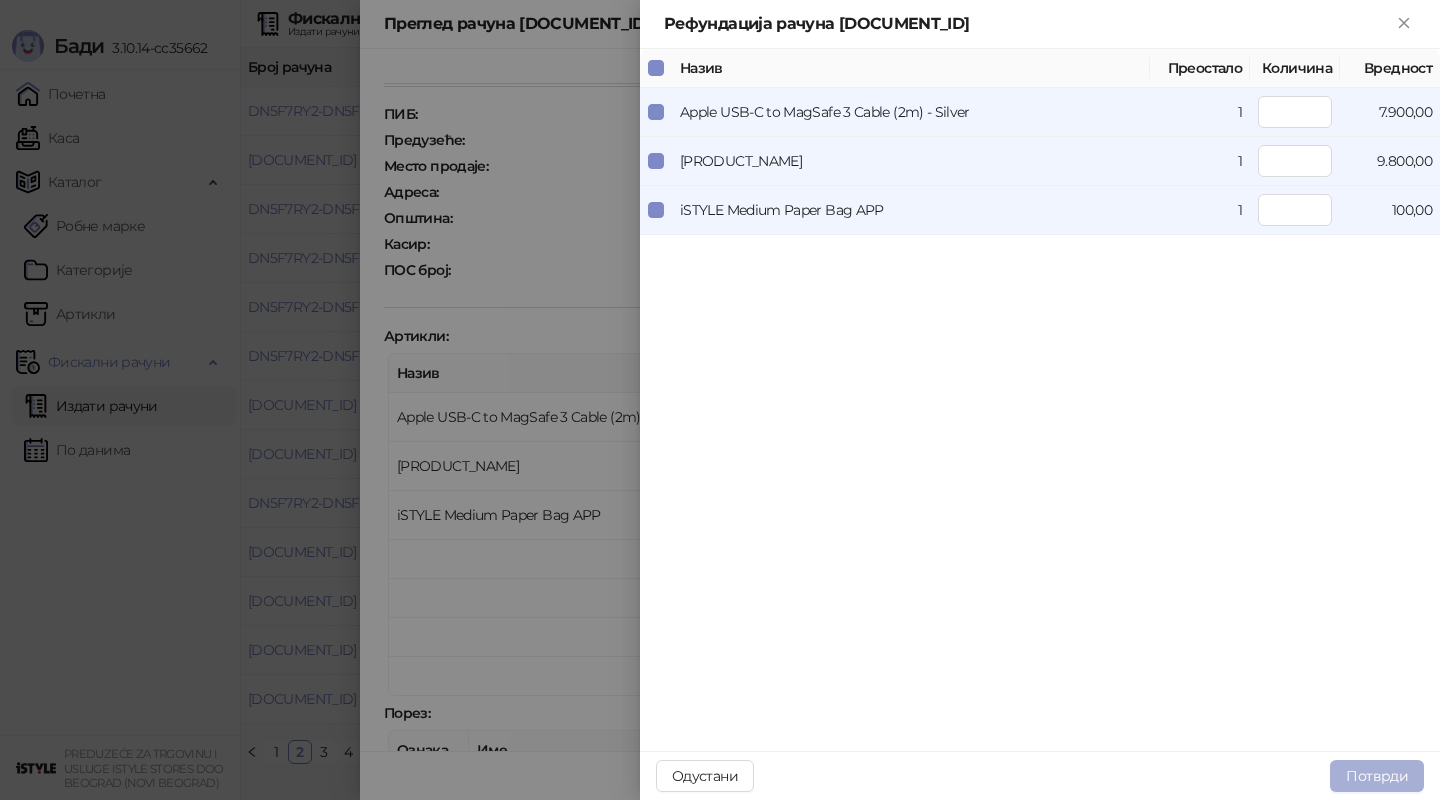 click on "Потврди" at bounding box center (1377, 776) 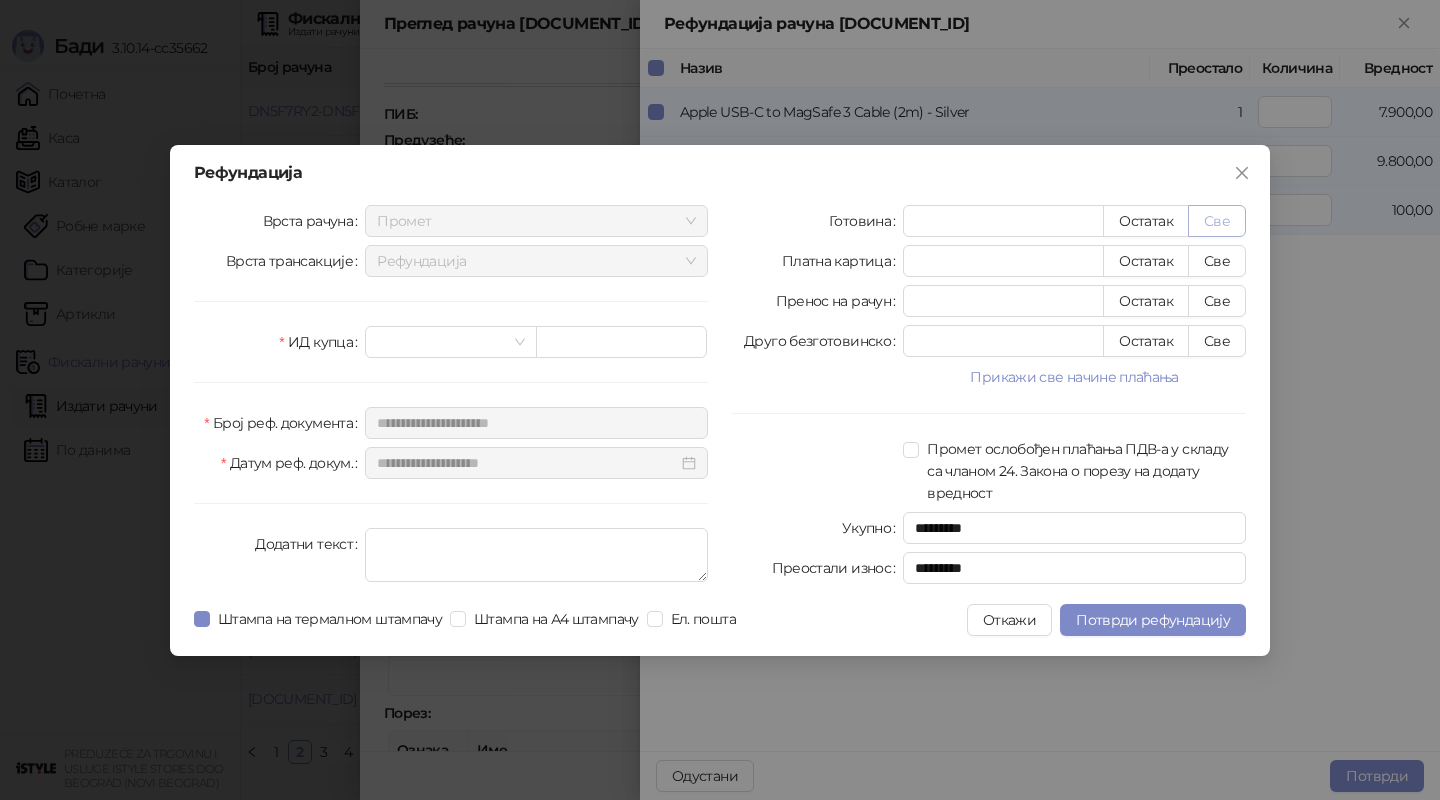 click on "Све" at bounding box center [1217, 221] 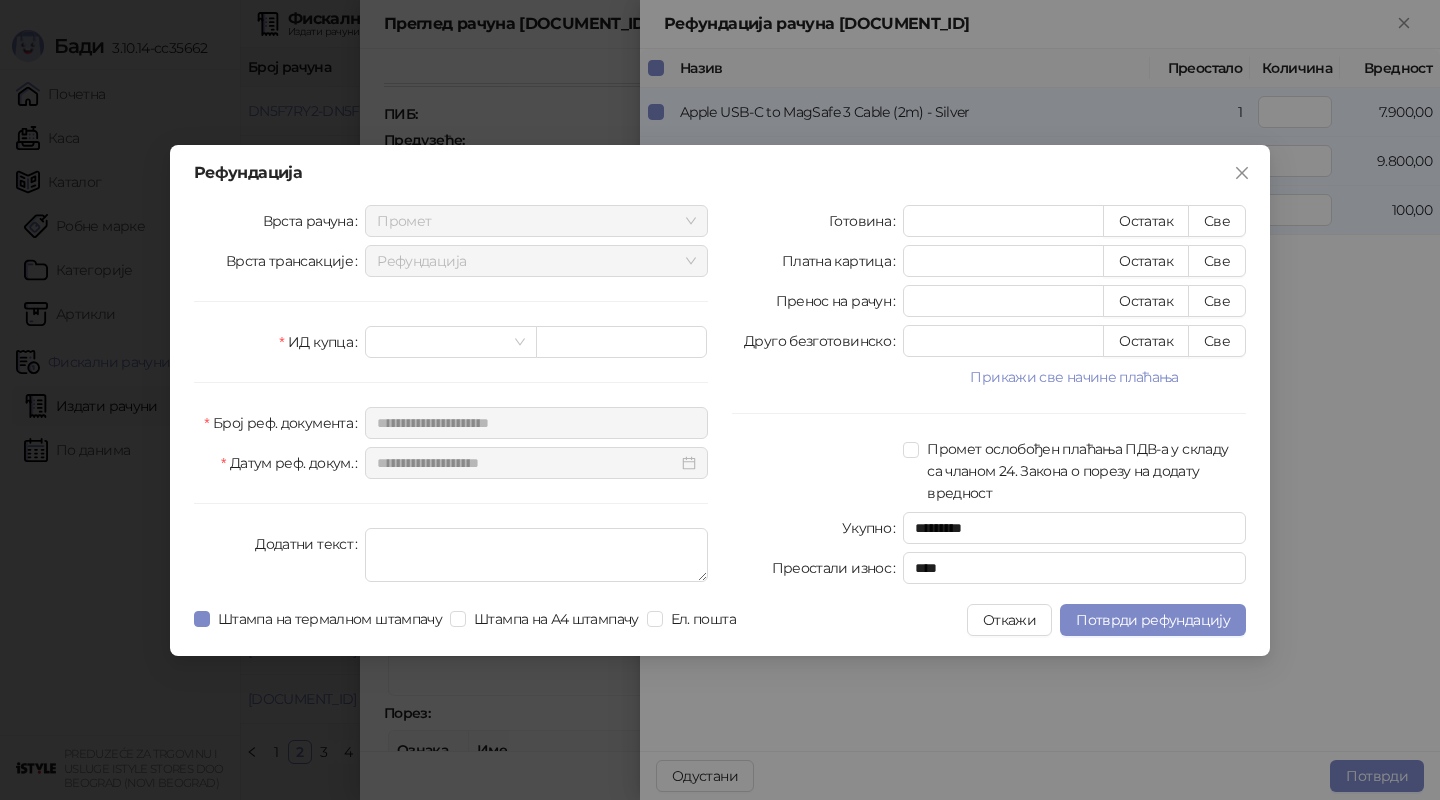 click on "Рефундација Врста рачуна Промет Врста трансакције Рефундација ИД купца Број реф. документа [DOCUMENT_ID] Датум реф. докум. [DOCUMENT_ID] Додатни текст Готовина ***** Остатак Све Платна картица * Остатак Све Пренос на рачун * Остатак Све Друго безготовинско * Остатак Све Прикажи све начине плаћања Чек * Остатак Све Ваучер * Остатак Све Инстант плаћање * Остатак Све Промет ослобођен плаћања ПДВ-а у складу са чланом 24. Закона о порезу на додату вредност Укупно ********* Преостали износ **** Штампа на термалном штампачу Штампа на А4 штампачу Ел. пошта Откажи" at bounding box center [720, 400] 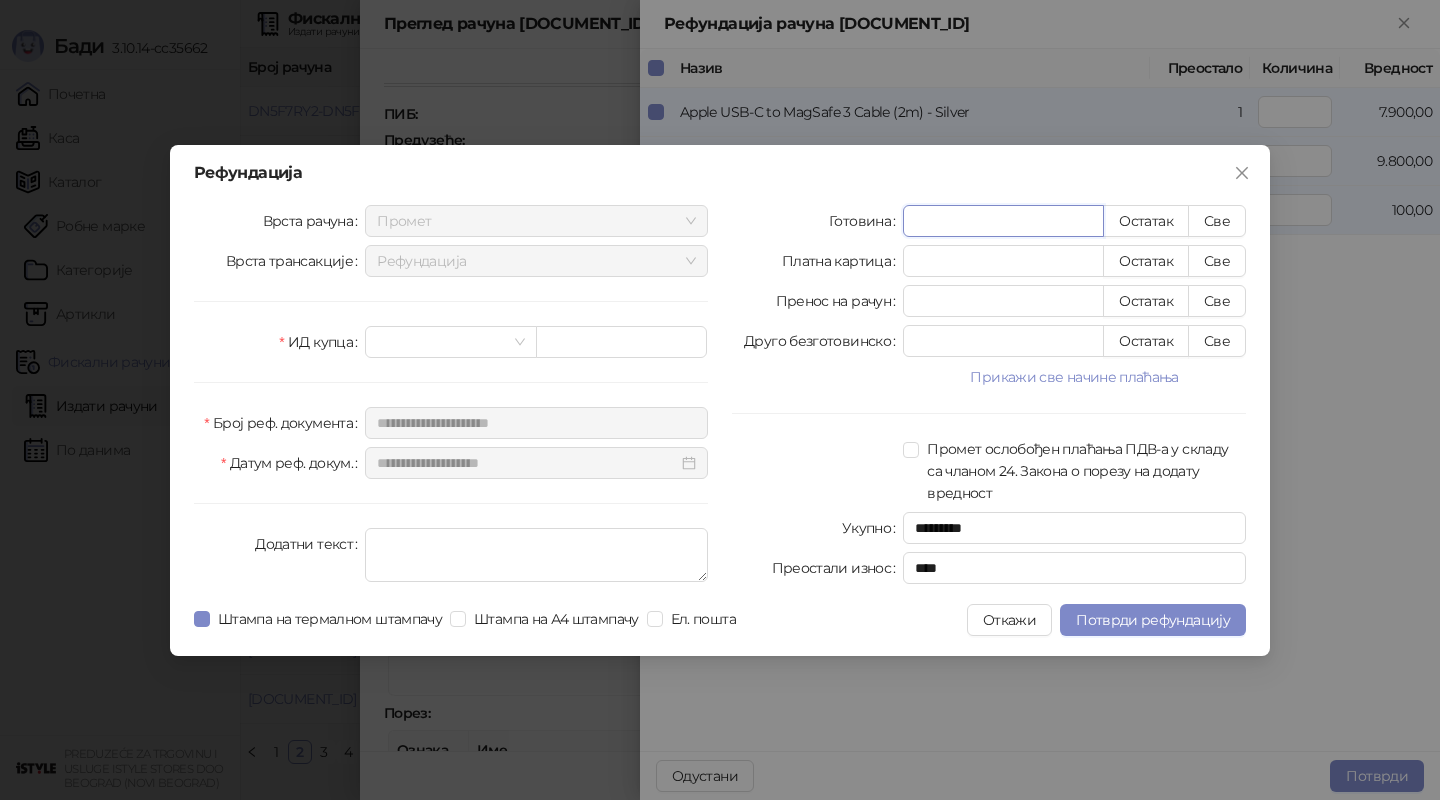 click on "*****" at bounding box center (1003, 221) 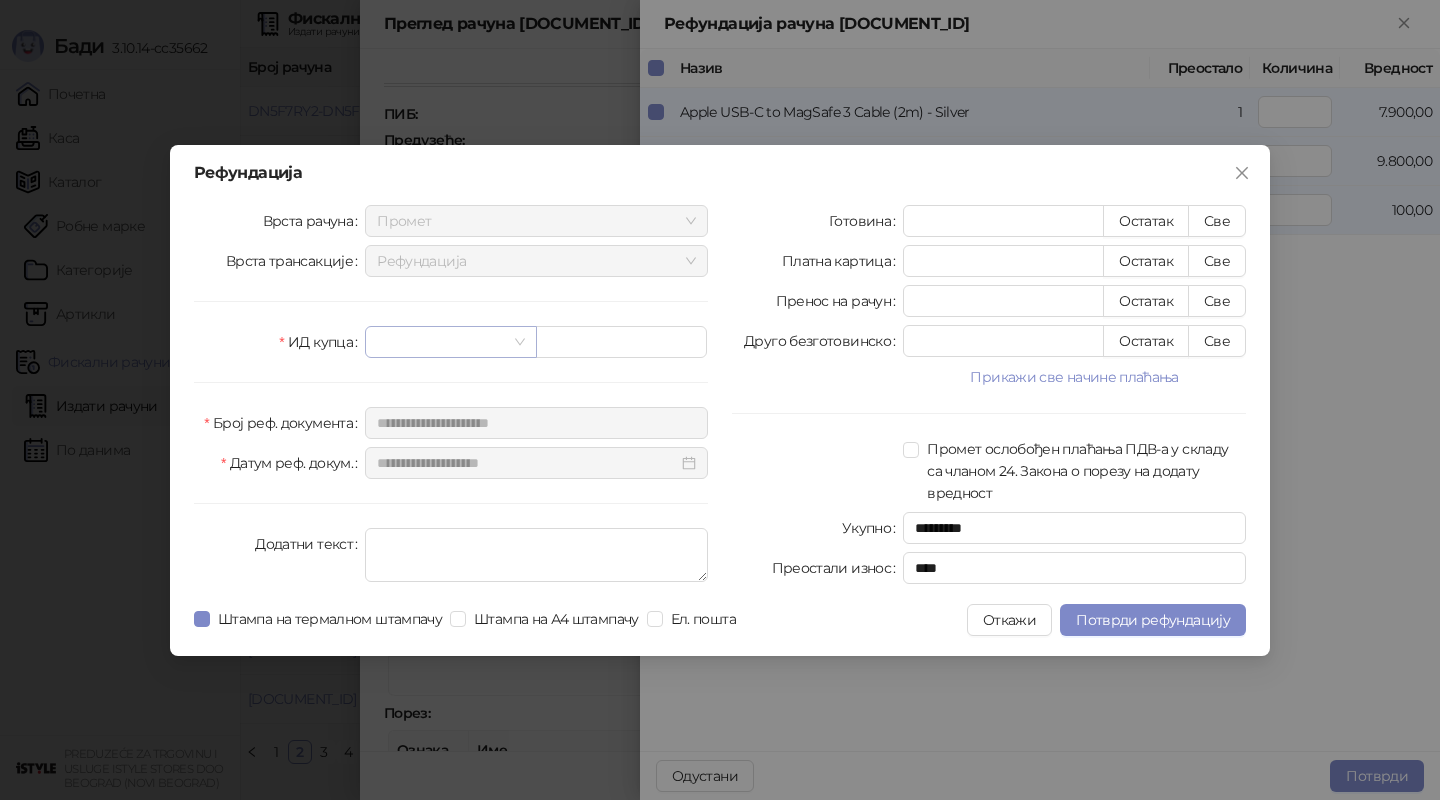 click at bounding box center [441, 342] 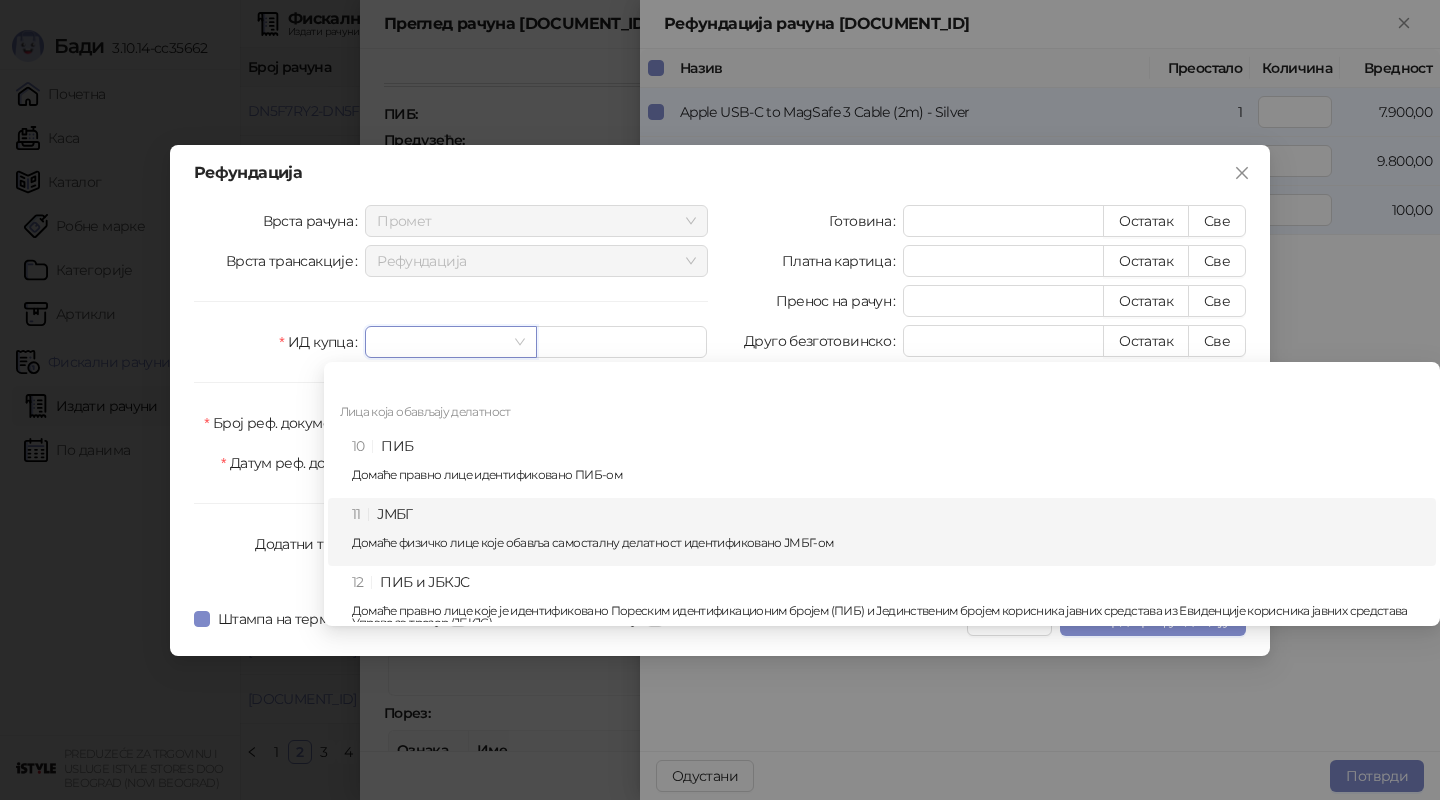 click on "11ЈМБГ Домаће физичко лице које обавља самосталну делатност идентификовано ЈМБГ-ом" at bounding box center (888, 532) 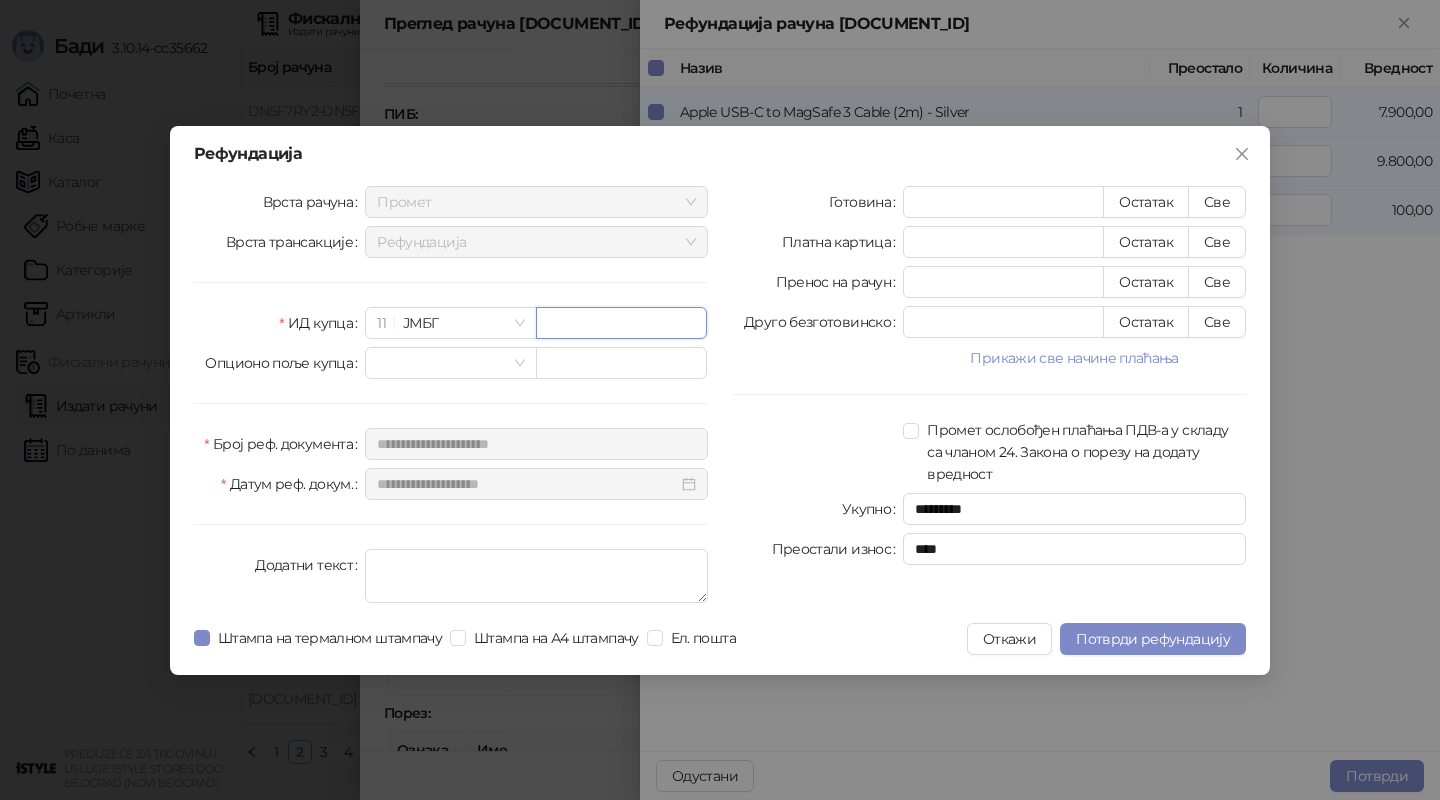 click at bounding box center [621, 323] 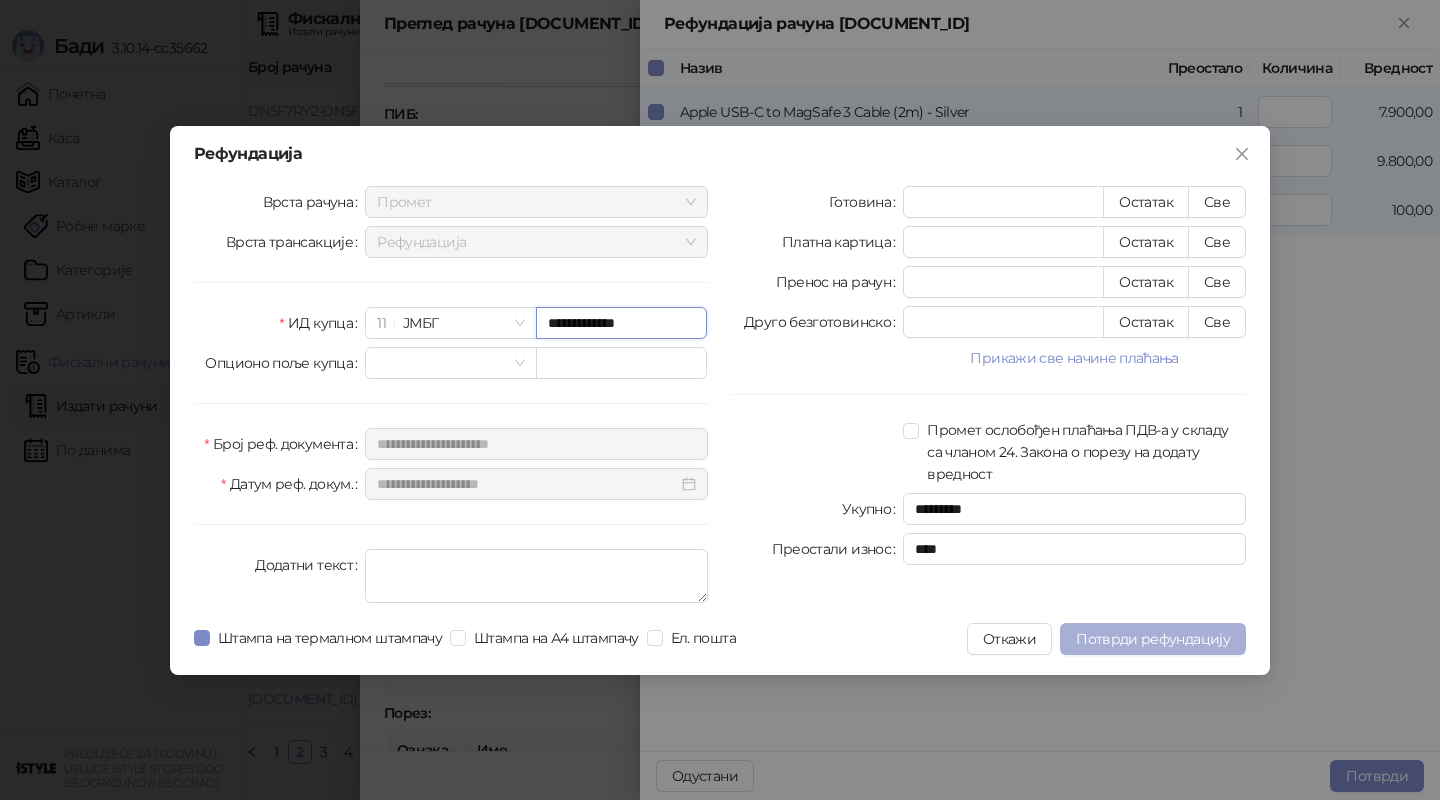 type on "**********" 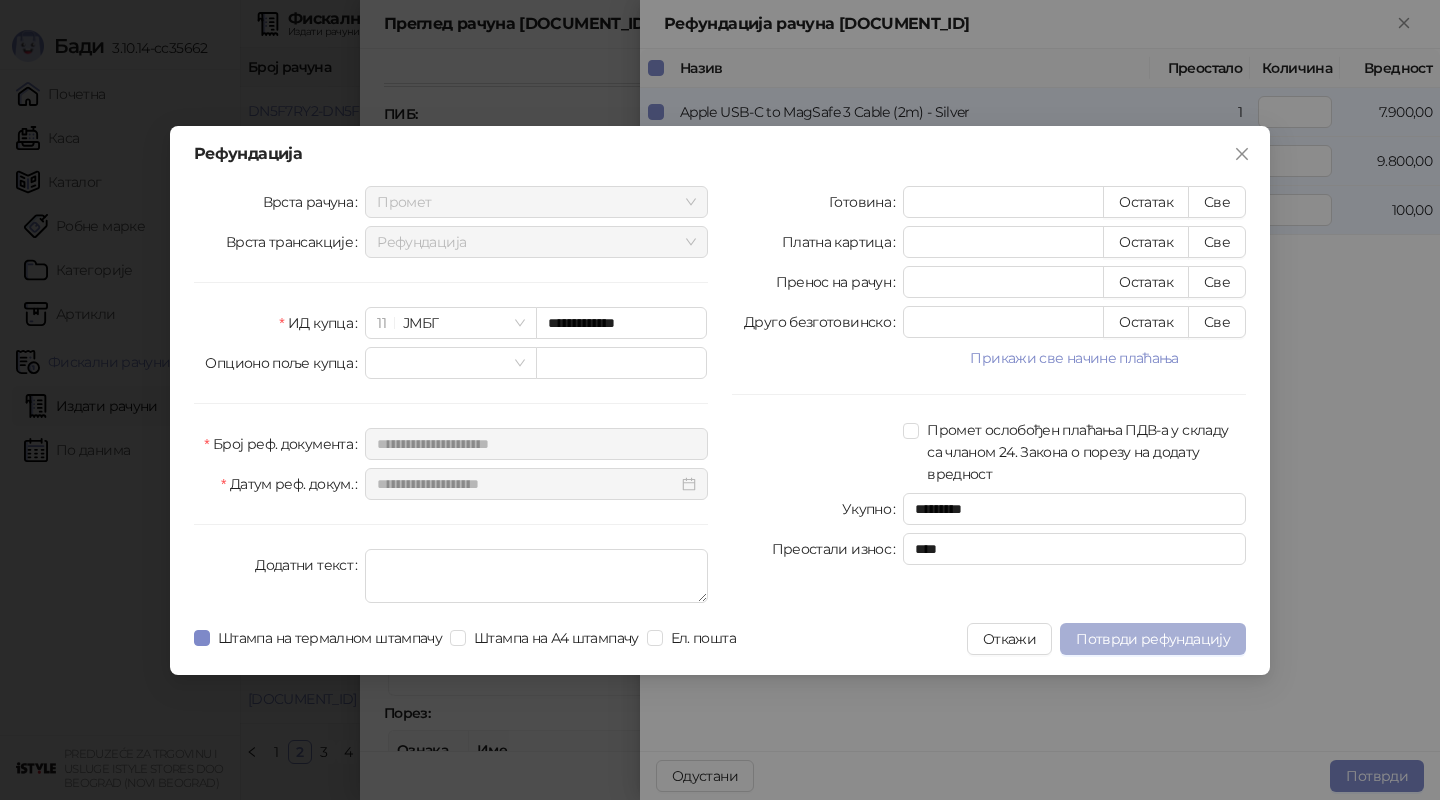 click on "Потврди рефундацију" at bounding box center [1153, 639] 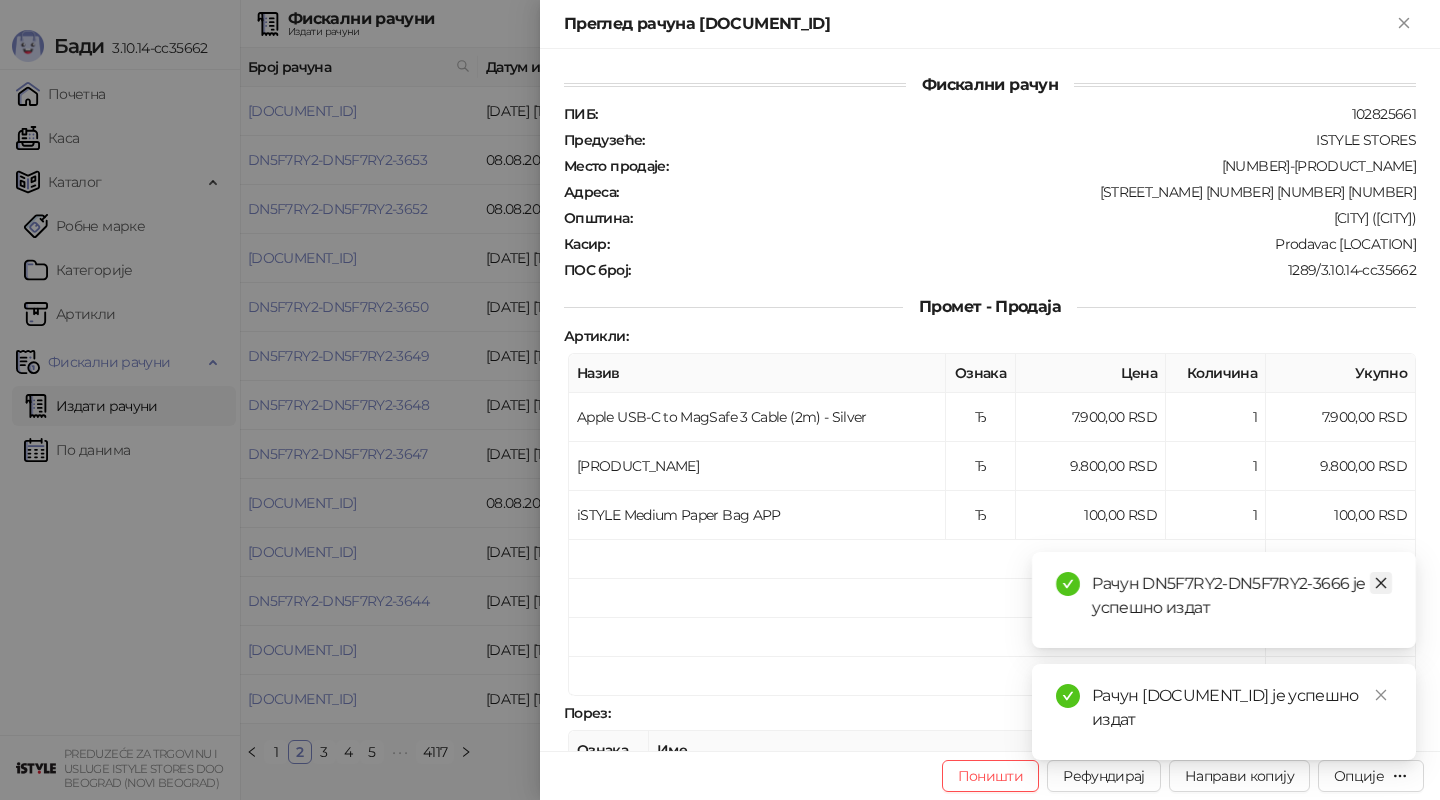 click 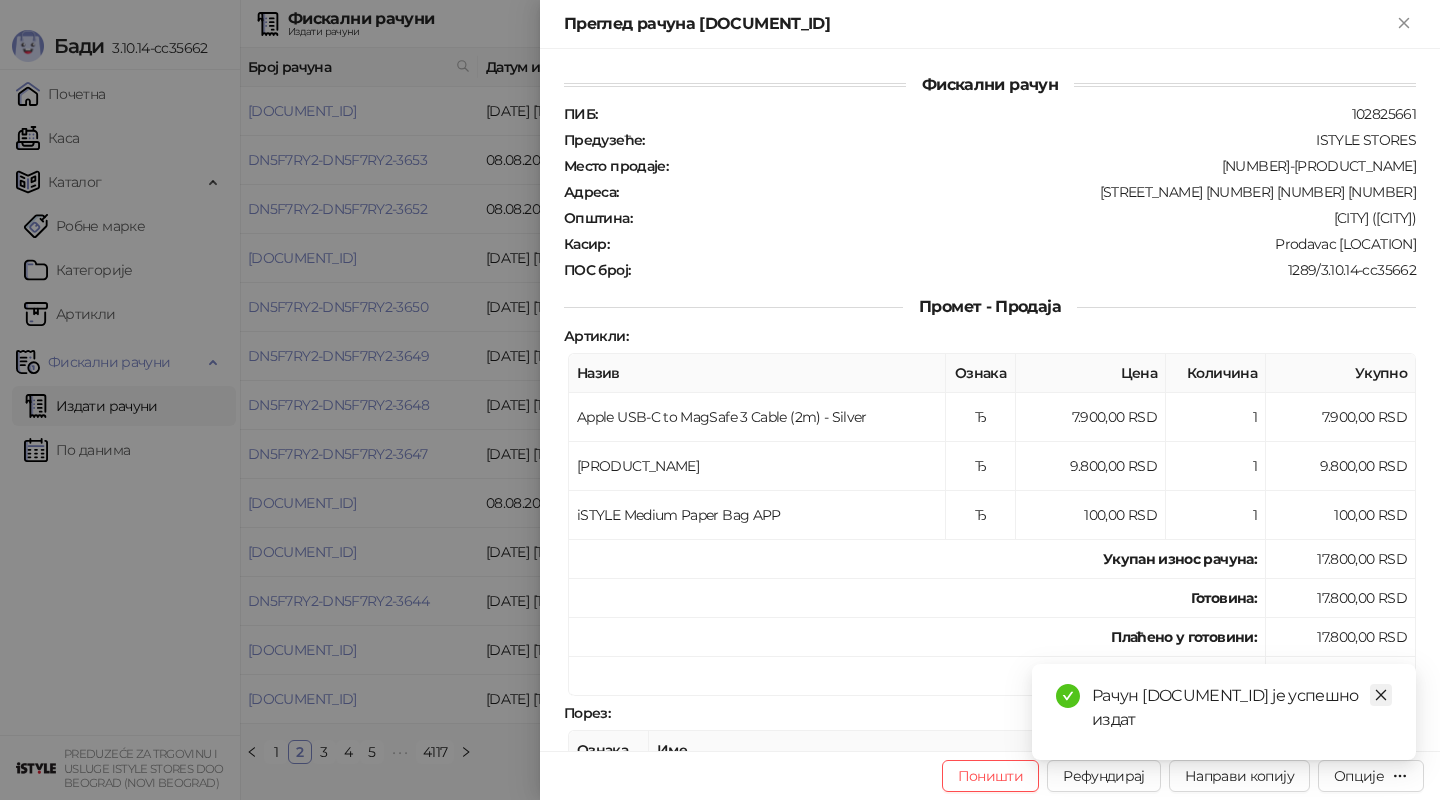 click 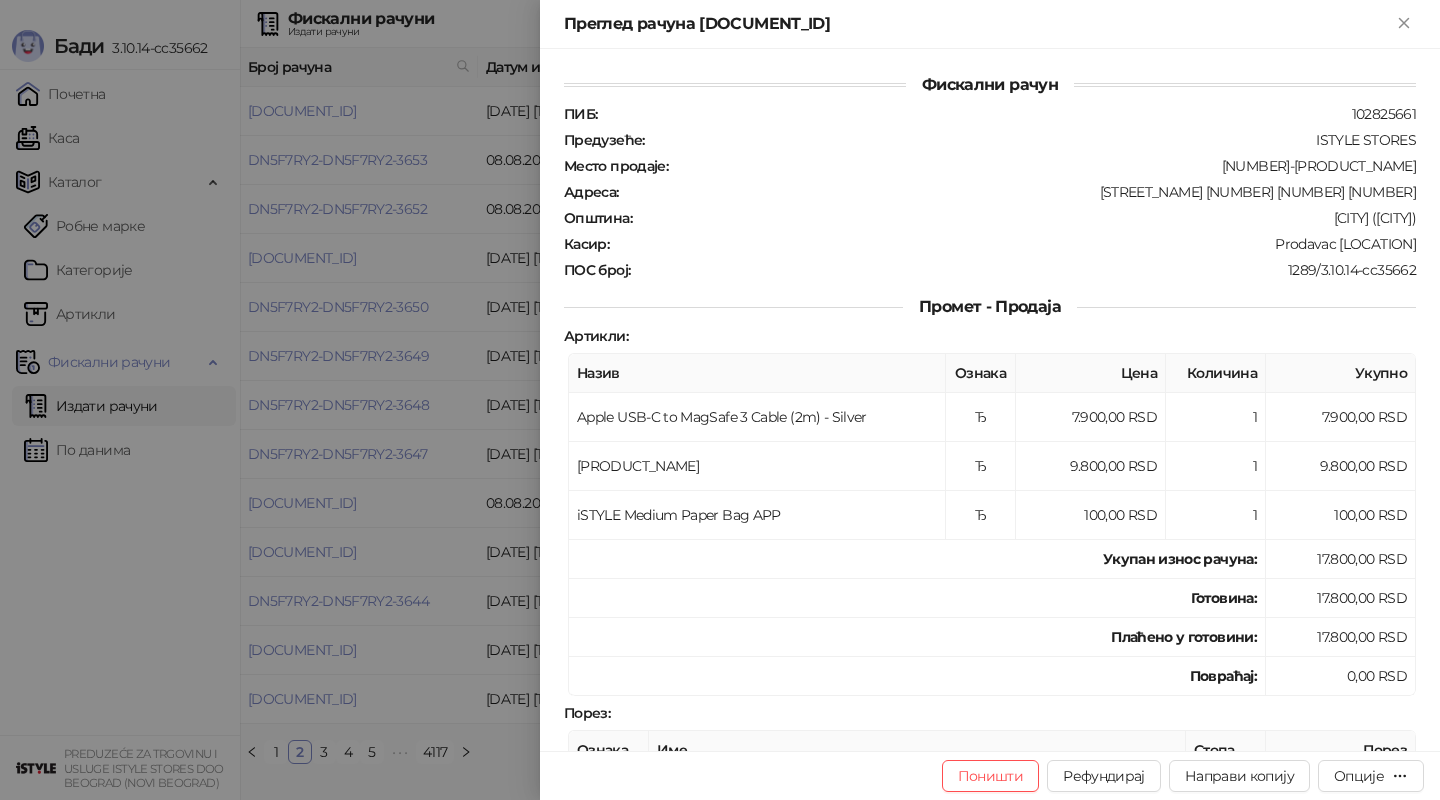 click at bounding box center [720, 400] 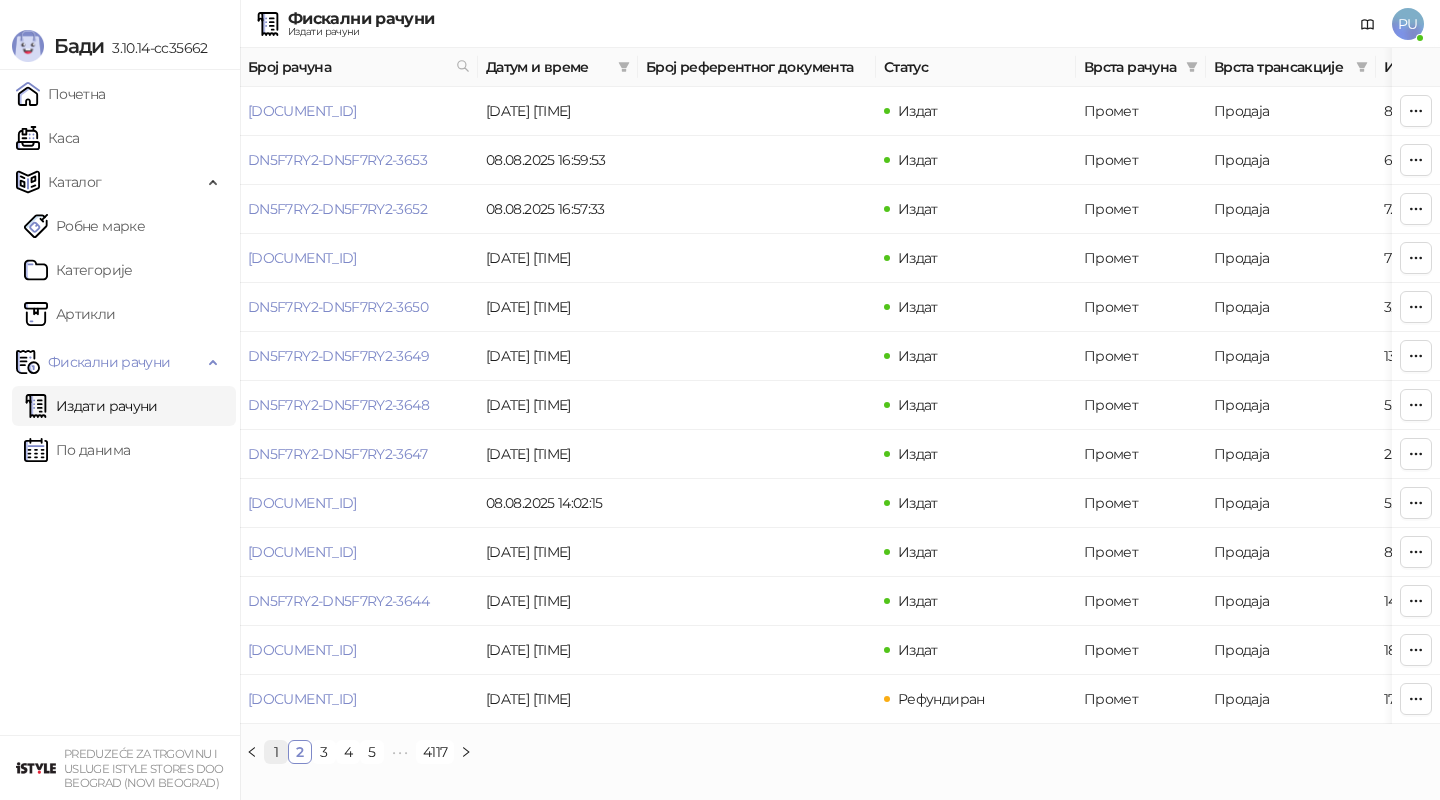 click on "1" at bounding box center [276, 752] 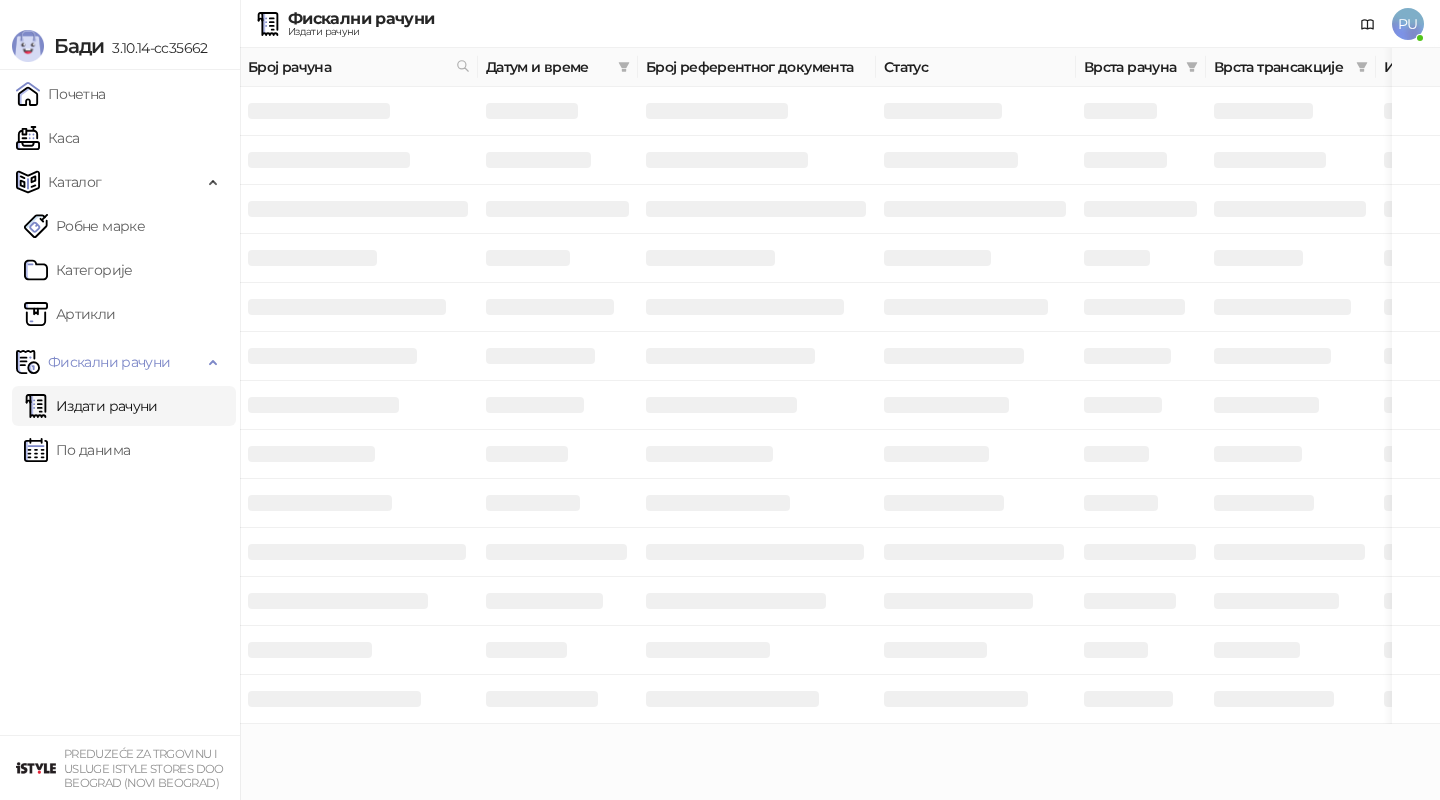 click on "Фискални рачуни Издати рачуни PU" at bounding box center [720, 24] 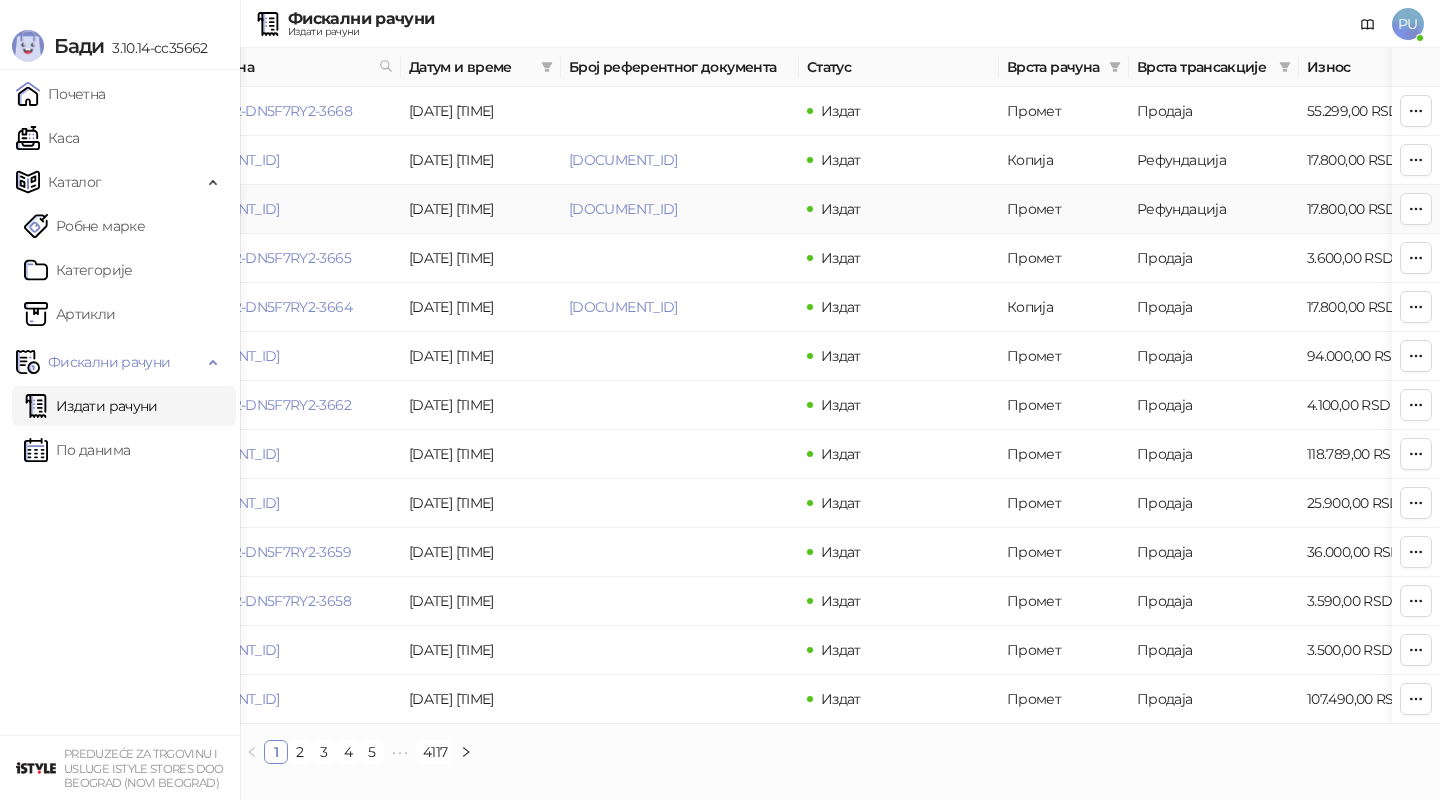 scroll, scrollTop: 0, scrollLeft: 0, axis: both 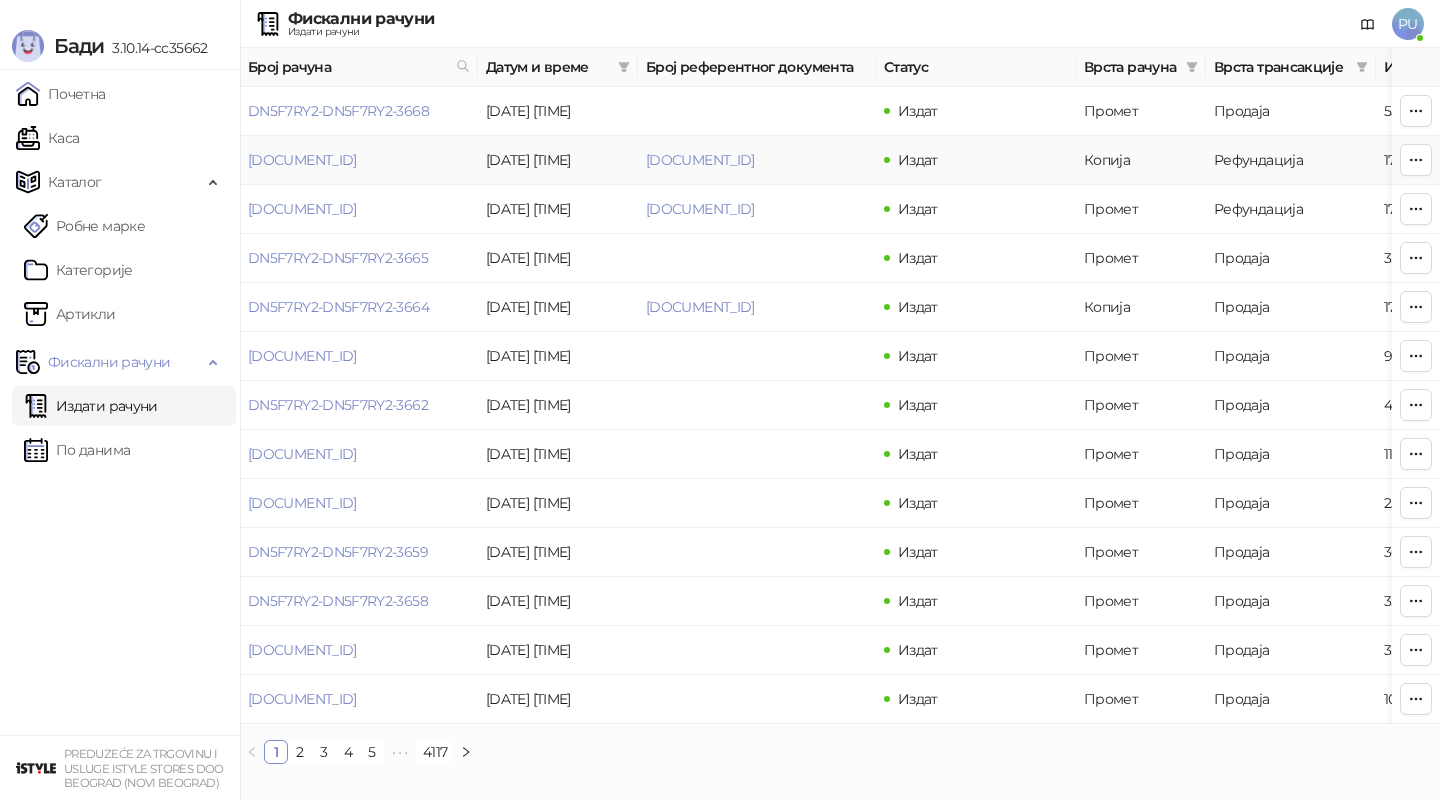 drag, startPoint x: 632, startPoint y: 159, endPoint x: 853, endPoint y: 157, distance: 221.00905 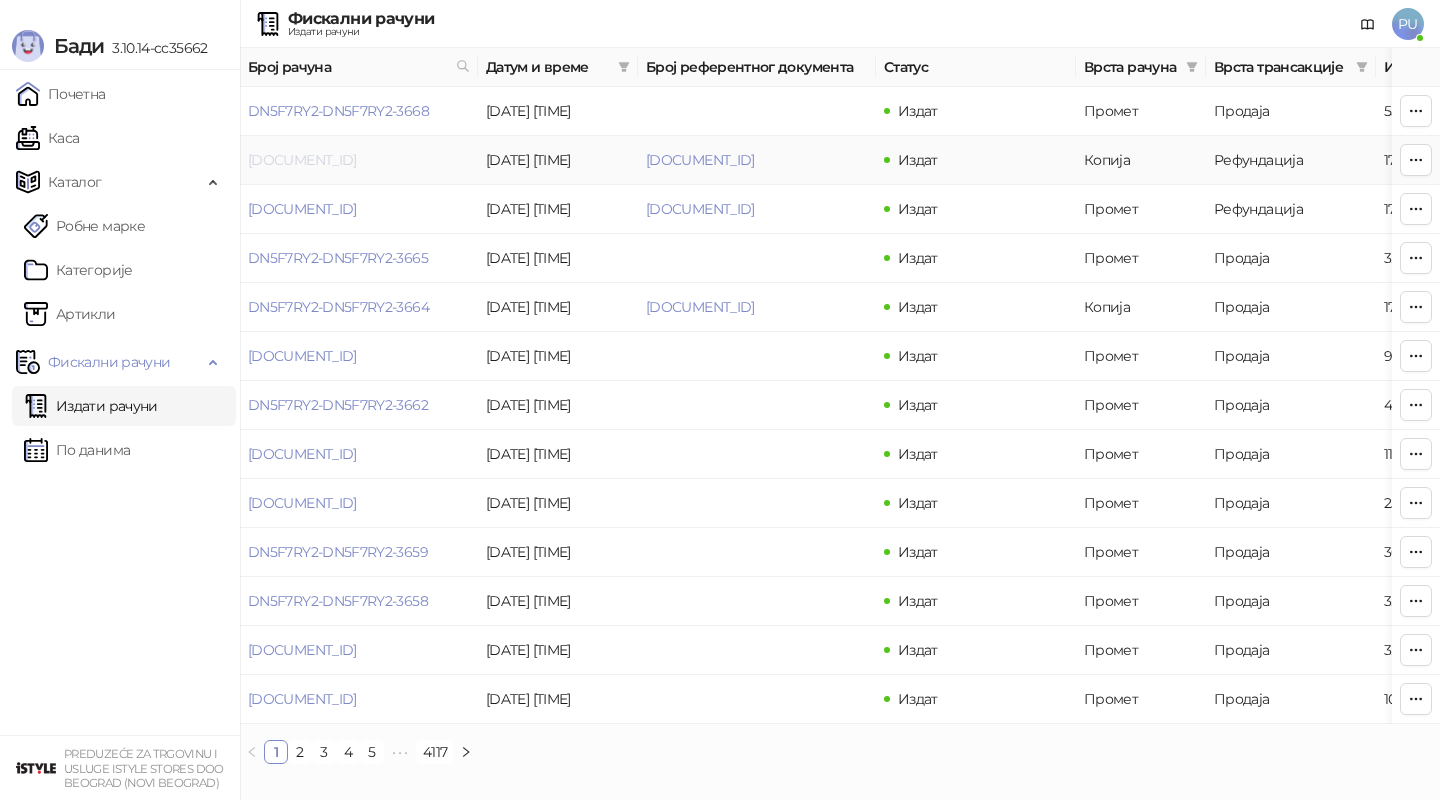 drag, startPoint x: 446, startPoint y: 160, endPoint x: 249, endPoint y: 163, distance: 197.02284 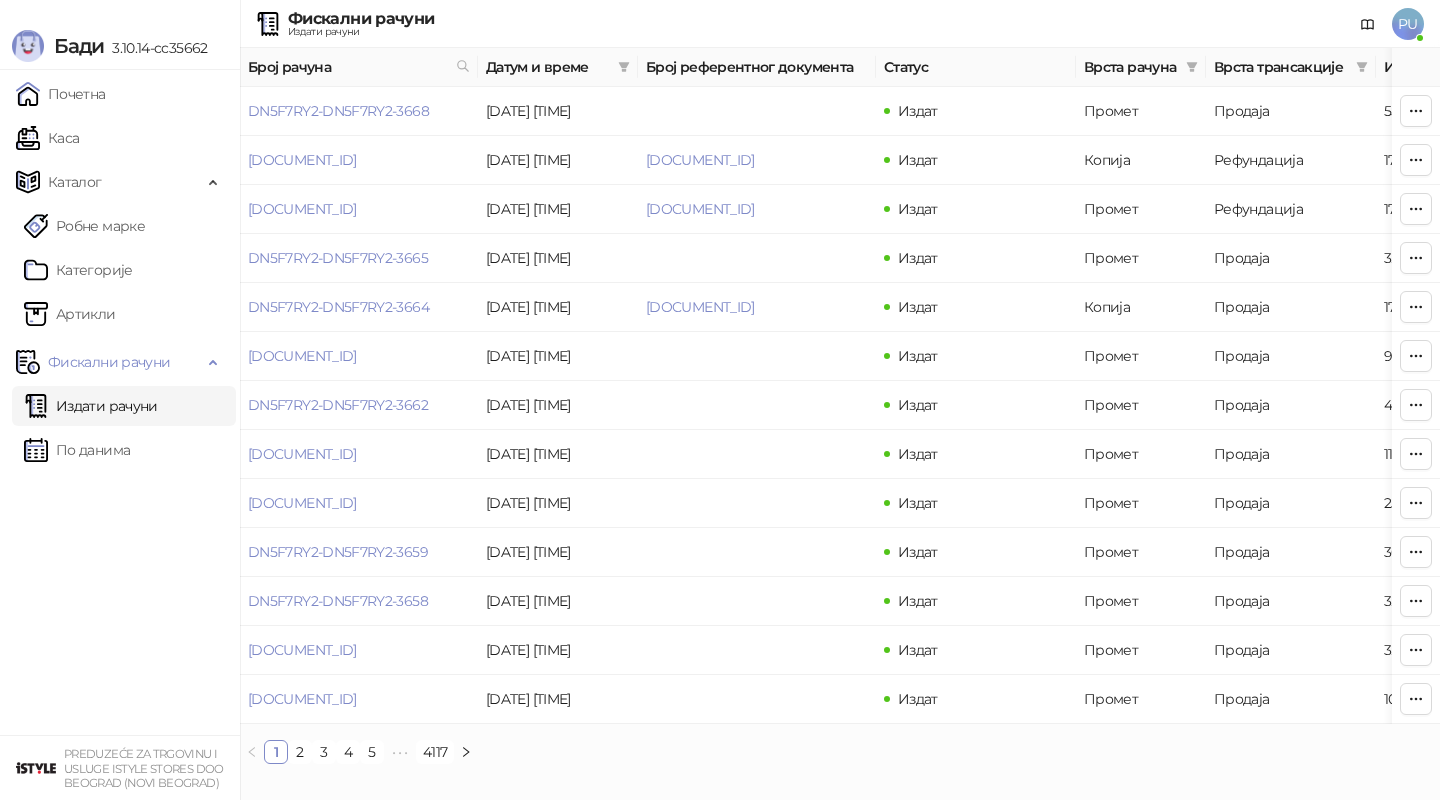 click on "Издати рачуни" at bounding box center [91, 406] 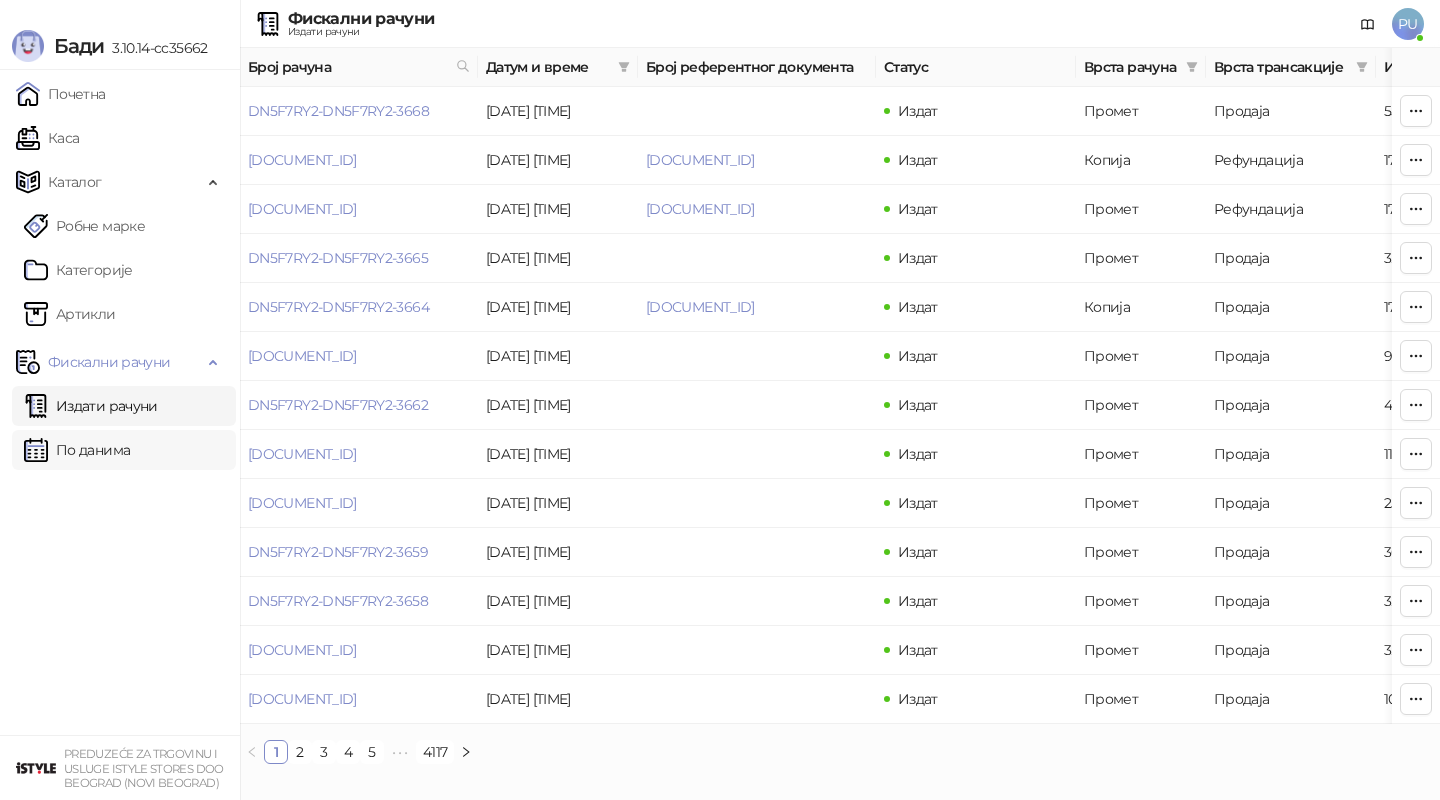 click on "По данима" at bounding box center (77, 450) 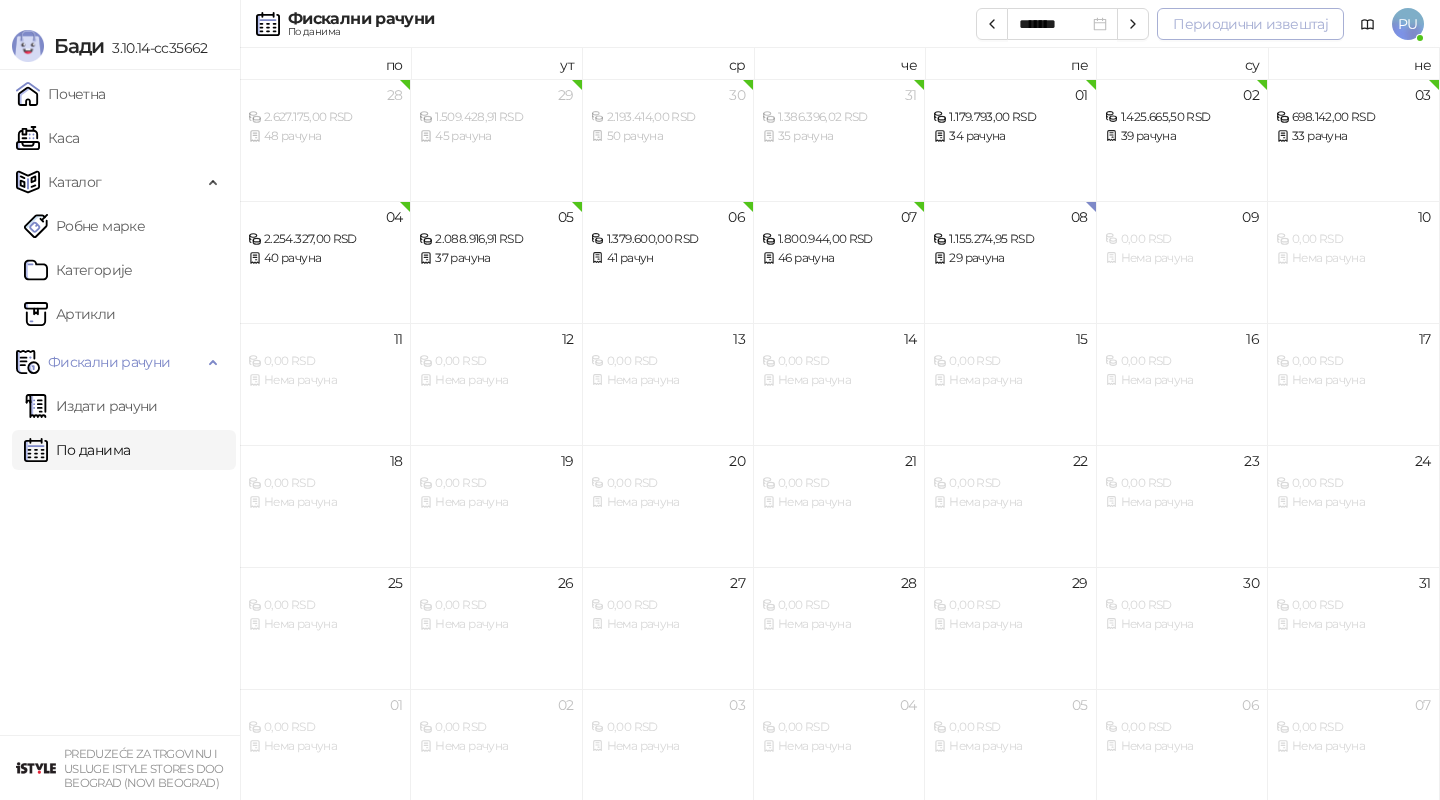click on "Периодични извештај" at bounding box center (1250, 24) 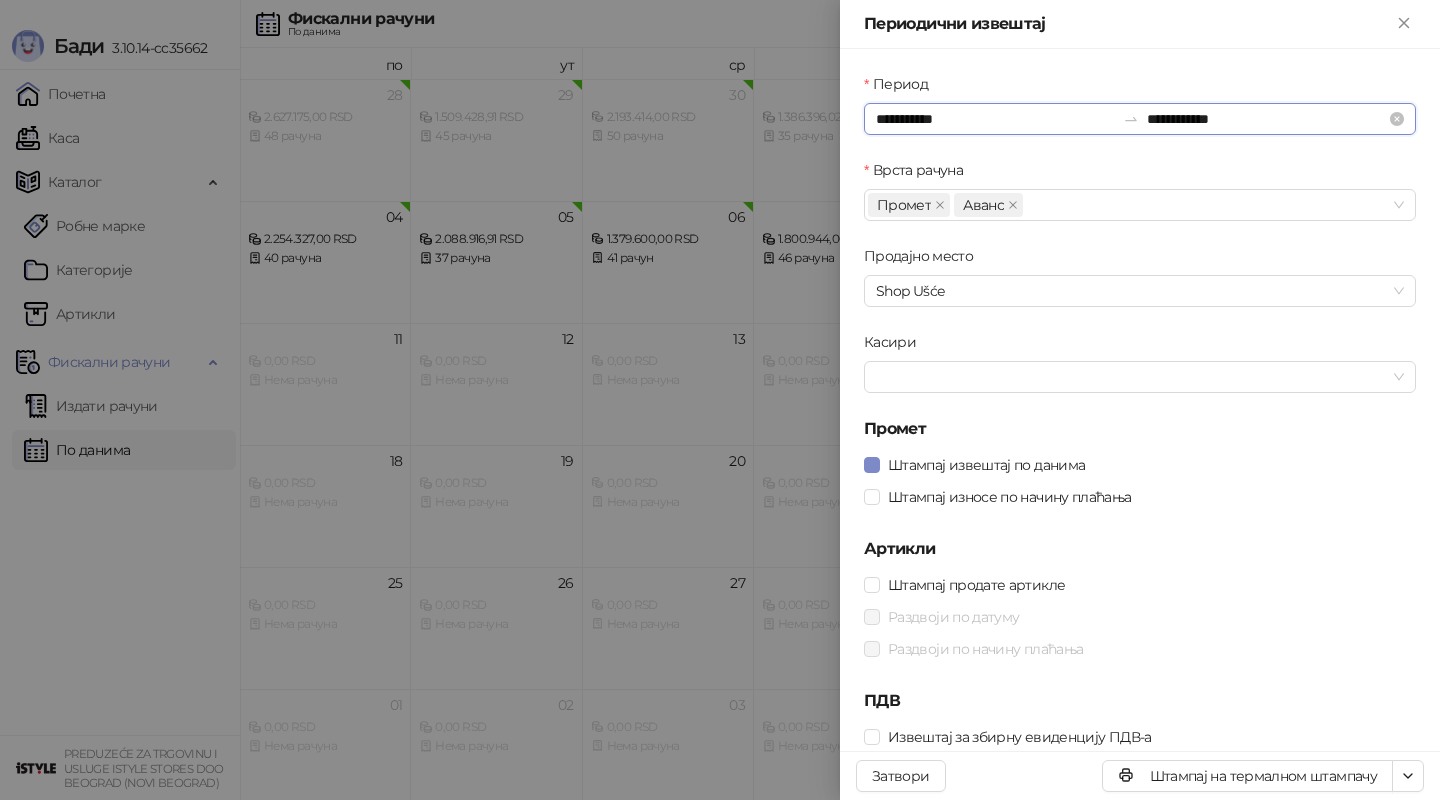 click on "**********" at bounding box center [995, 119] 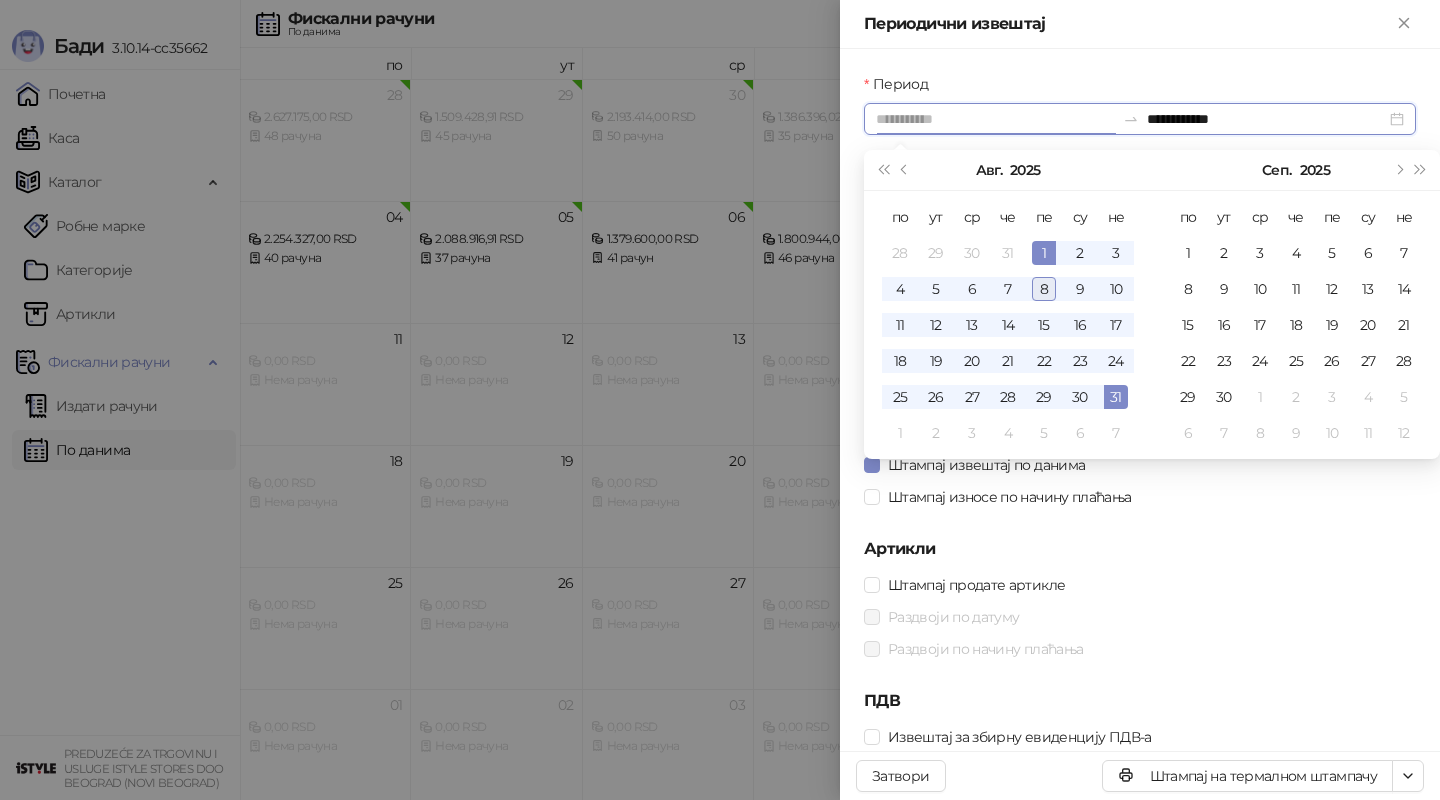 type on "**********" 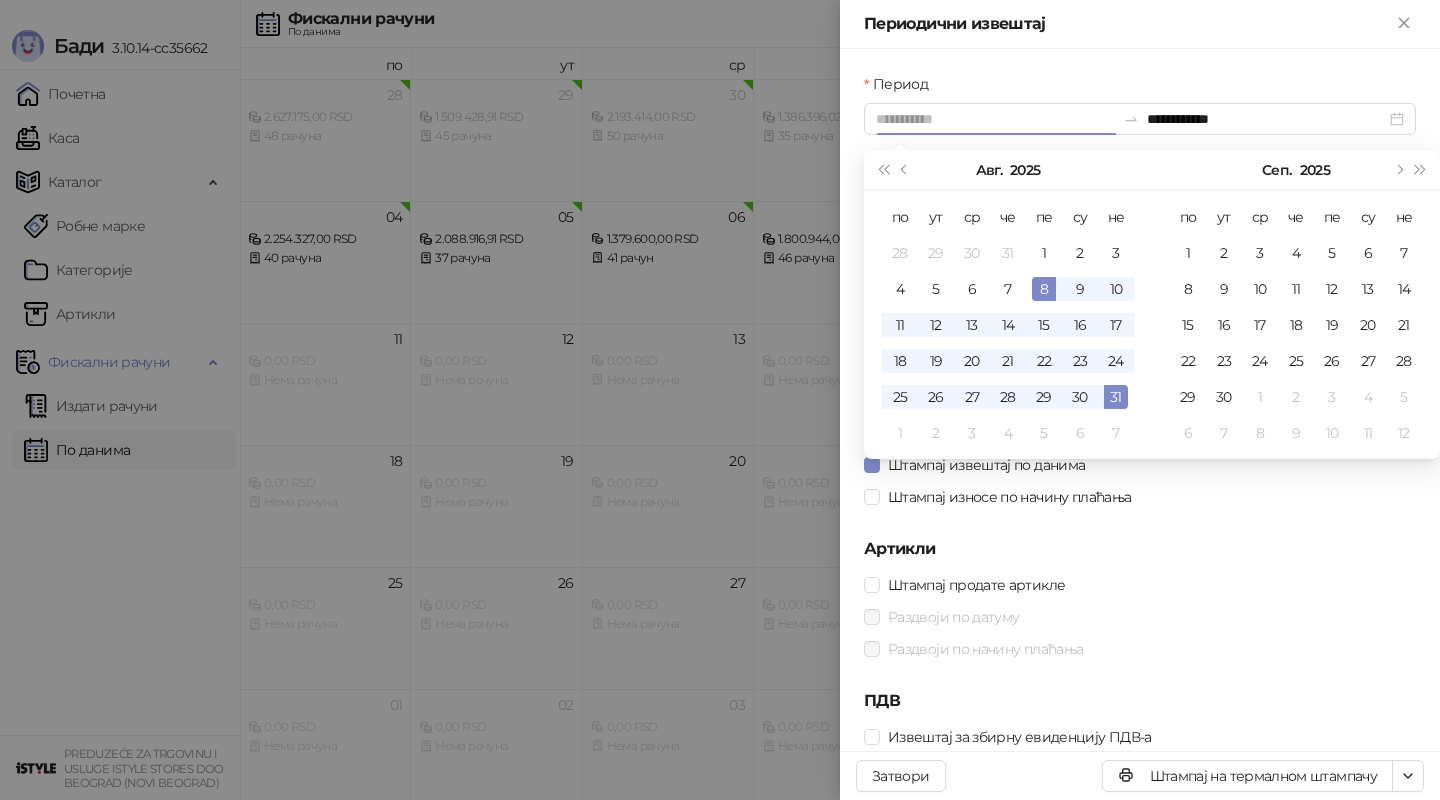 click on "8" at bounding box center [1044, 289] 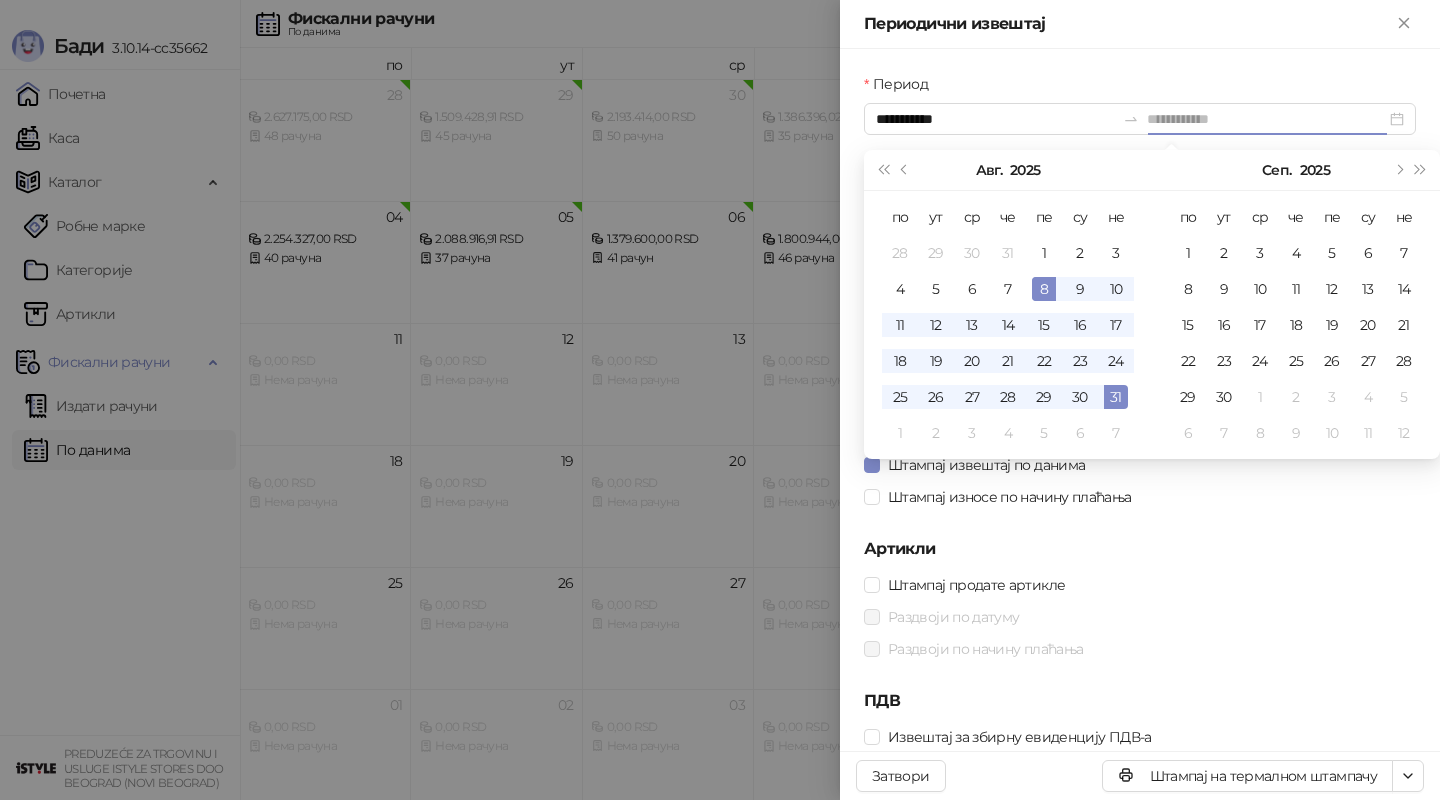 click on "8" at bounding box center (1044, 289) 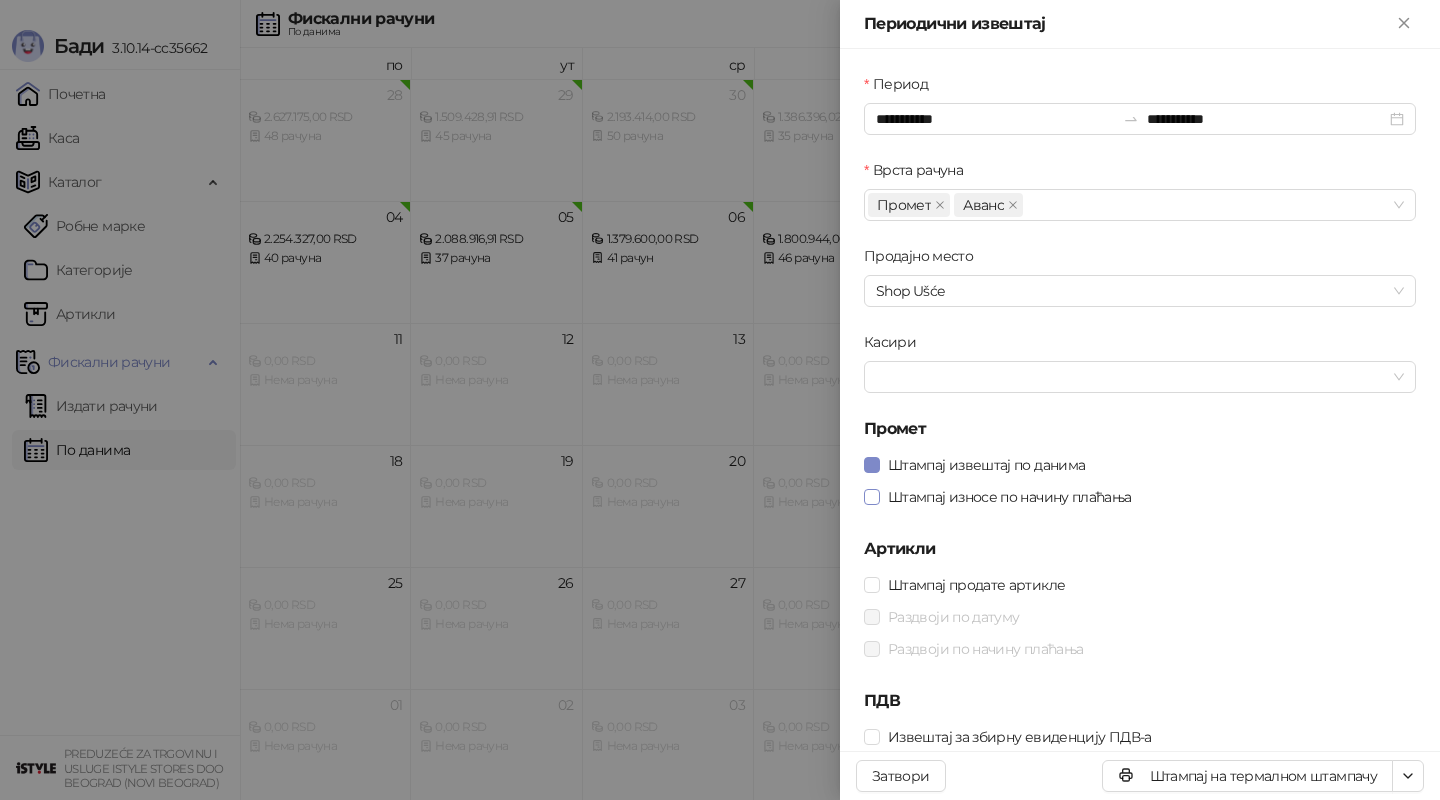 click on "Штампај износе по начину плаћања" at bounding box center (1010, 497) 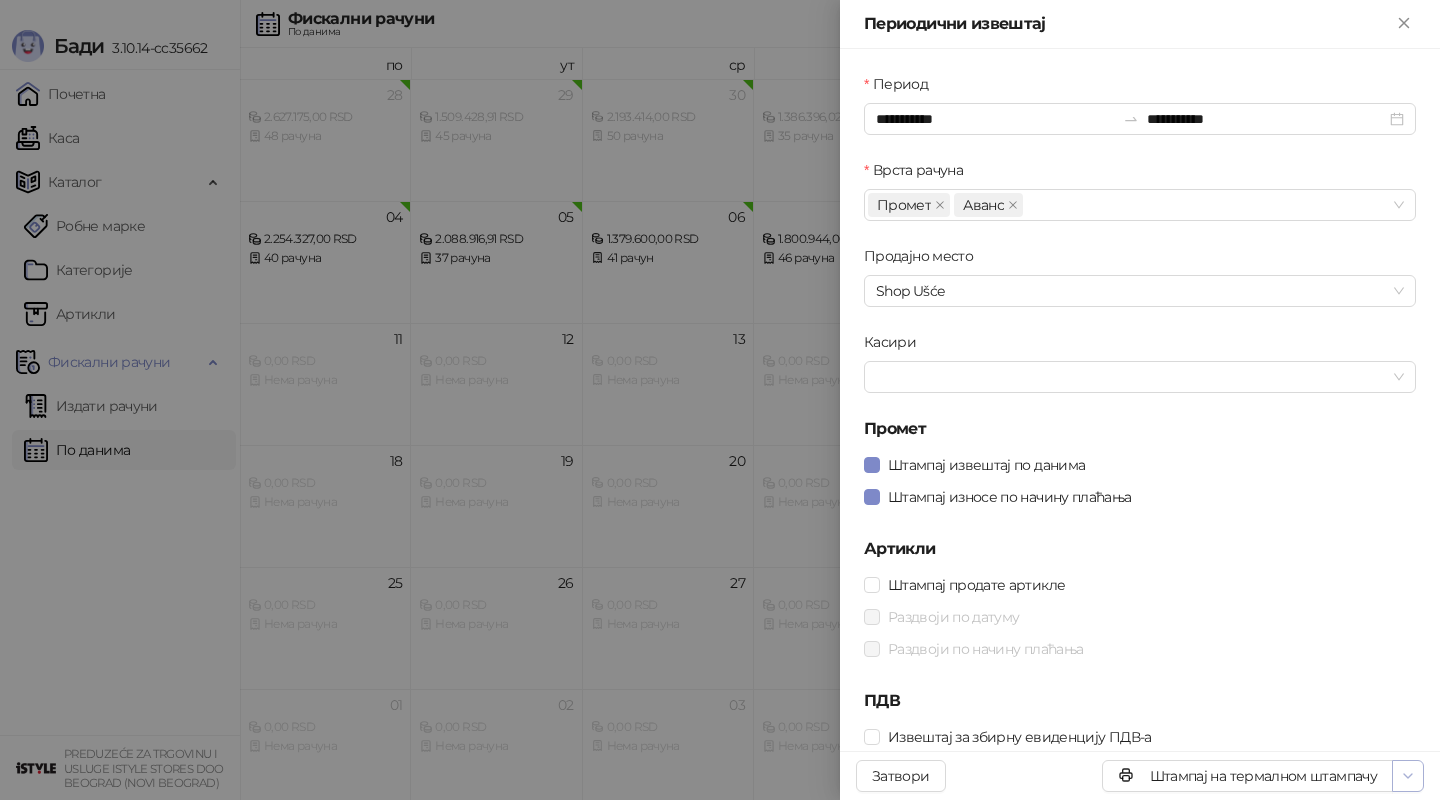 click 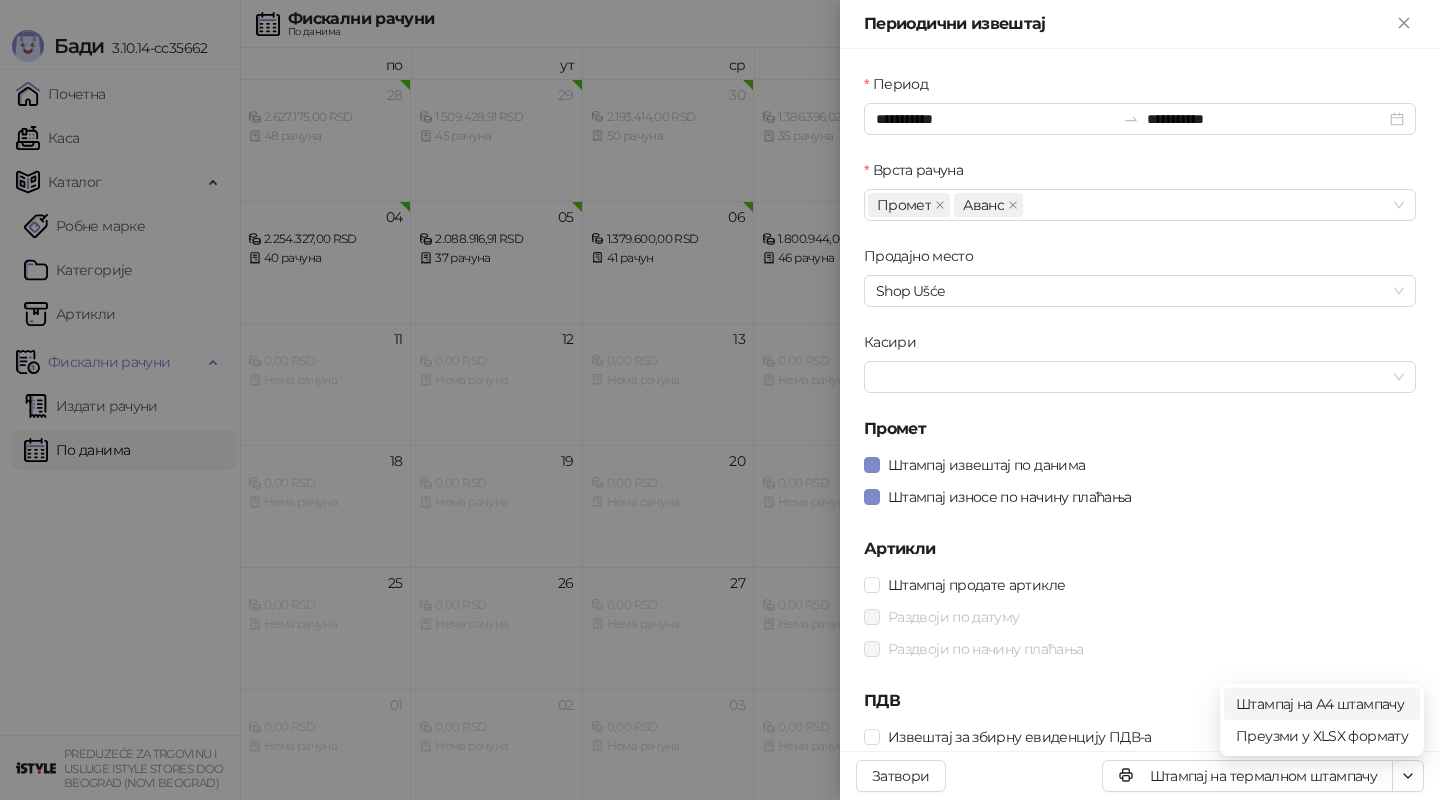click on "Штампај на А4 штампачу" at bounding box center [1322, 704] 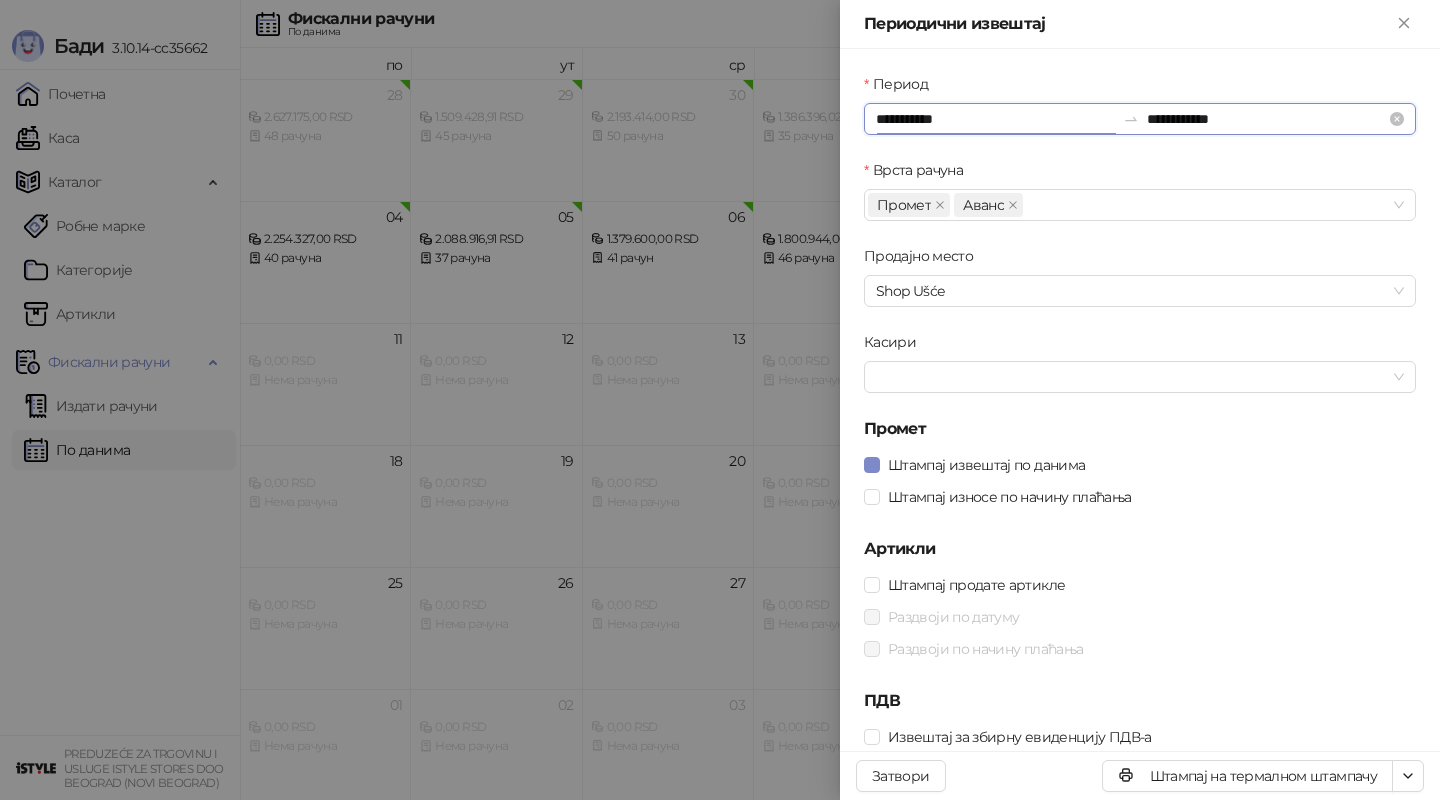 click on "**********" at bounding box center (995, 119) 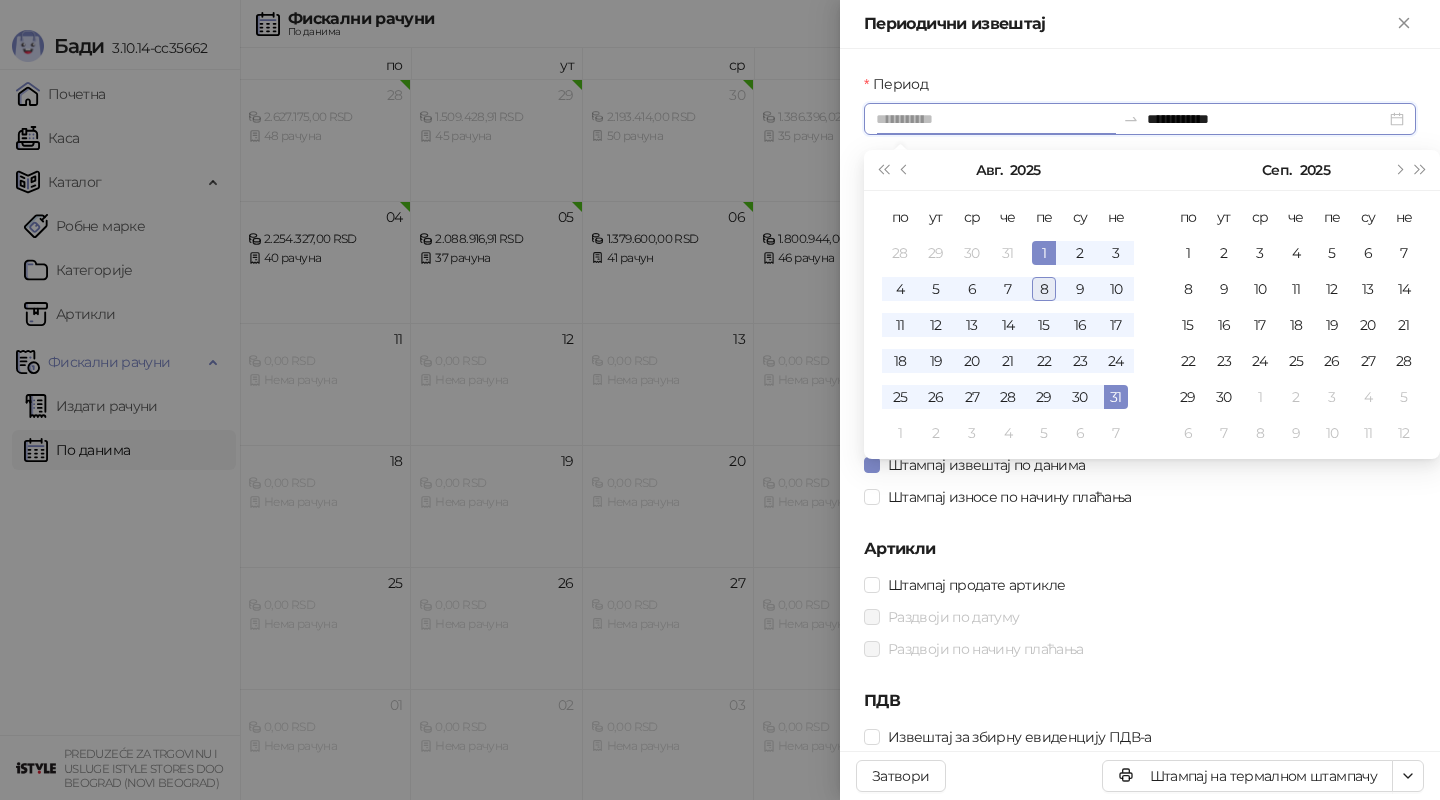type on "**********" 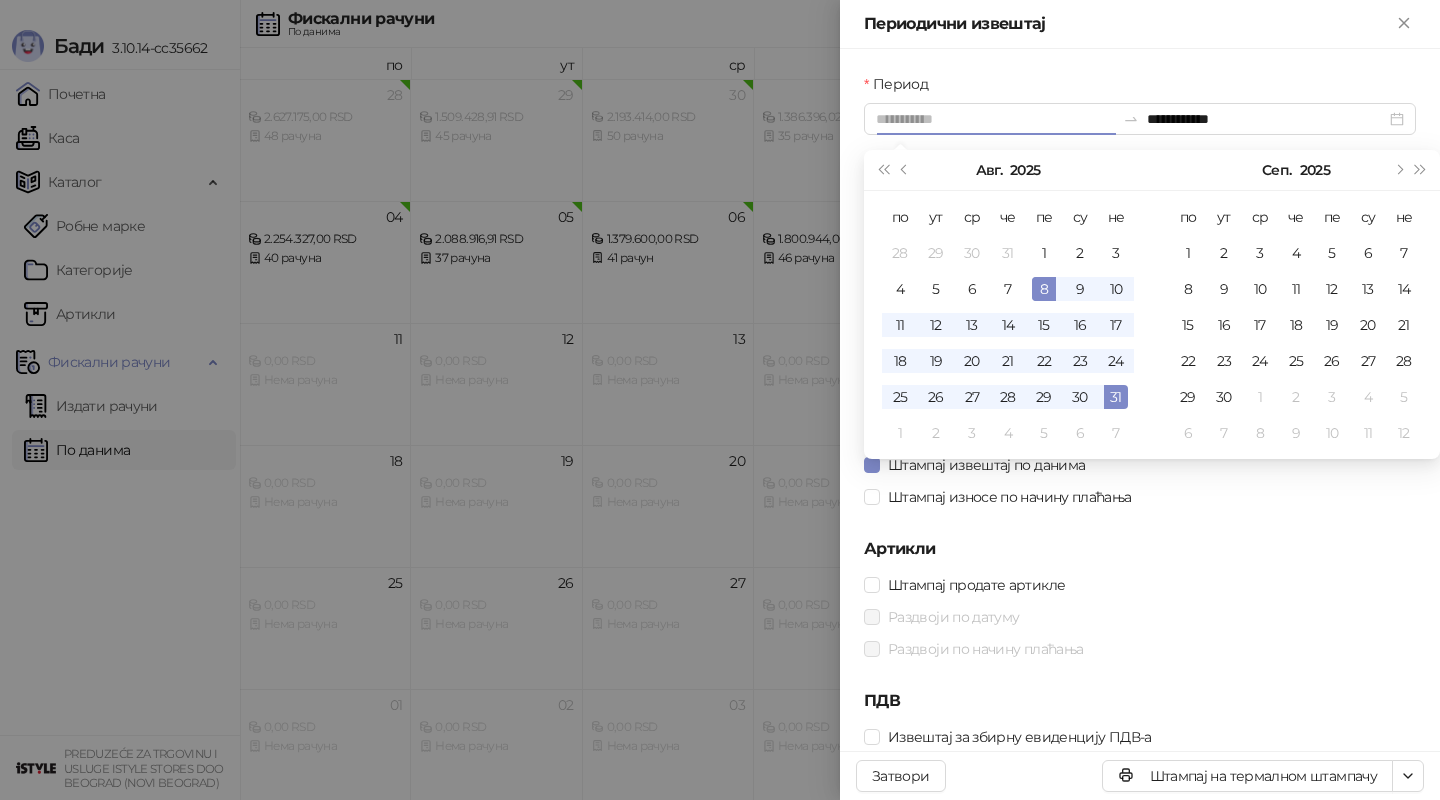 click on "8" at bounding box center [1044, 289] 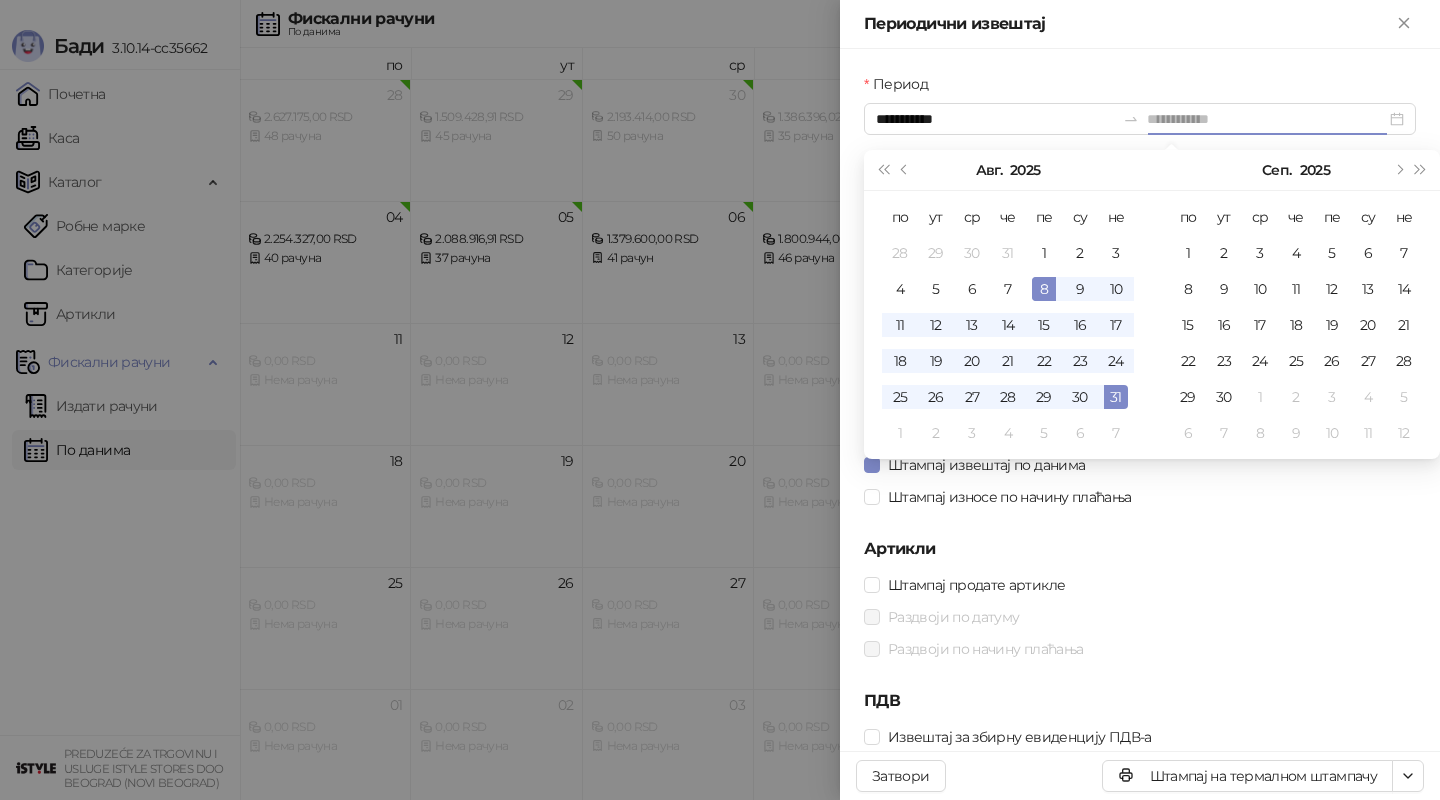 click on "8" at bounding box center (1044, 289) 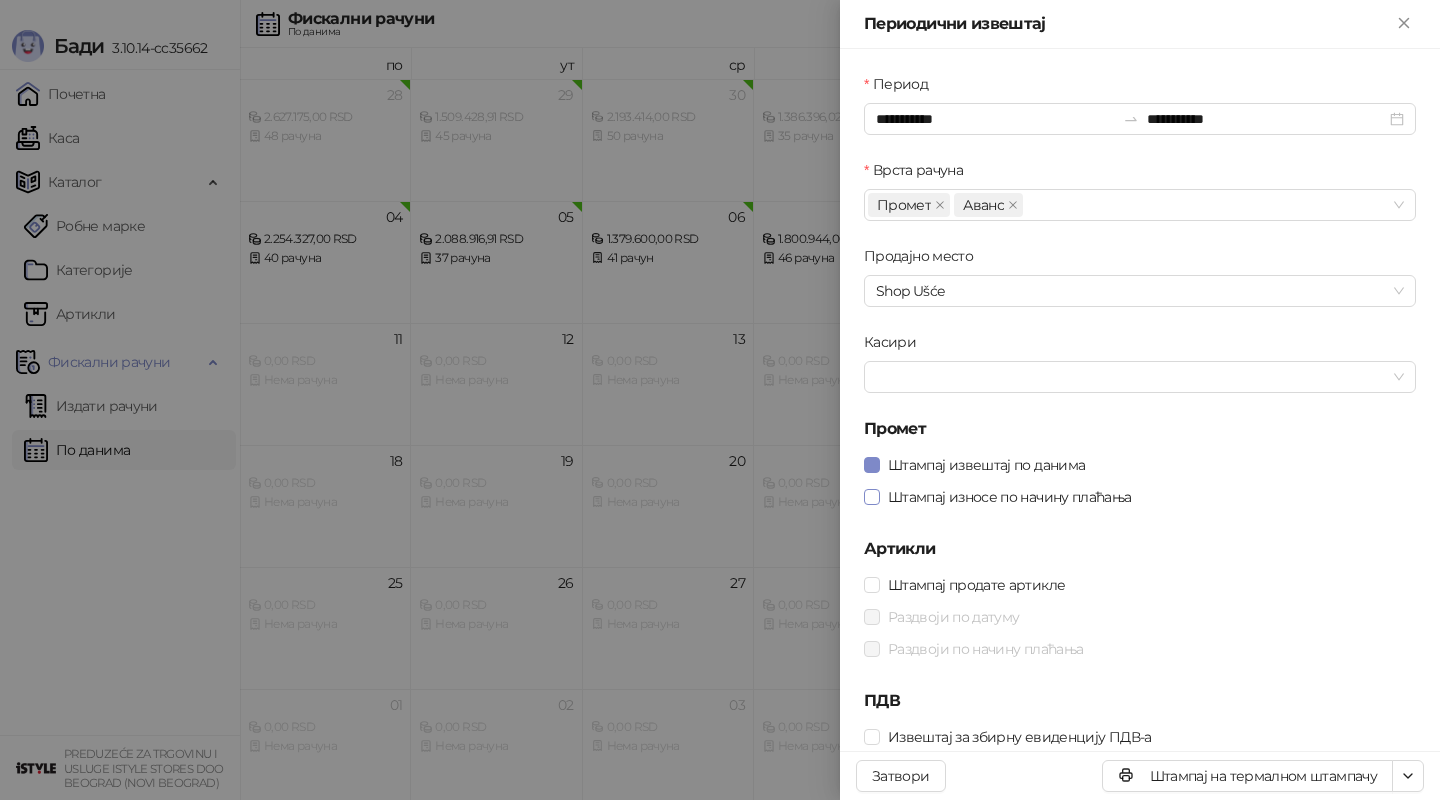 click on "Штампај износе по начину плаћања" at bounding box center (1010, 497) 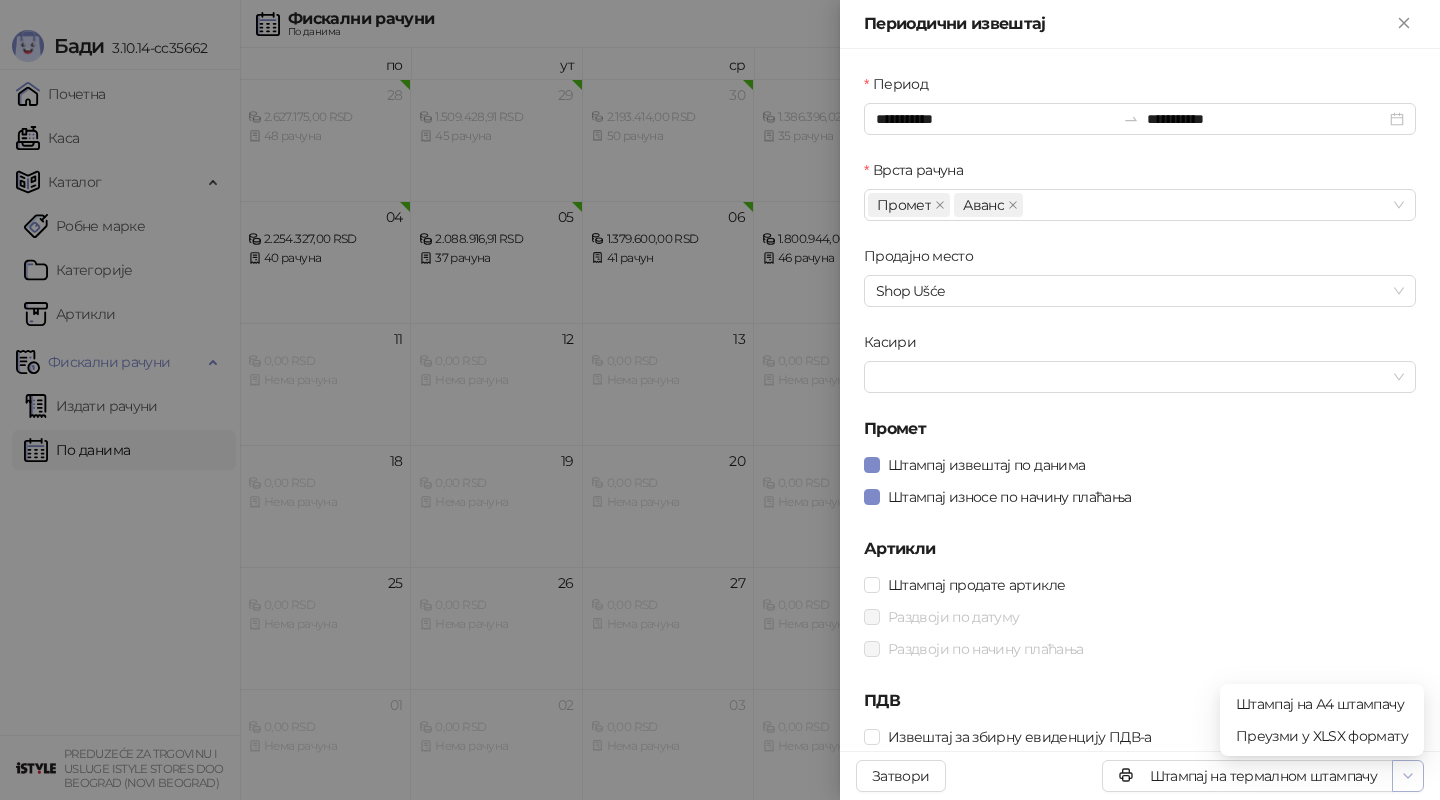 click at bounding box center [1408, 776] 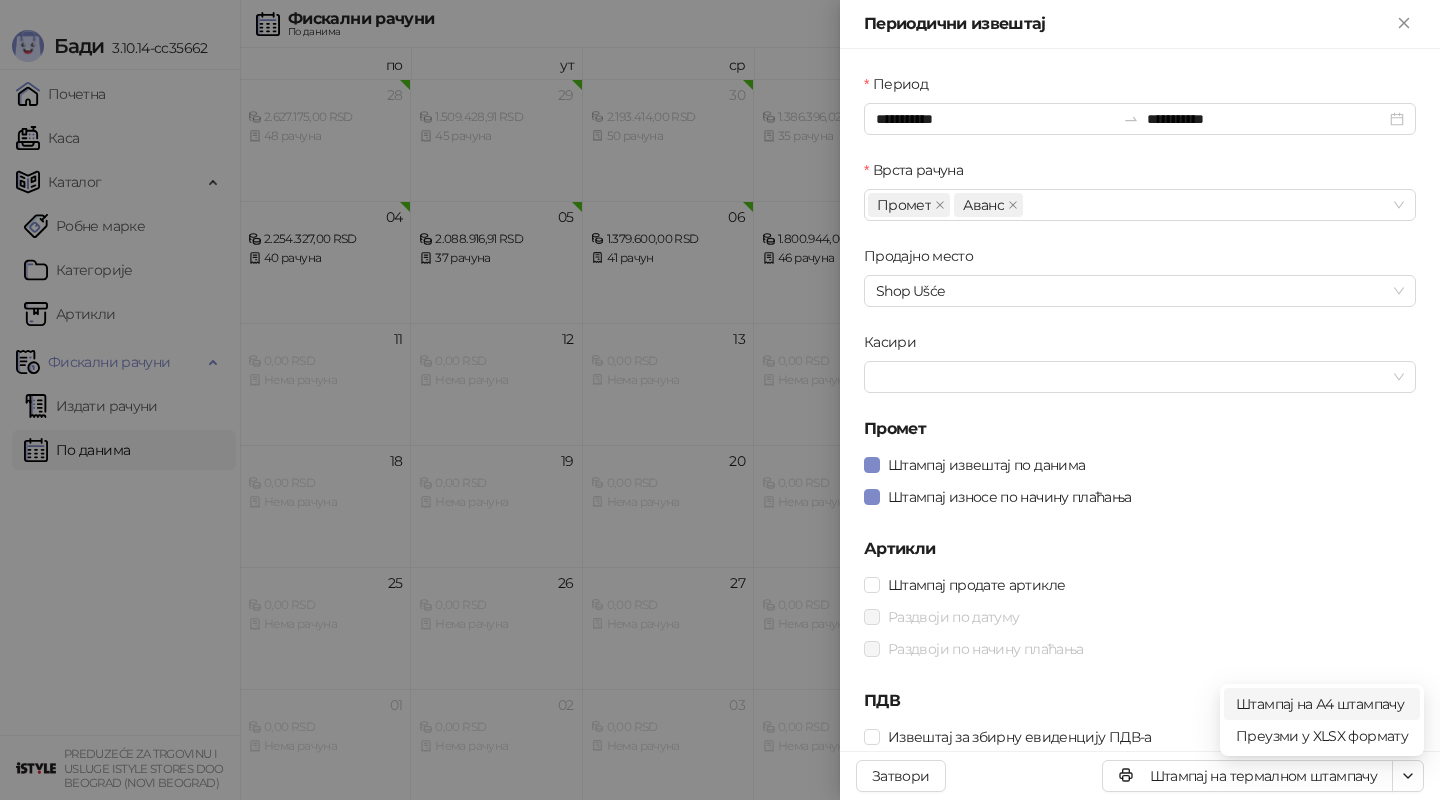 click on "Штампај на А4 штампачу" at bounding box center [1322, 704] 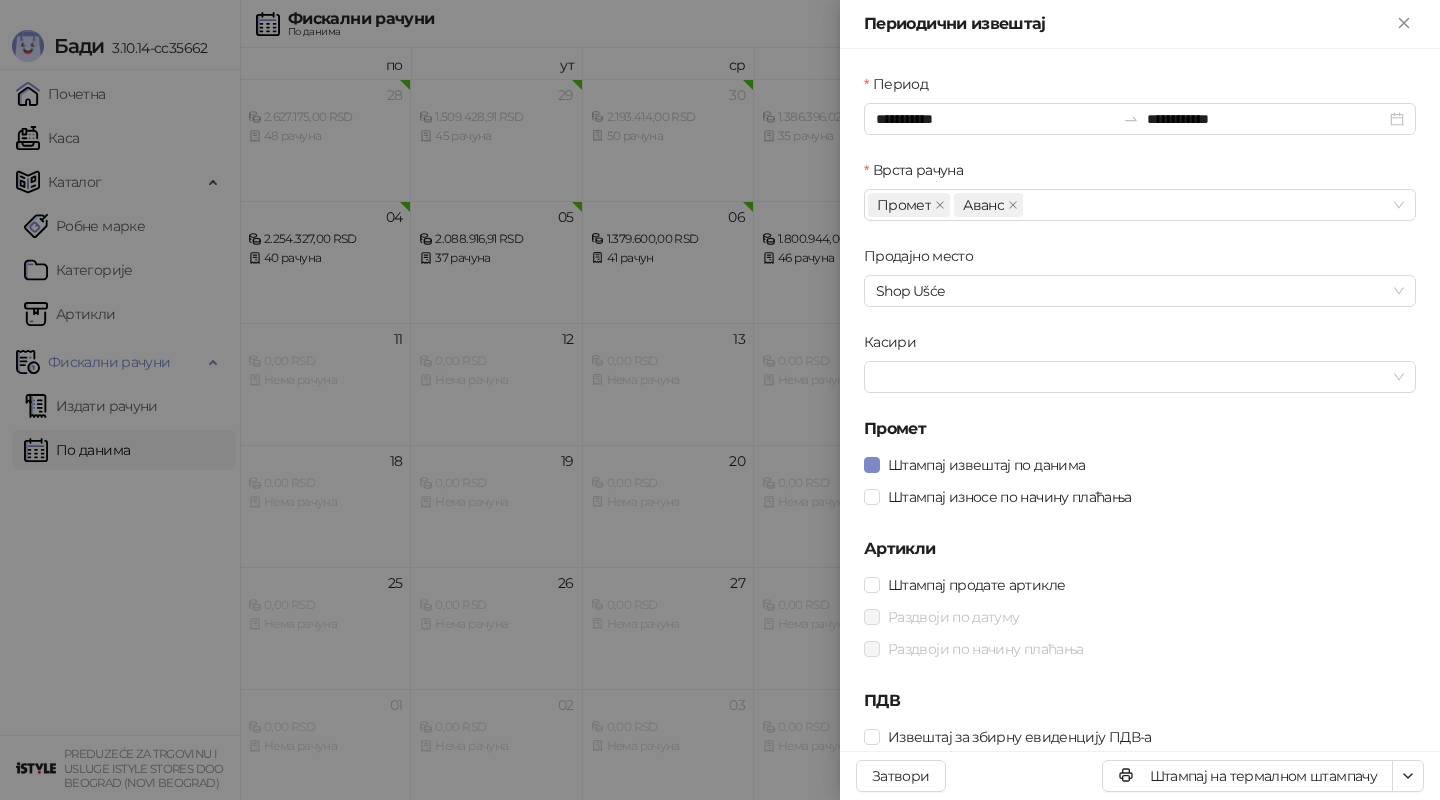 click at bounding box center [720, 400] 